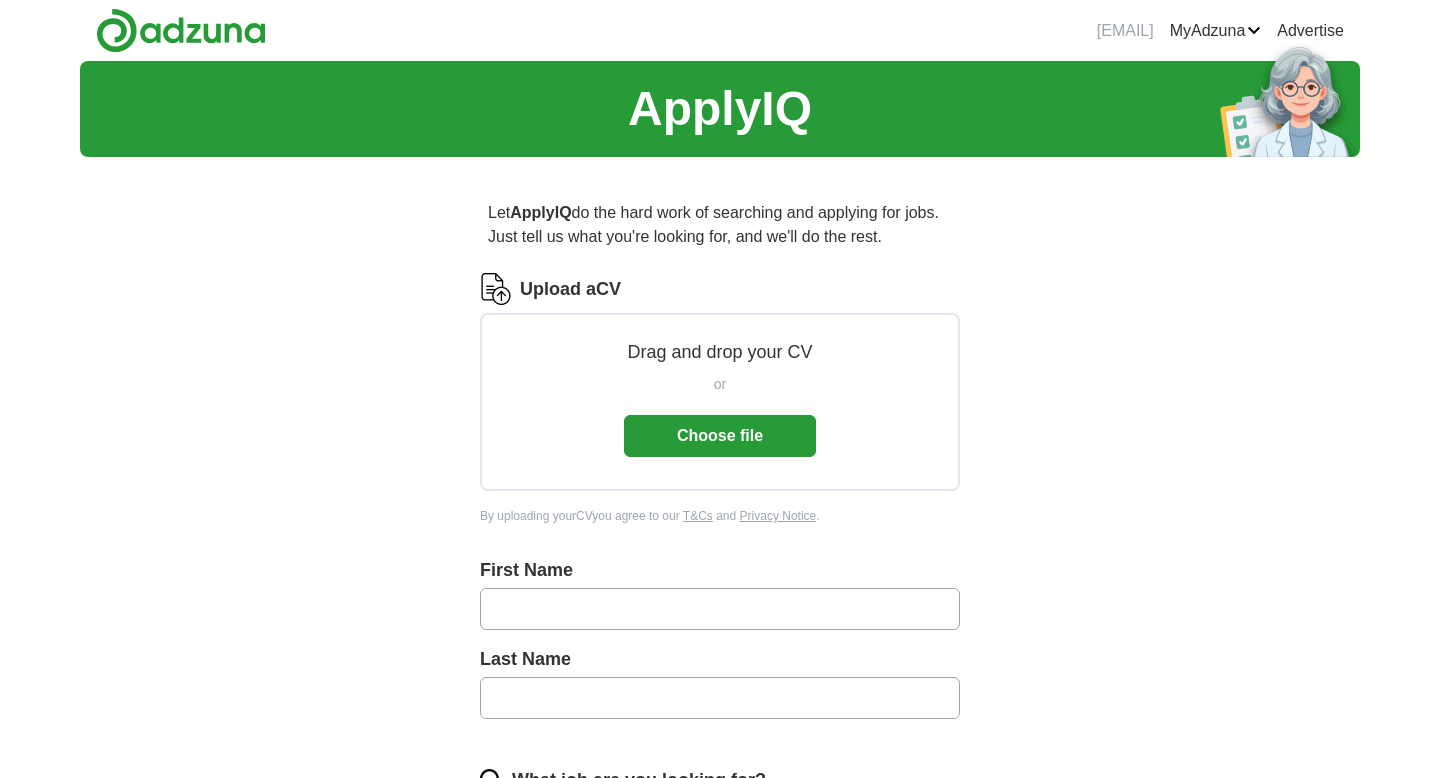scroll, scrollTop: 0, scrollLeft: 0, axis: both 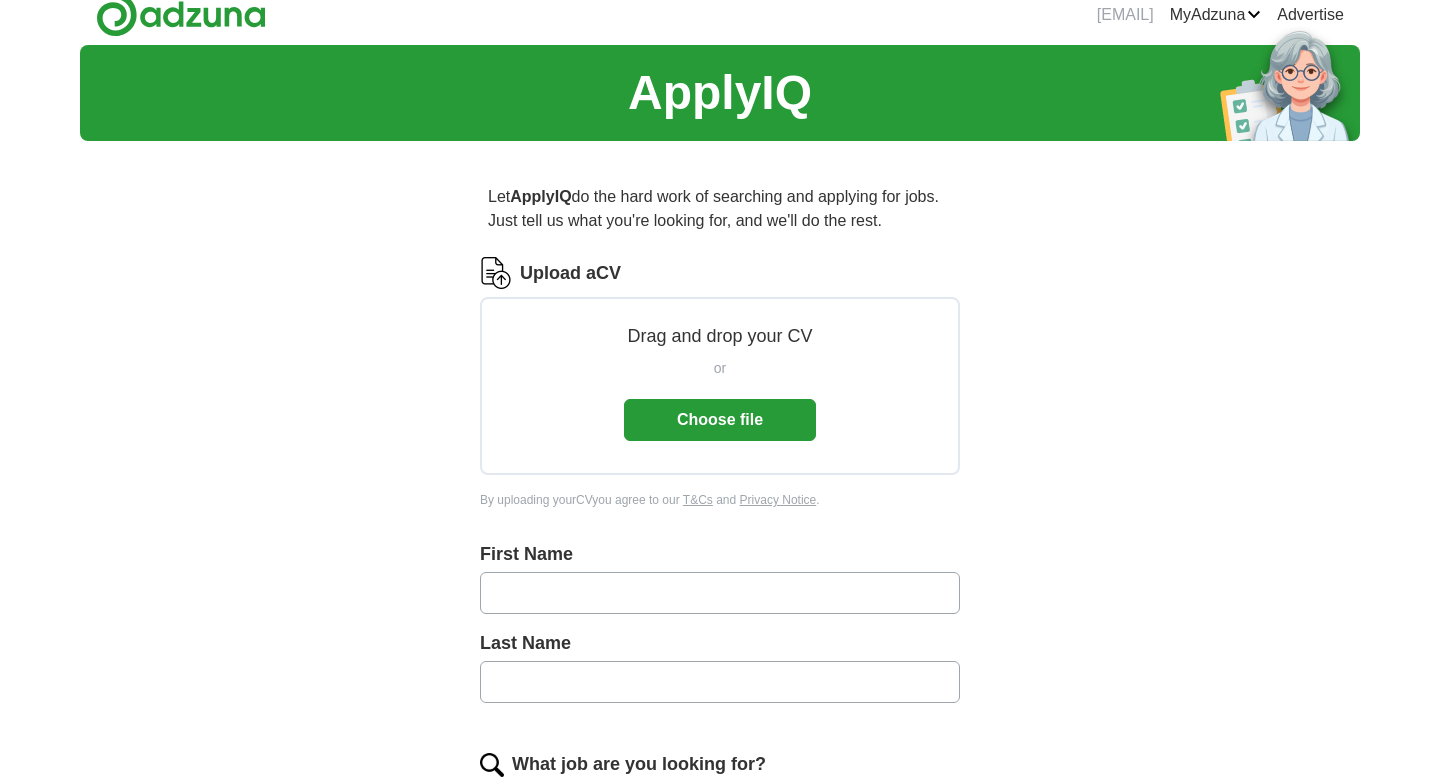 click at bounding box center [720, 593] 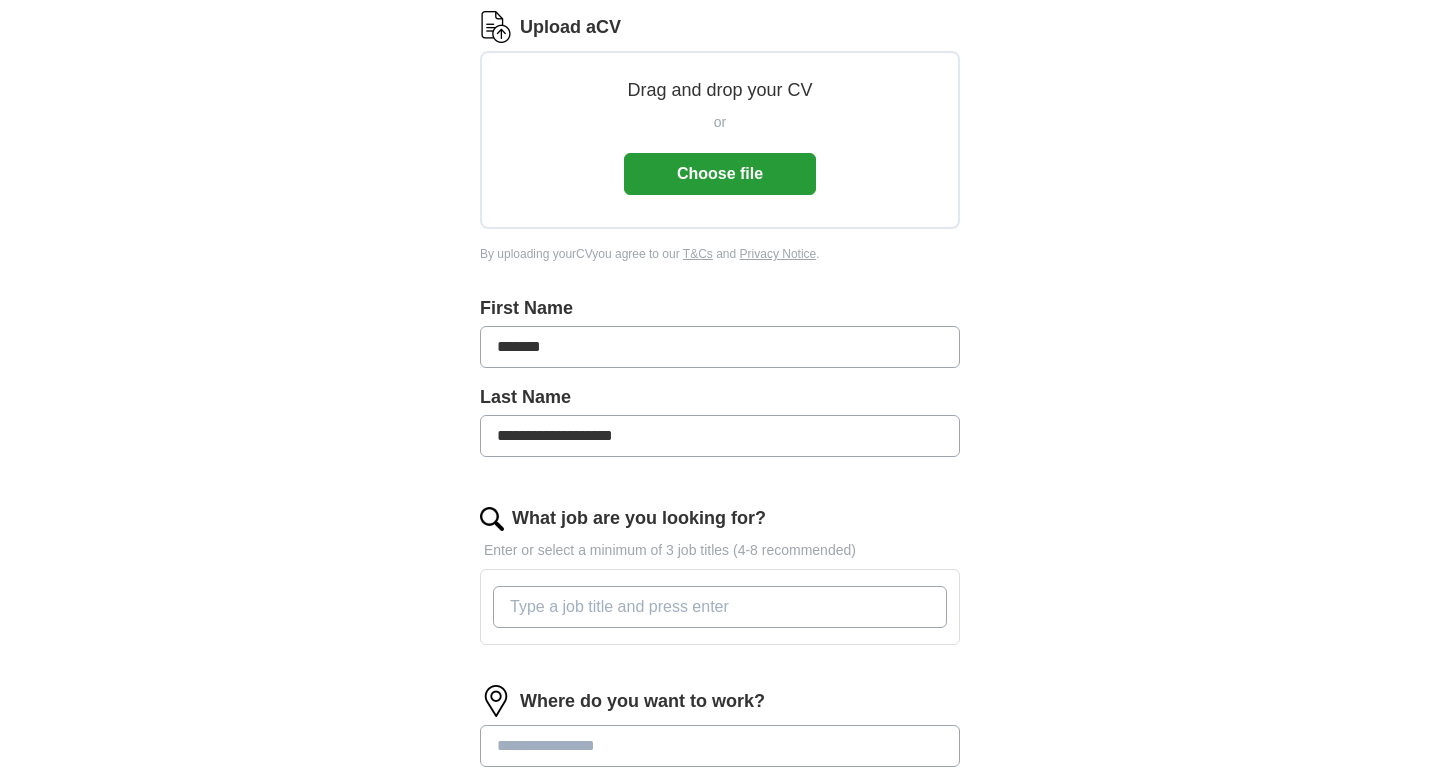 scroll, scrollTop: 278, scrollLeft: 0, axis: vertical 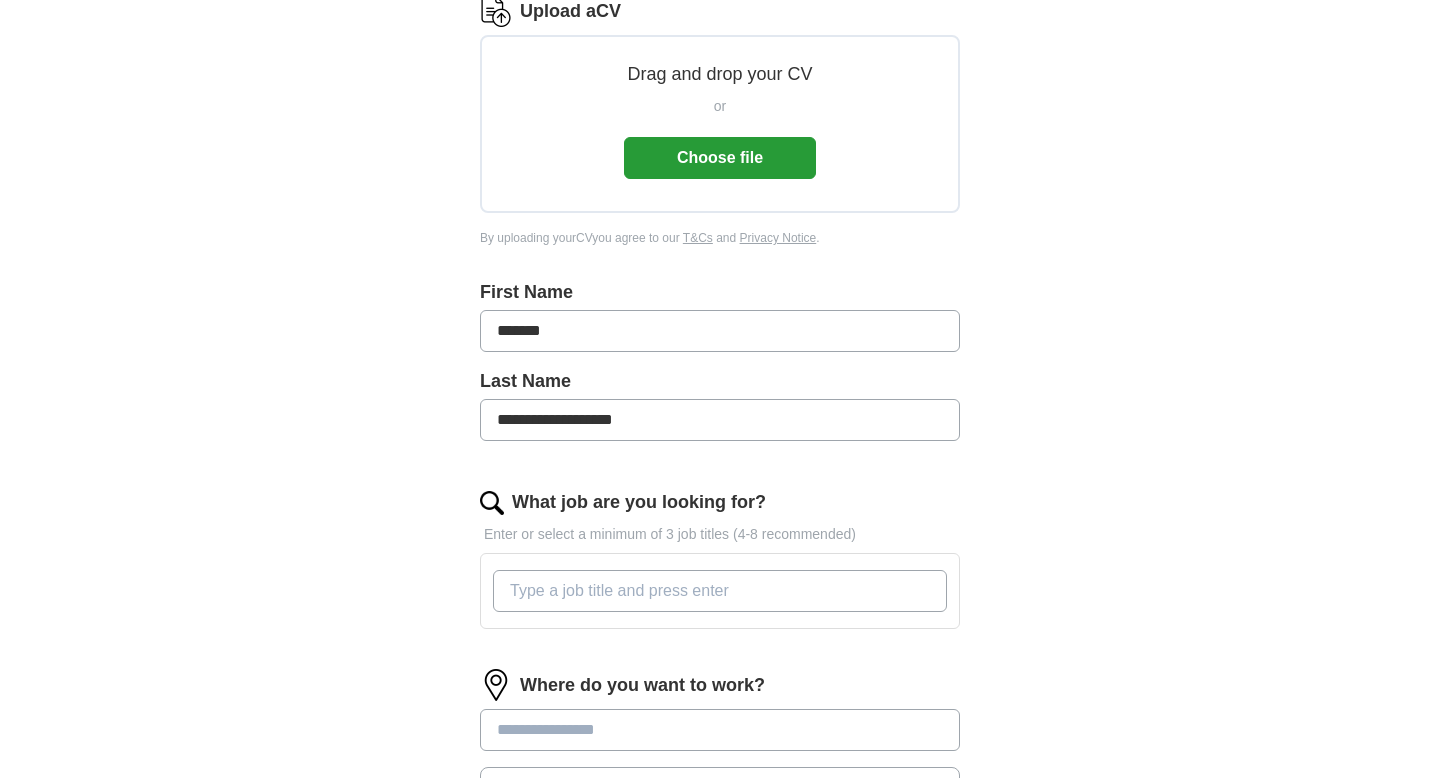 click on "**********" at bounding box center [720, 420] 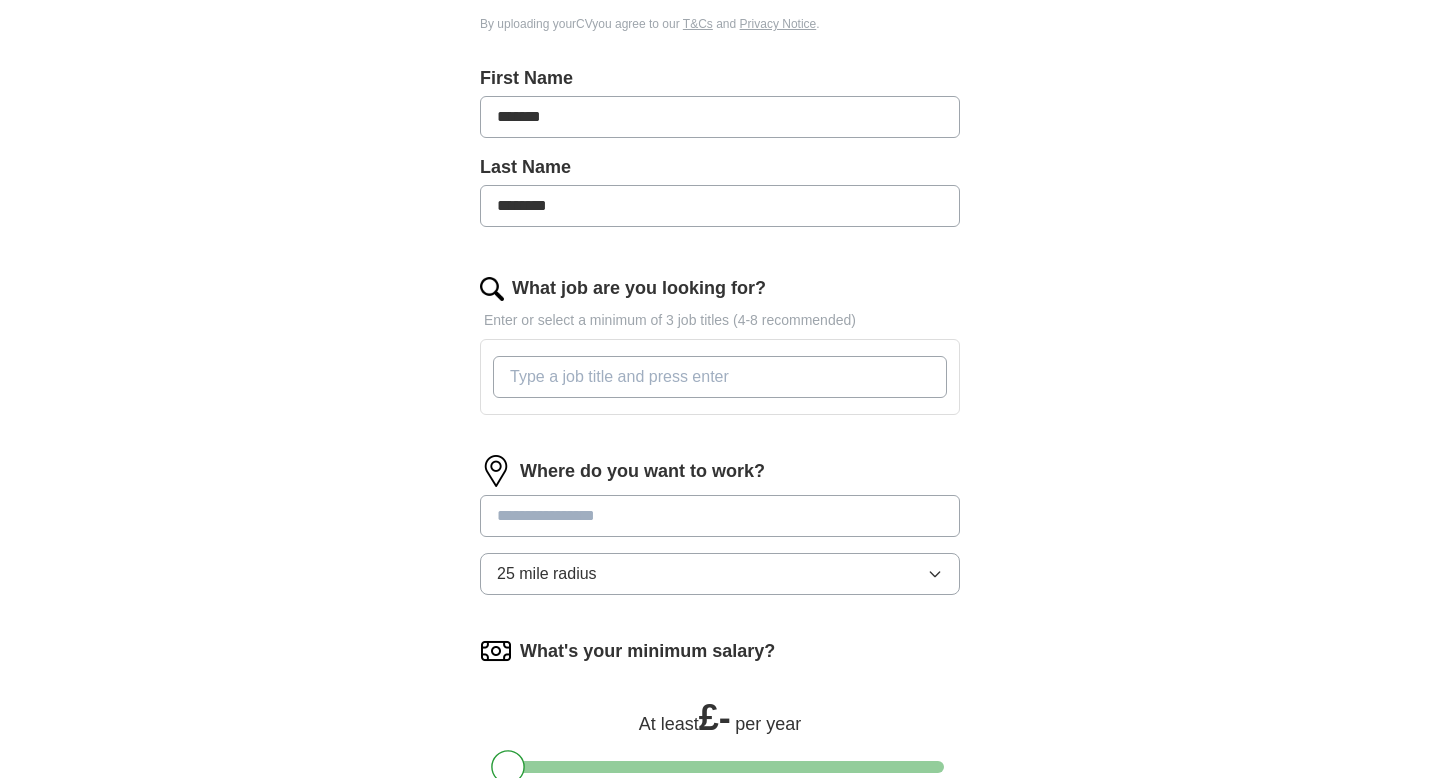 scroll, scrollTop: 491, scrollLeft: 0, axis: vertical 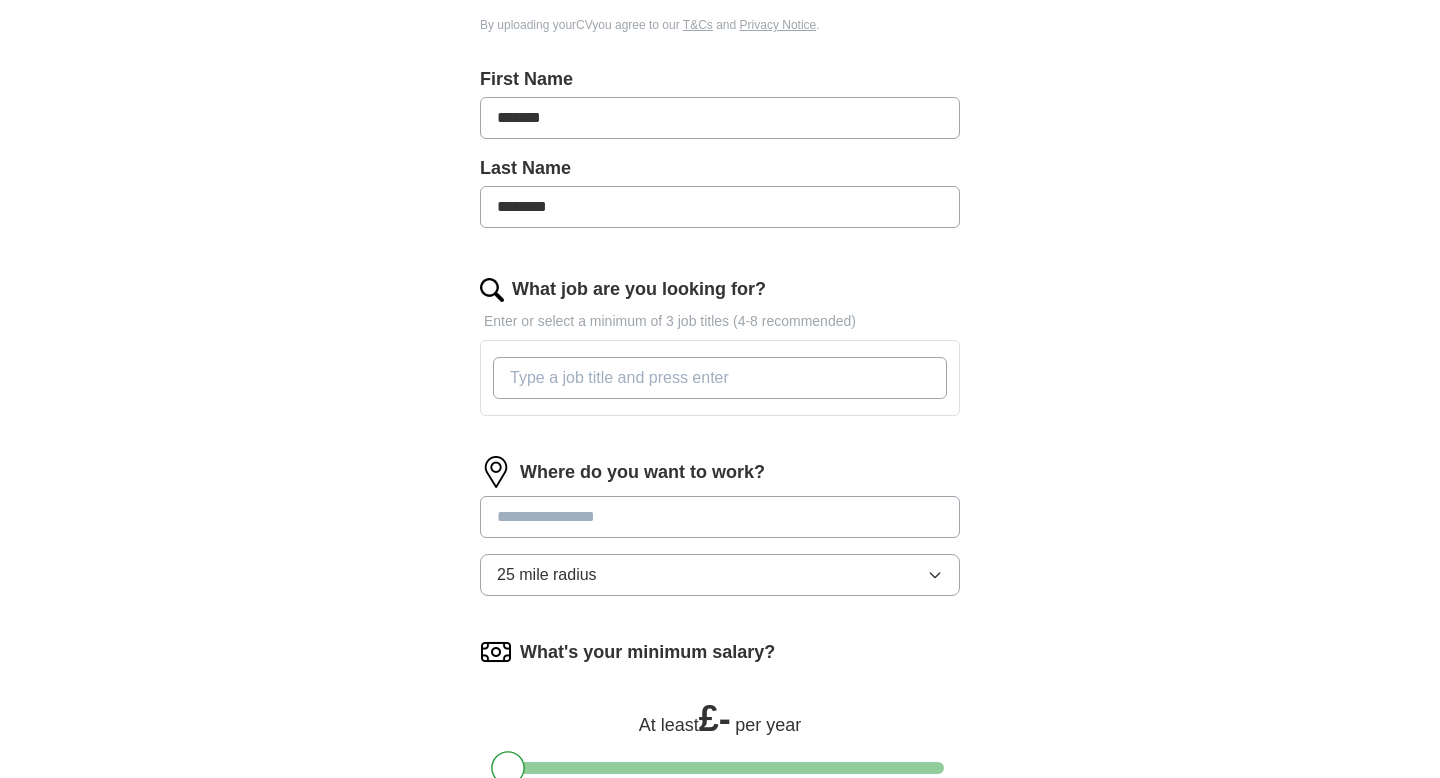 type on "********" 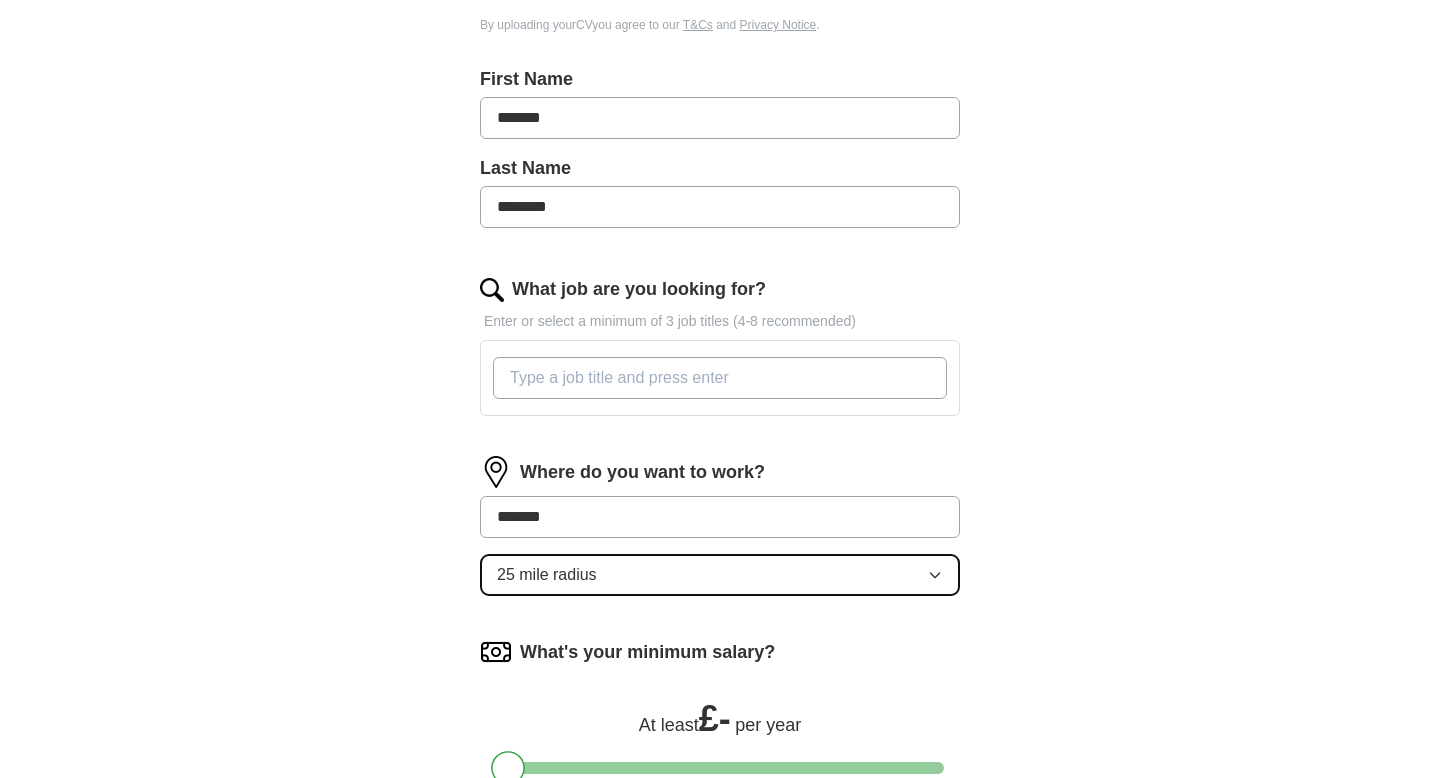 click on "25 mile radius" at bounding box center (720, 575) 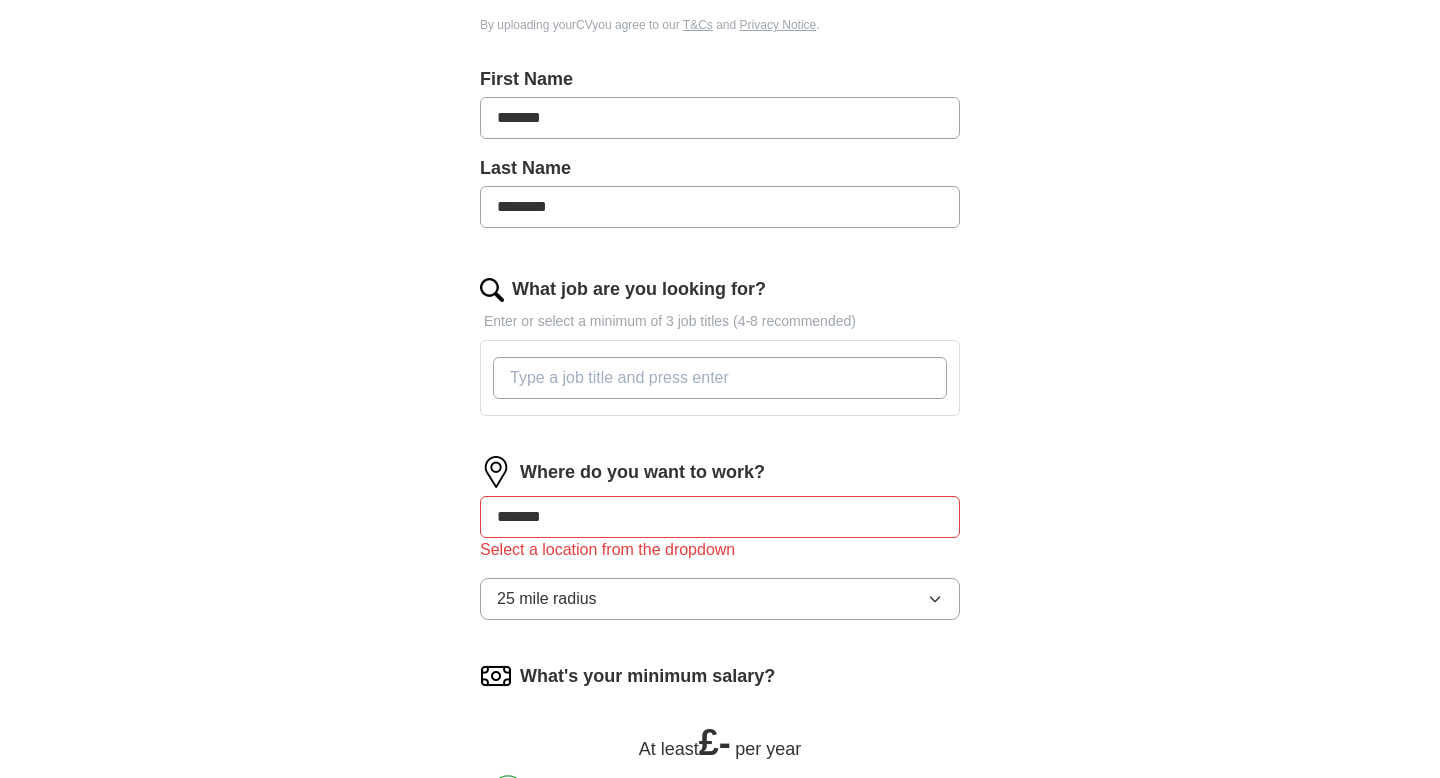 click on "*******" at bounding box center (720, 517) 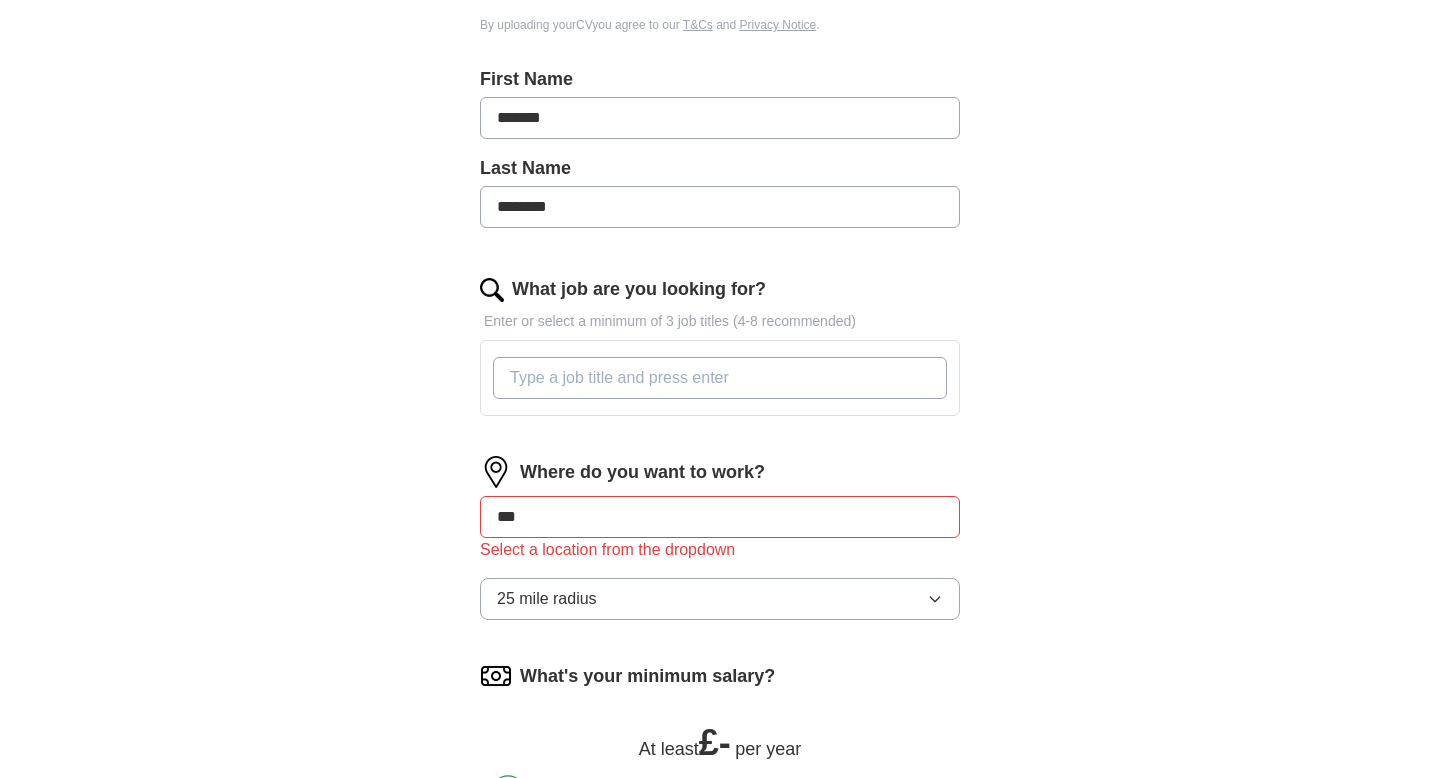 type on "**" 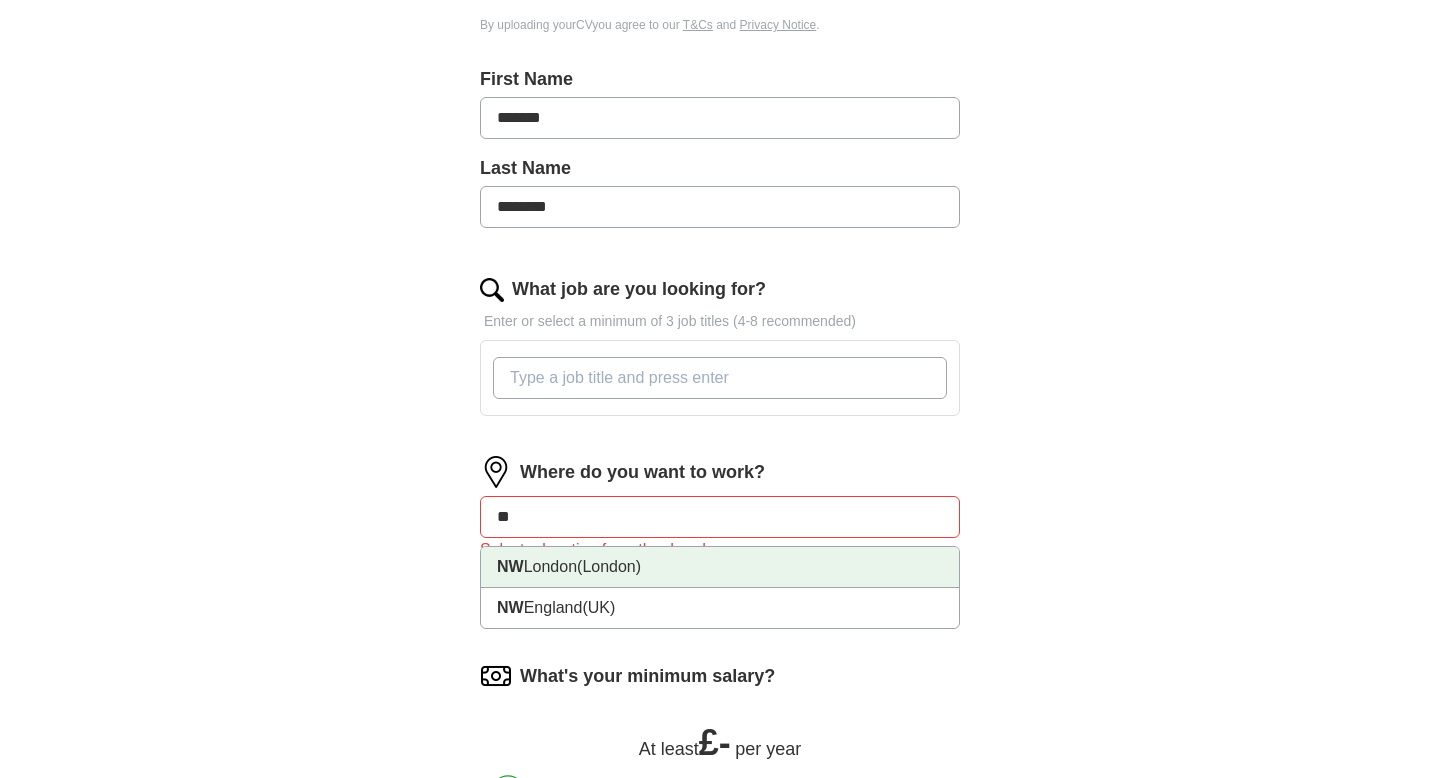 click on "NW [CITY] ([CITY])" at bounding box center (720, 567) 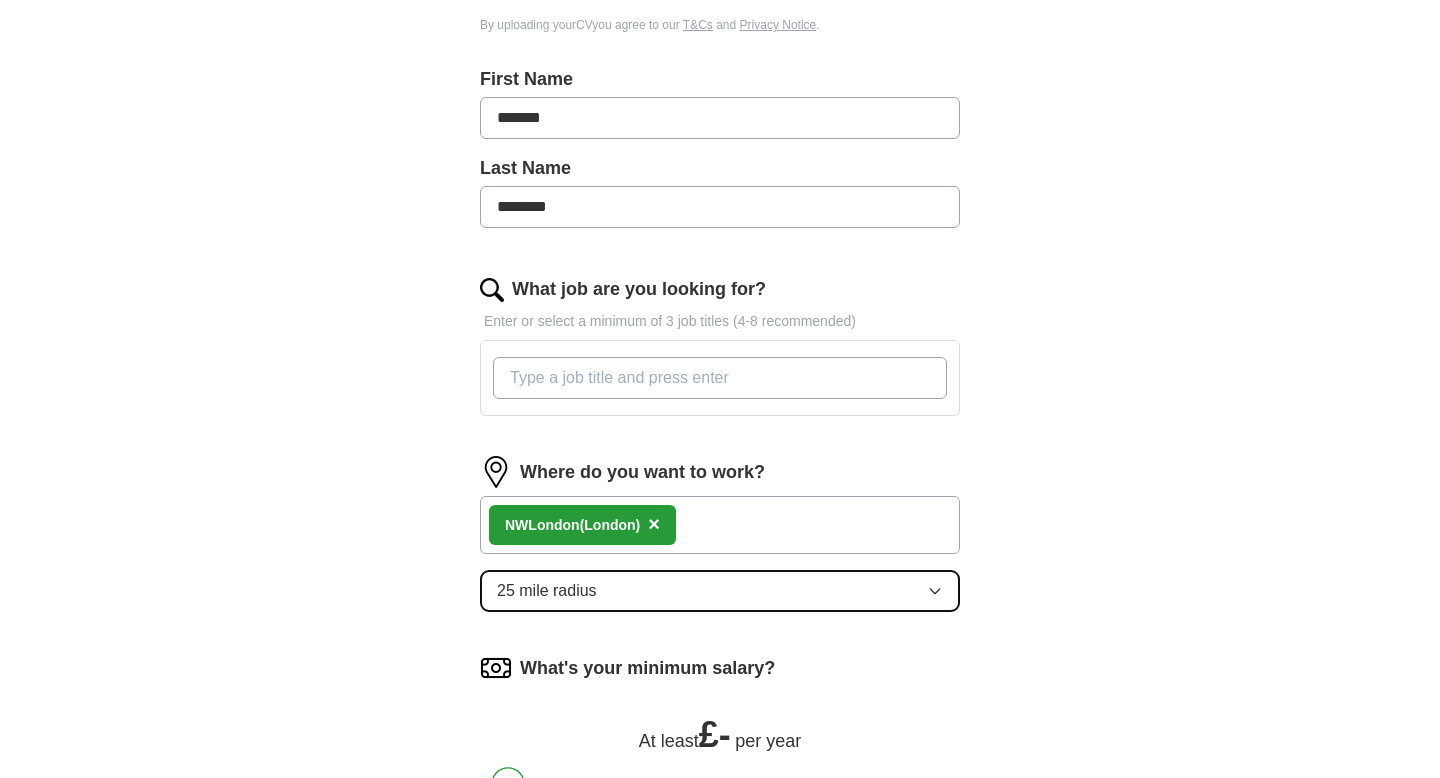 click on "25 mile radius" at bounding box center (547, 591) 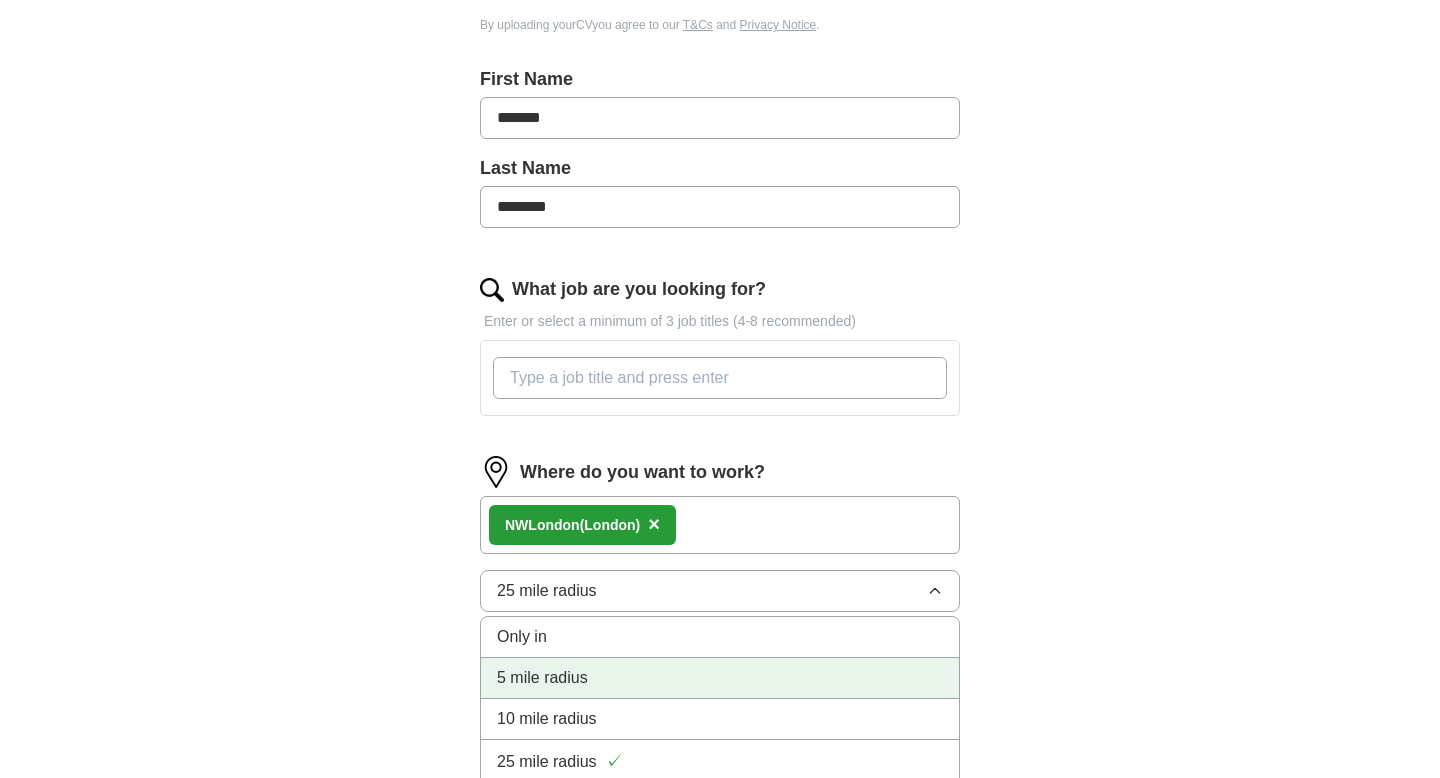 click on "5 mile radius" at bounding box center (542, 678) 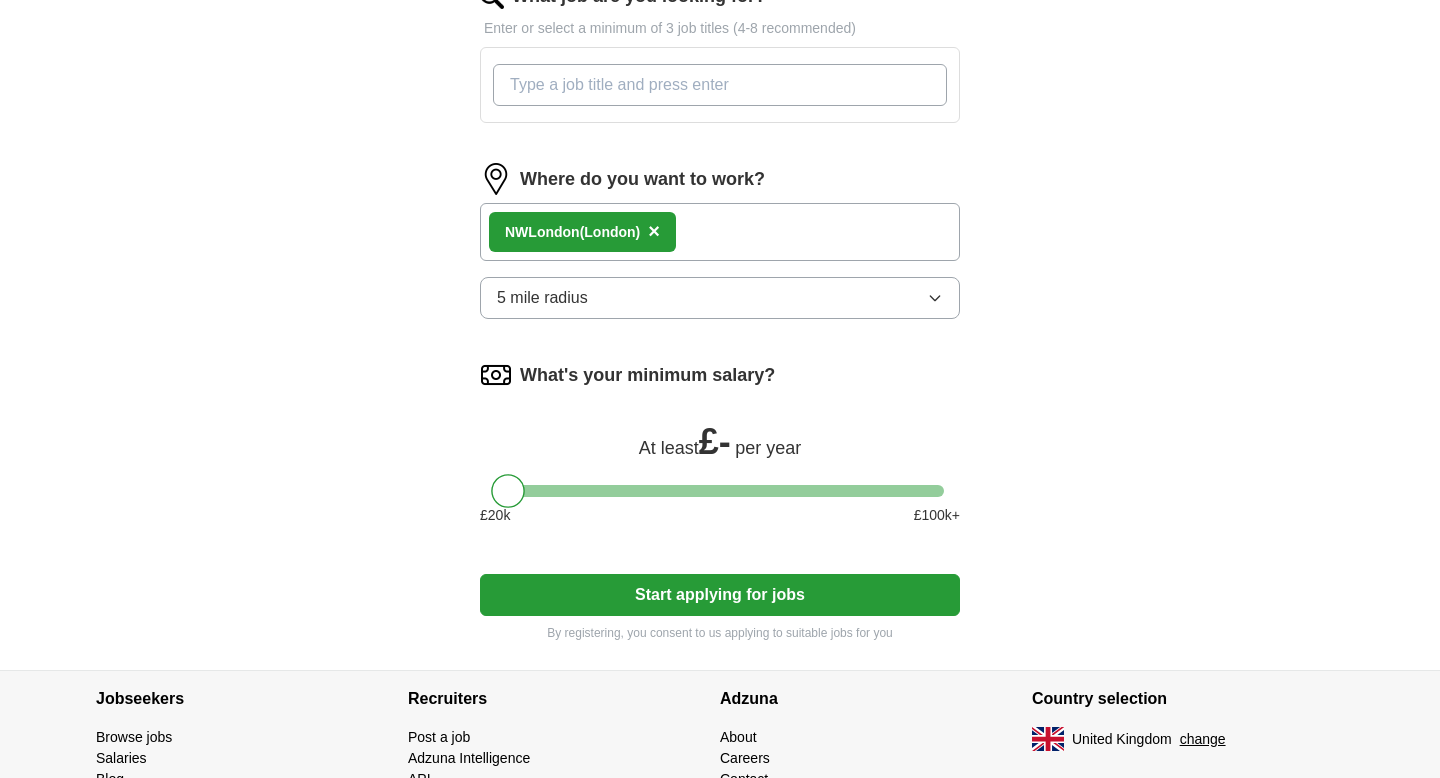 scroll, scrollTop: 801, scrollLeft: 0, axis: vertical 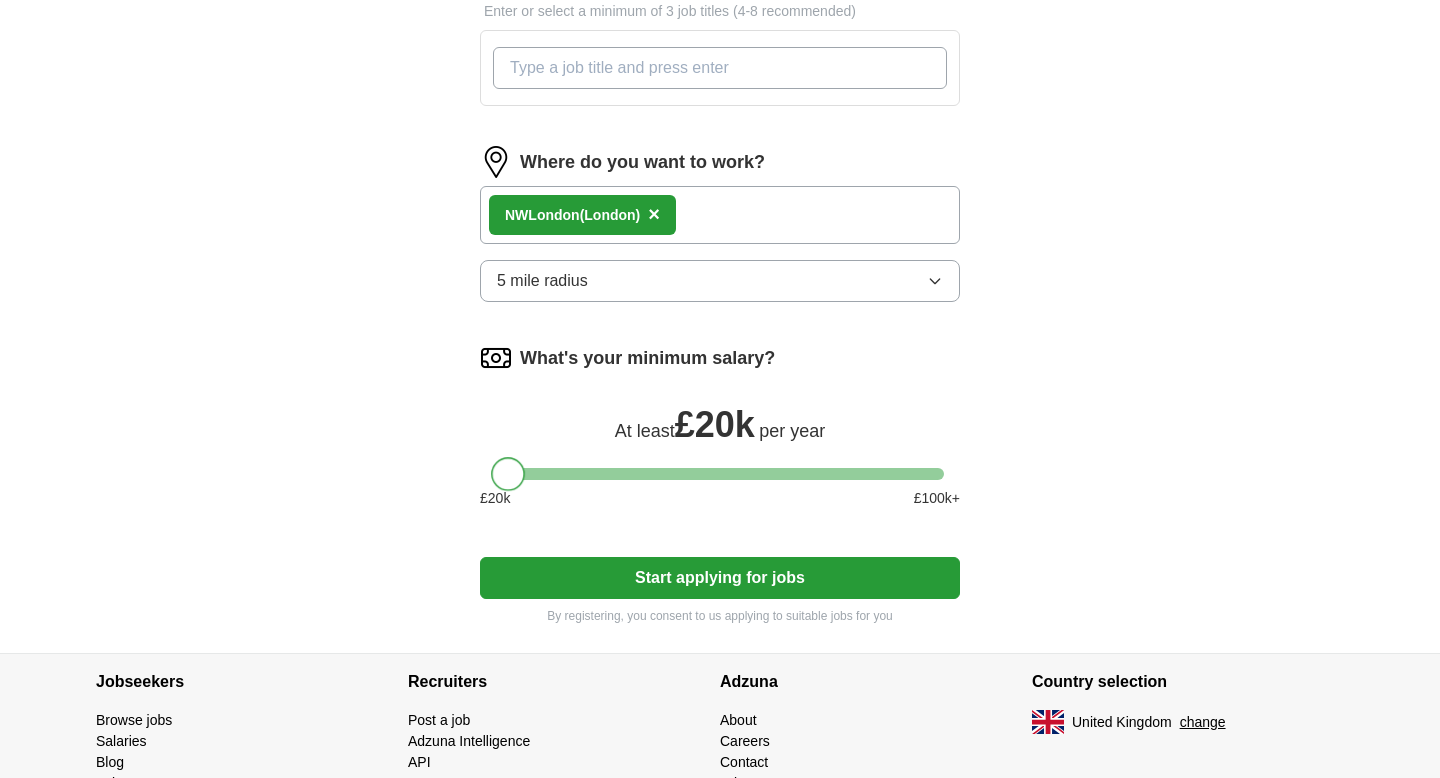drag, startPoint x: 498, startPoint y: 470, endPoint x: 131, endPoint y: 512, distance: 369.39545 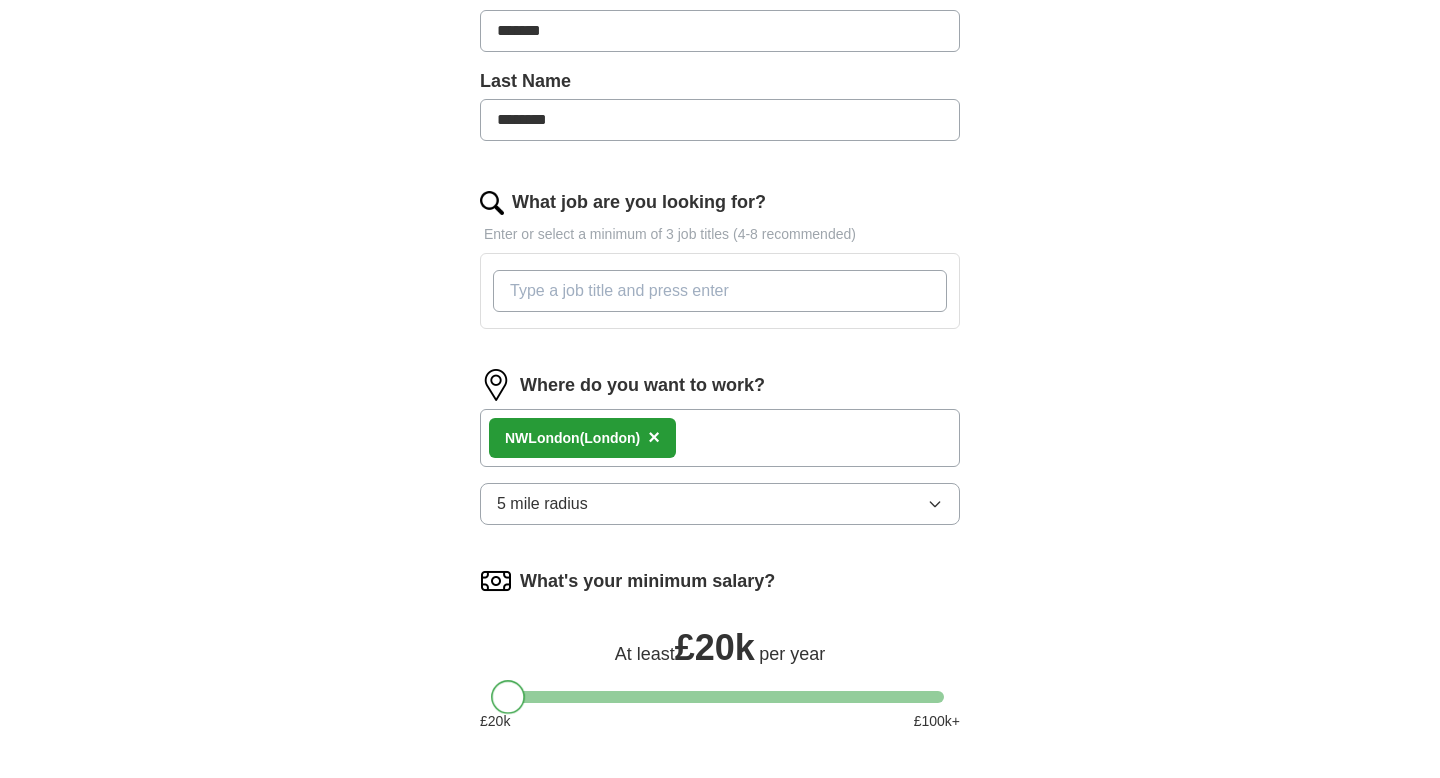 scroll, scrollTop: 577, scrollLeft: 0, axis: vertical 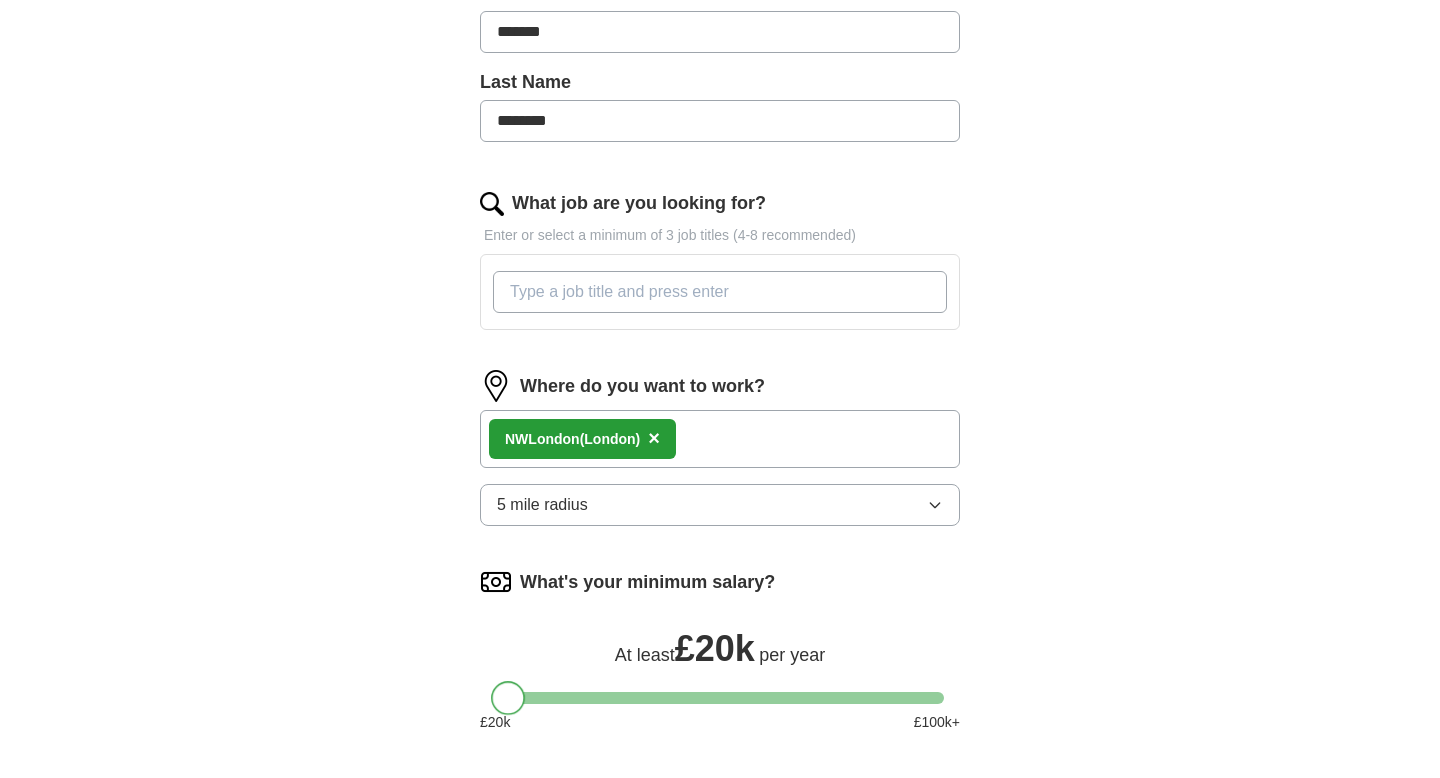 click on "What job are you looking for?" at bounding box center (720, 292) 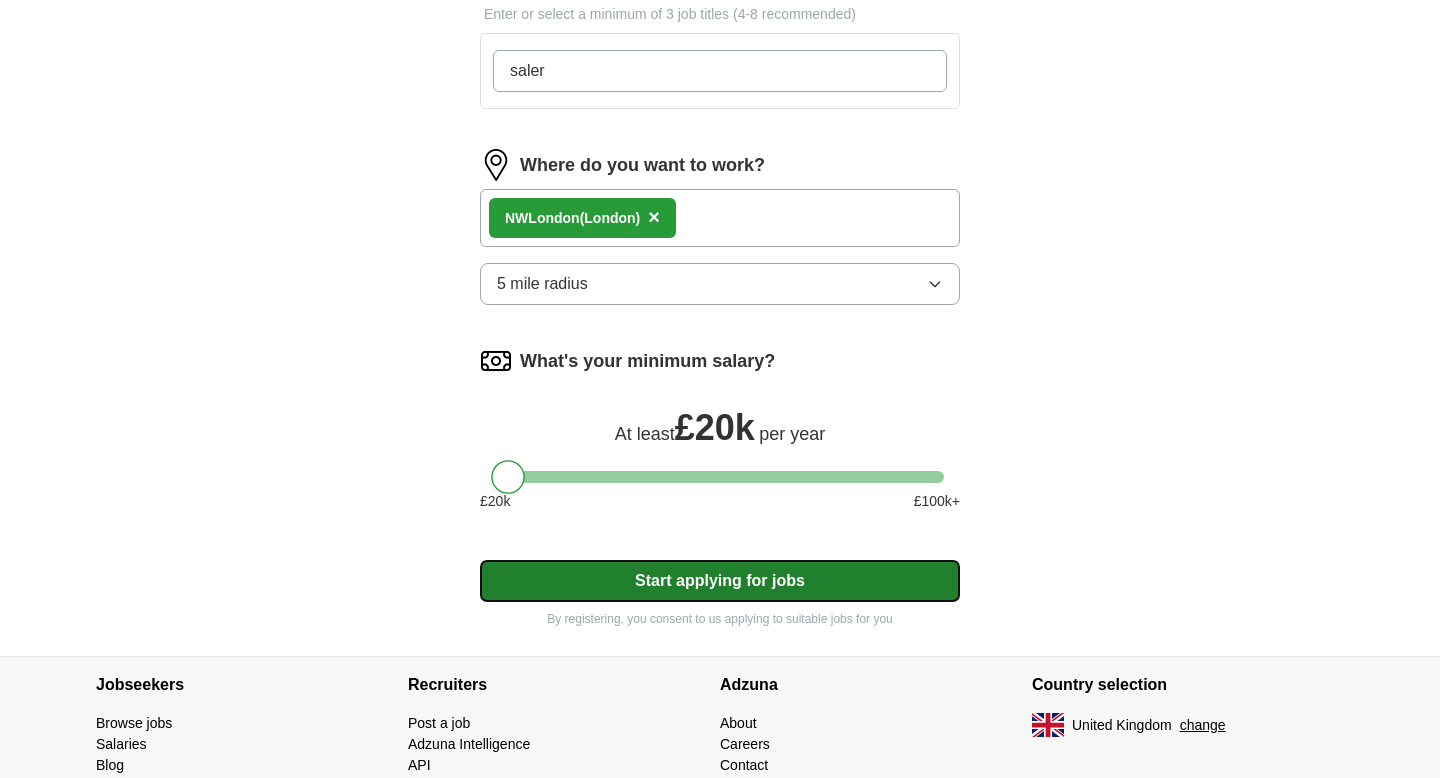 click on "Start applying for jobs" at bounding box center [720, 581] 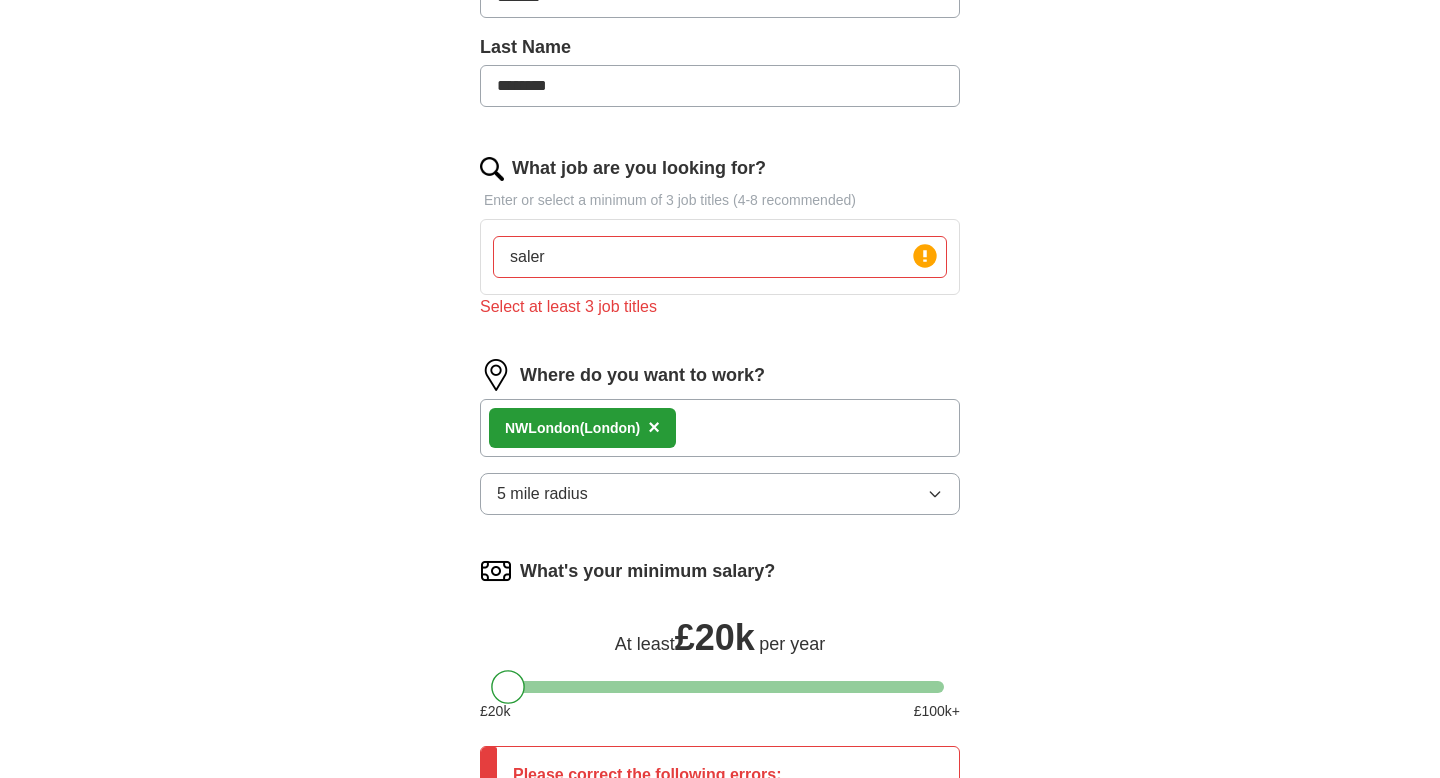 scroll, scrollTop: 637, scrollLeft: 0, axis: vertical 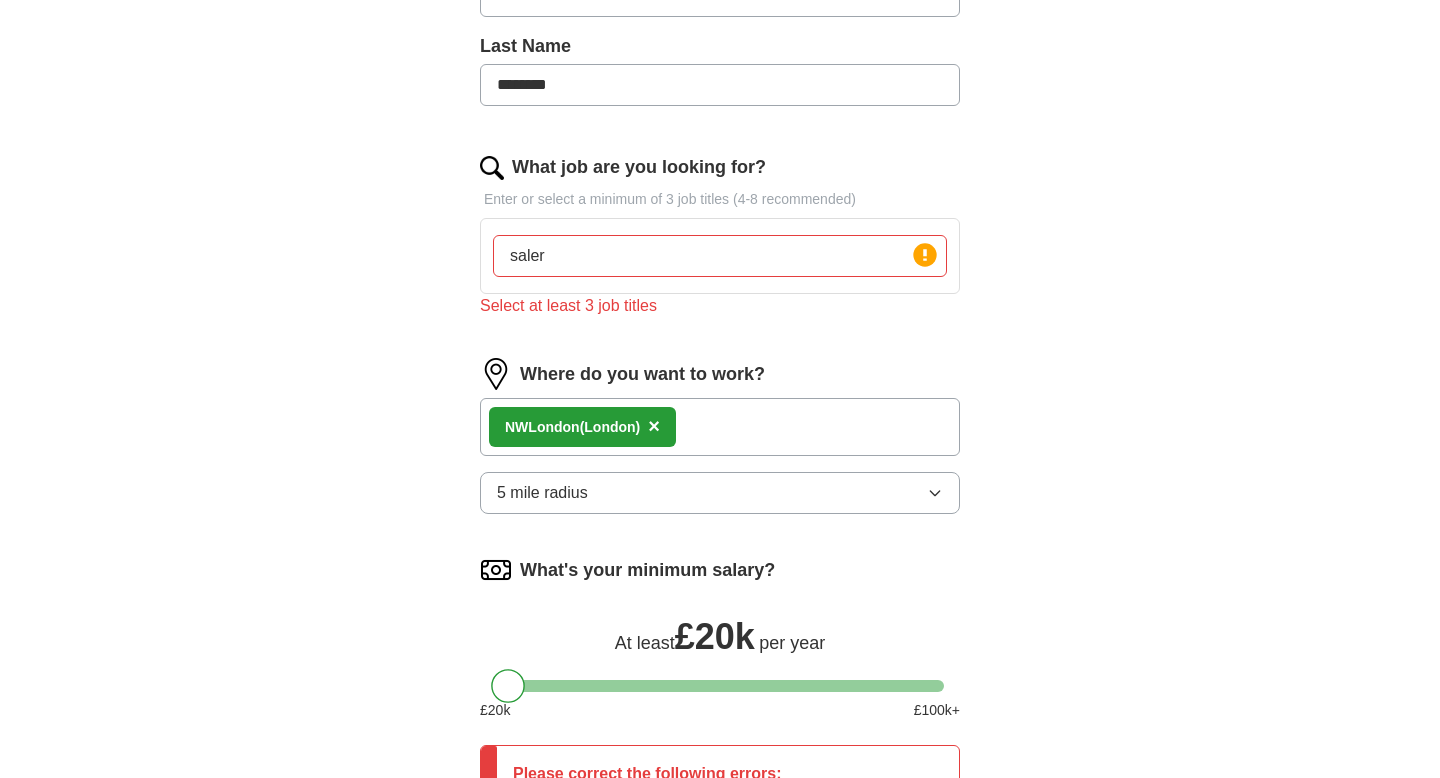 click on "saler" at bounding box center (720, 256) 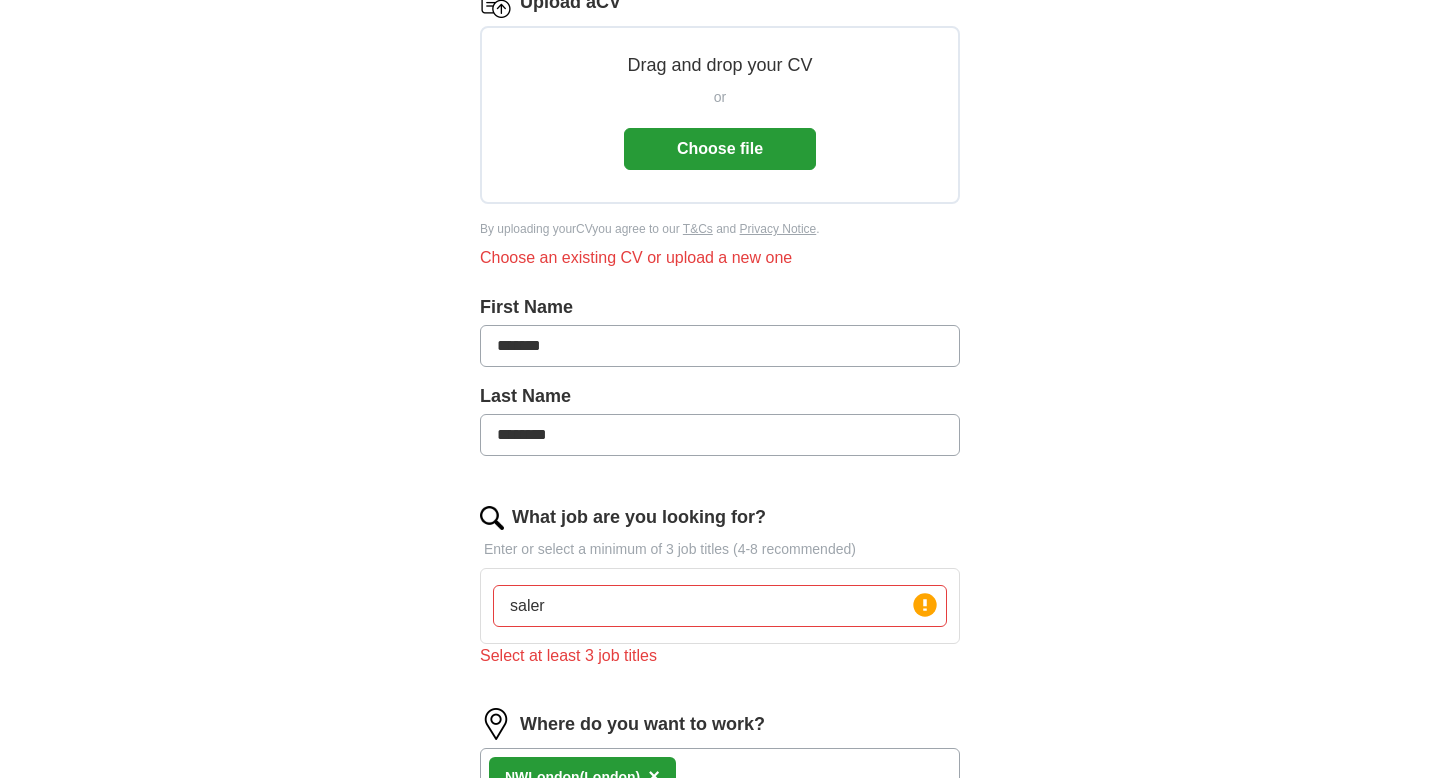 scroll, scrollTop: 284, scrollLeft: 0, axis: vertical 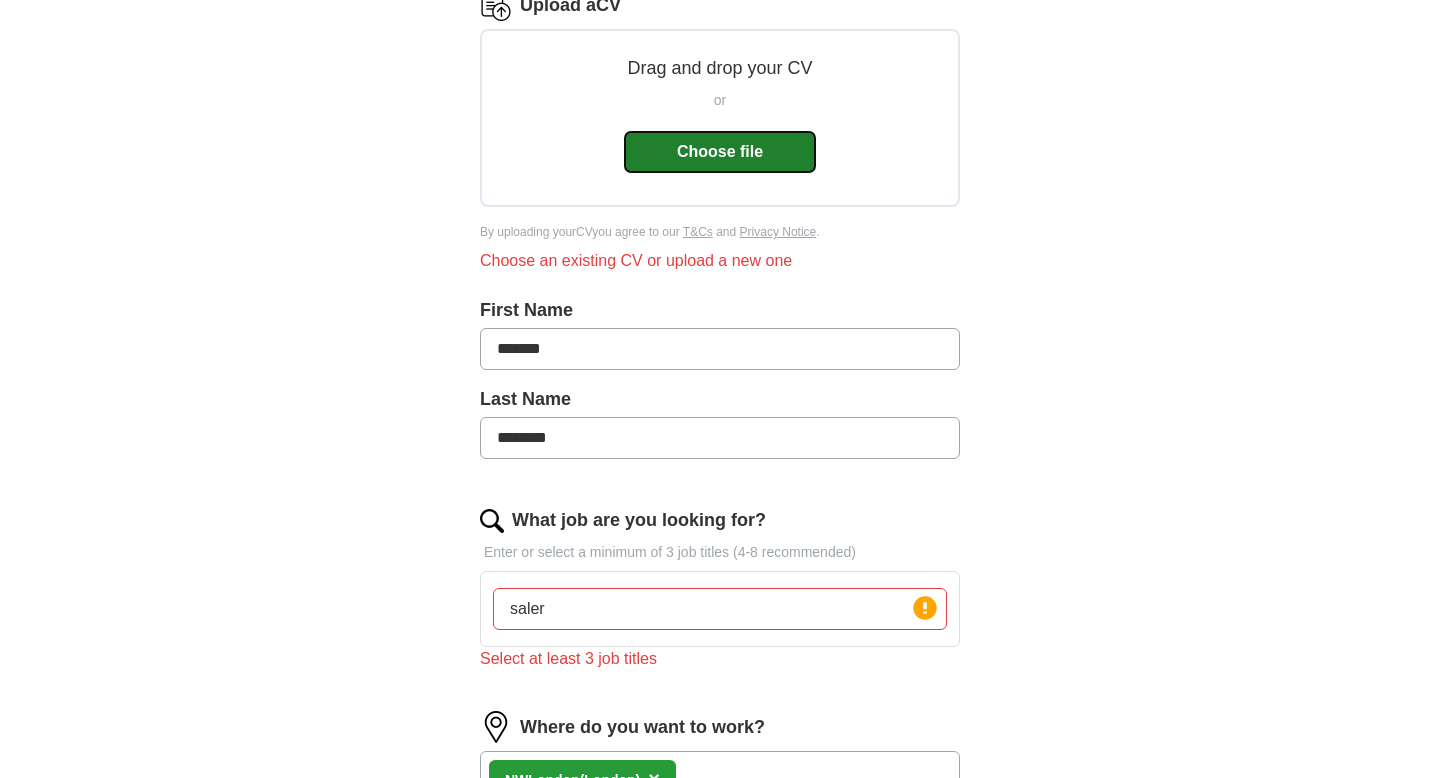 click on "Choose file" at bounding box center [720, 152] 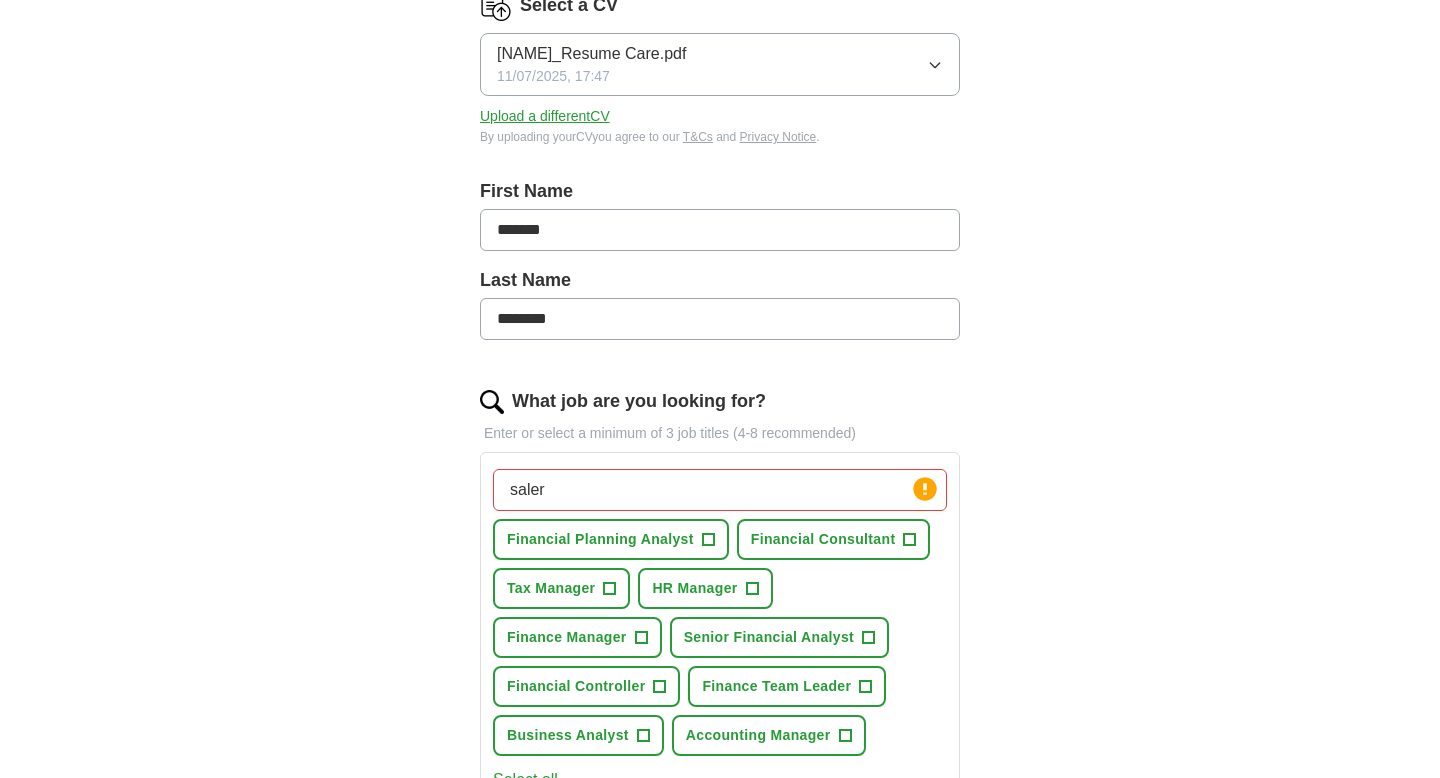 click on "saler" at bounding box center [720, 490] 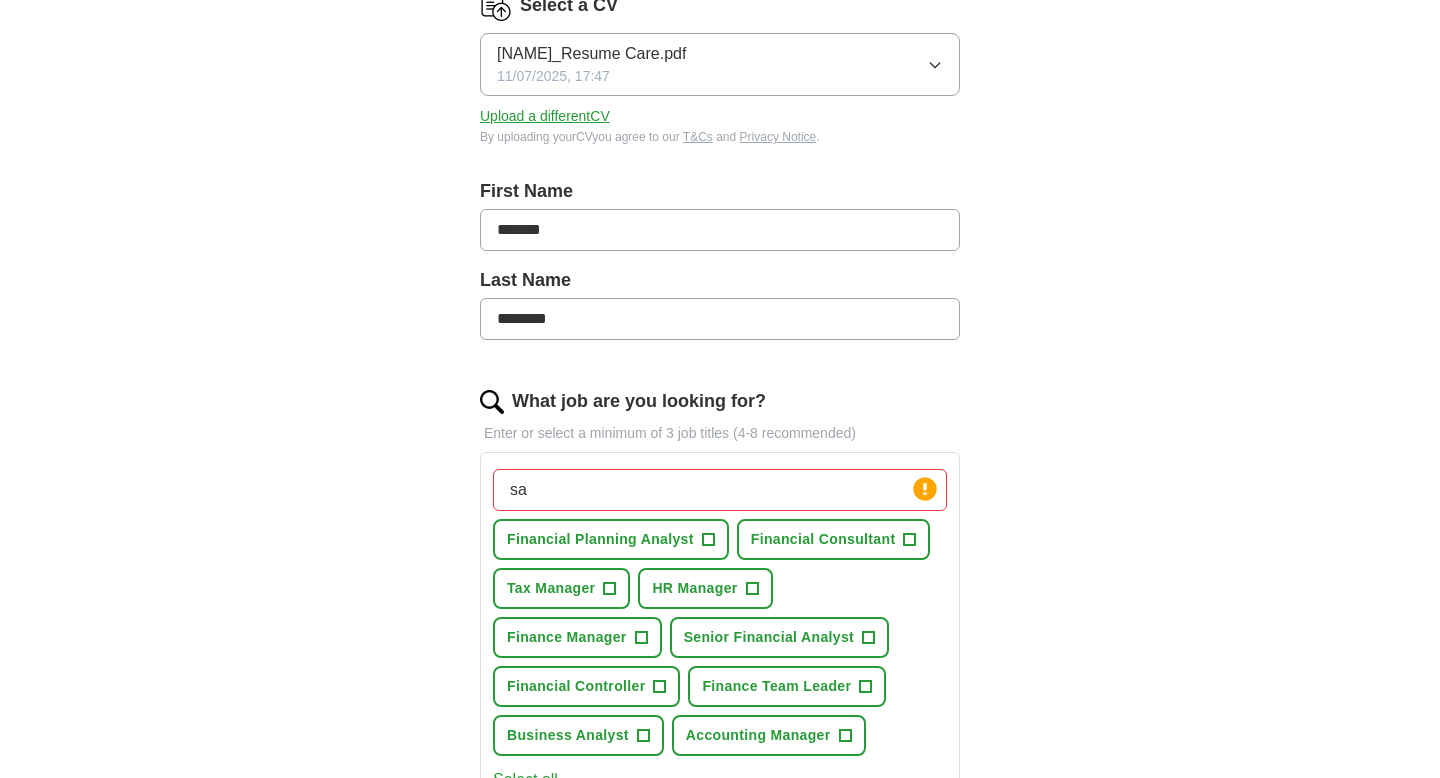 type on "s" 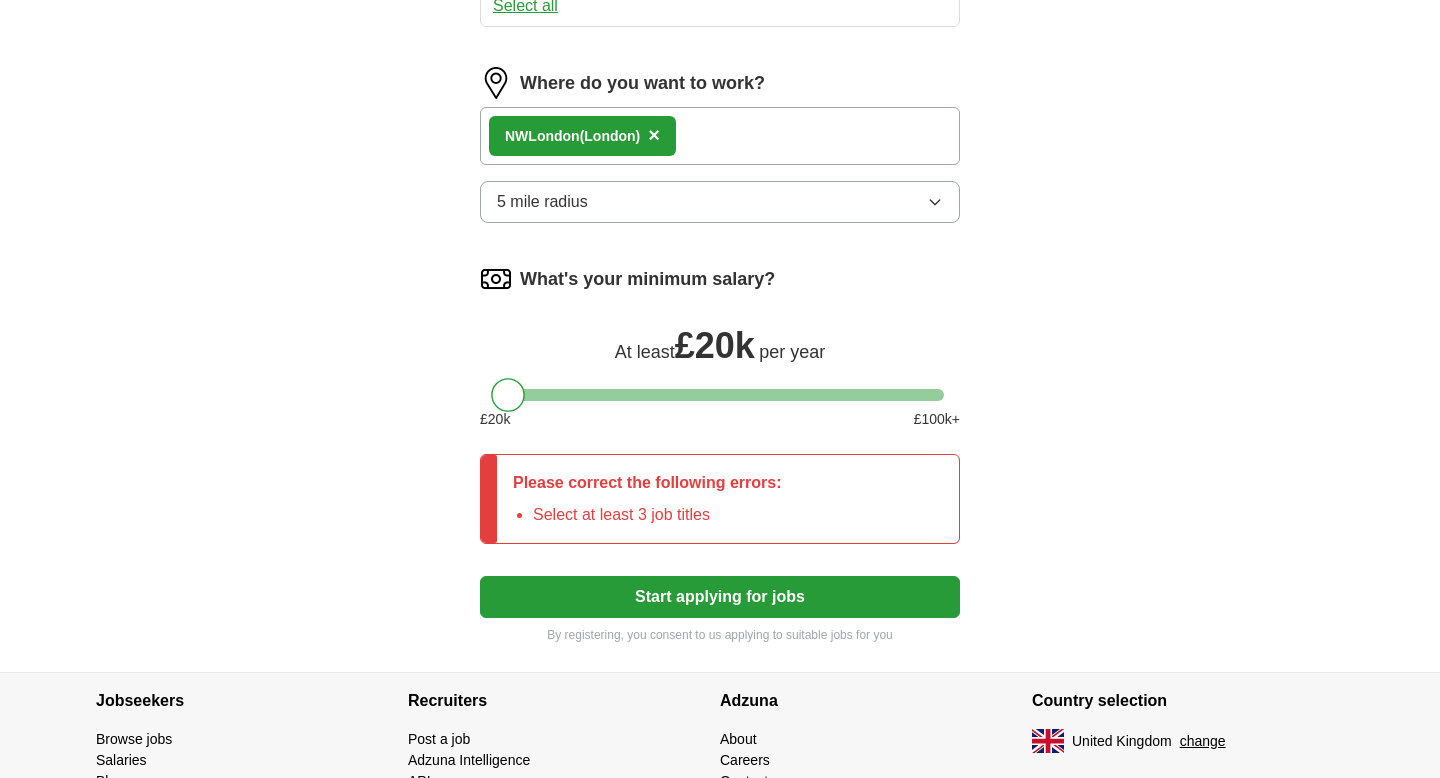 scroll, scrollTop: 1055, scrollLeft: 0, axis: vertical 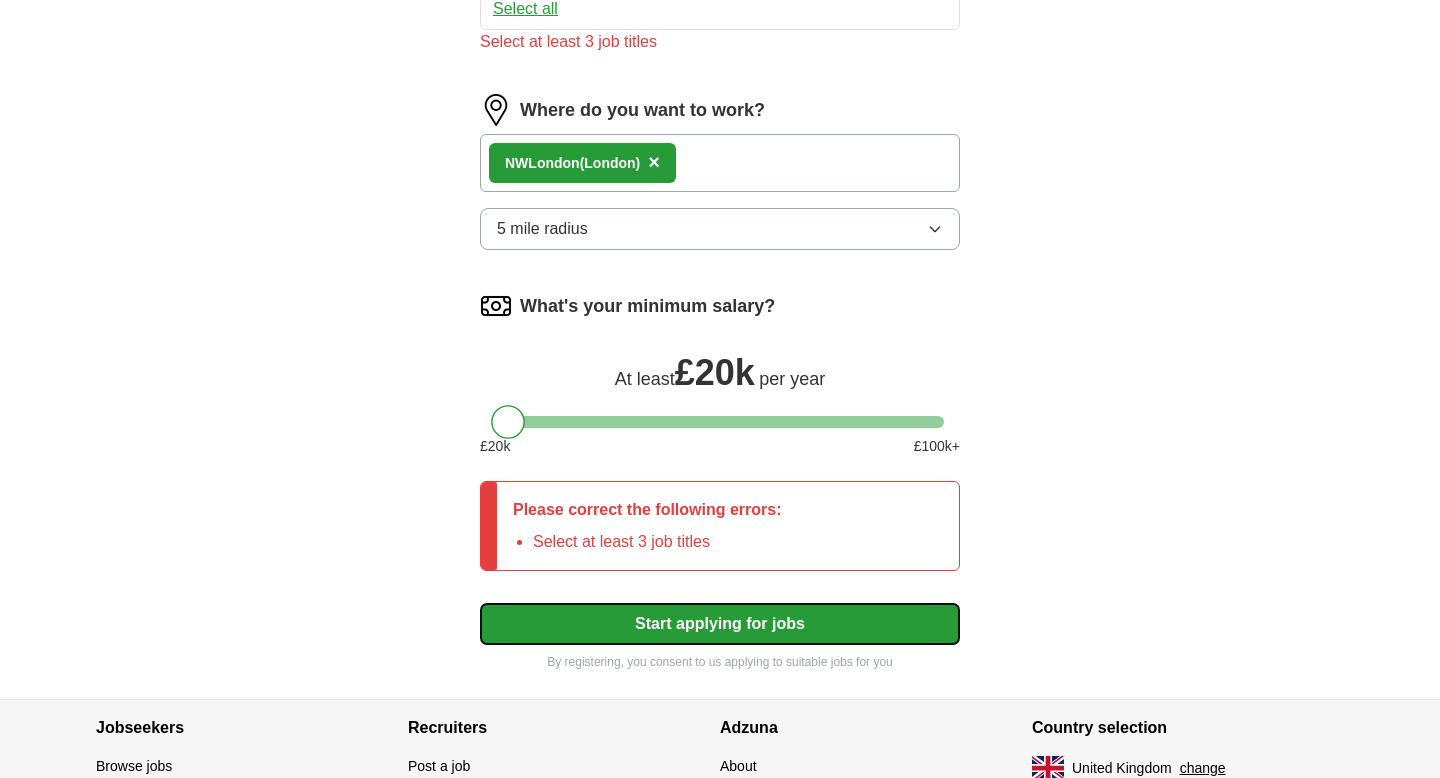 click on "Select a CV [NAME]_Resume Care.pdf 11/07/2025, 17:47 Upload a different CV By uploading your CV you agree to our T&Cs and Privacy Notice. First Name ******* Last Name ******** What job are you looking for? Enter or select a minimum of 3 job titles (4-8 recommended) seller Seller Seller Press return to add title Financial Planning Analyst + Financial Consultant + Tax Manager + HR Manager + Finance Manager + Senior Financial Analyst + Financial Controller + Finance Team Leader + Business Analyst + Accounting Manager + Select all Select at least 3 job titles Where do you want to work? NW [CITY] ([CITY]) × 5 mile radius What's your minimum salary? At least £ 20k per year £ 20 k £ 100 k+ Please correct the following errors: Select at least 3 job titles Start applying for jobs By registering, you consent to us applying to suitable jobs for you" at bounding box center (720, -56) 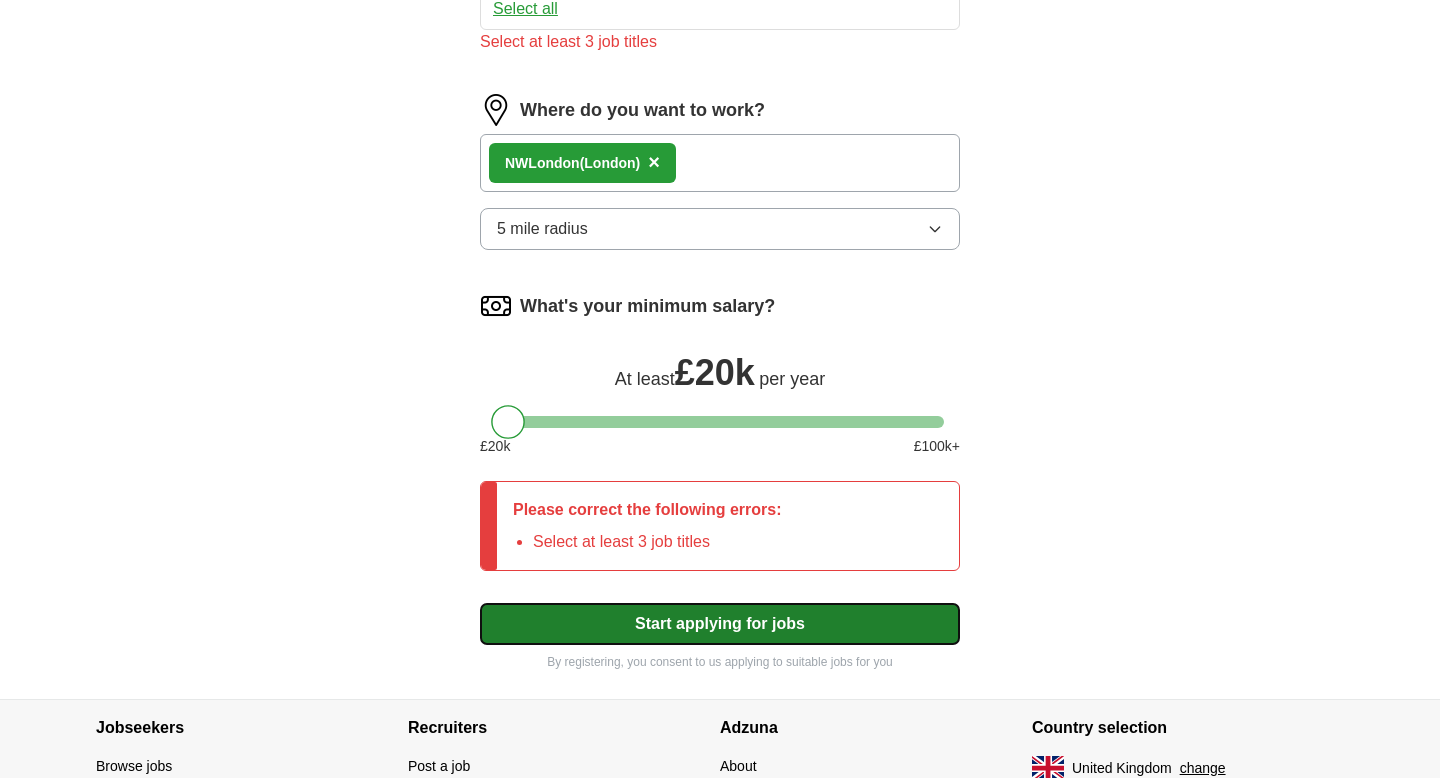 click on "Start applying for jobs" at bounding box center [720, 624] 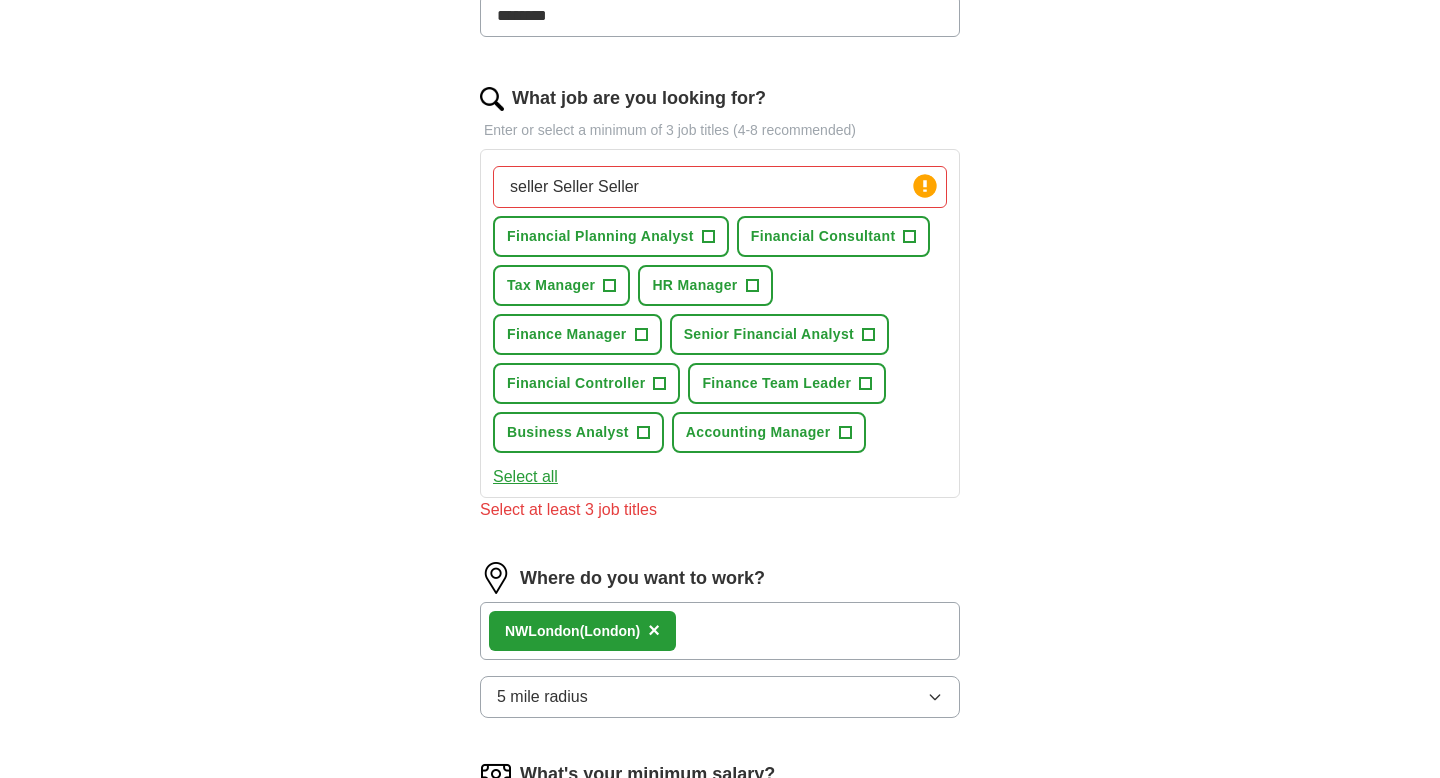 scroll, scrollTop: 575, scrollLeft: 0, axis: vertical 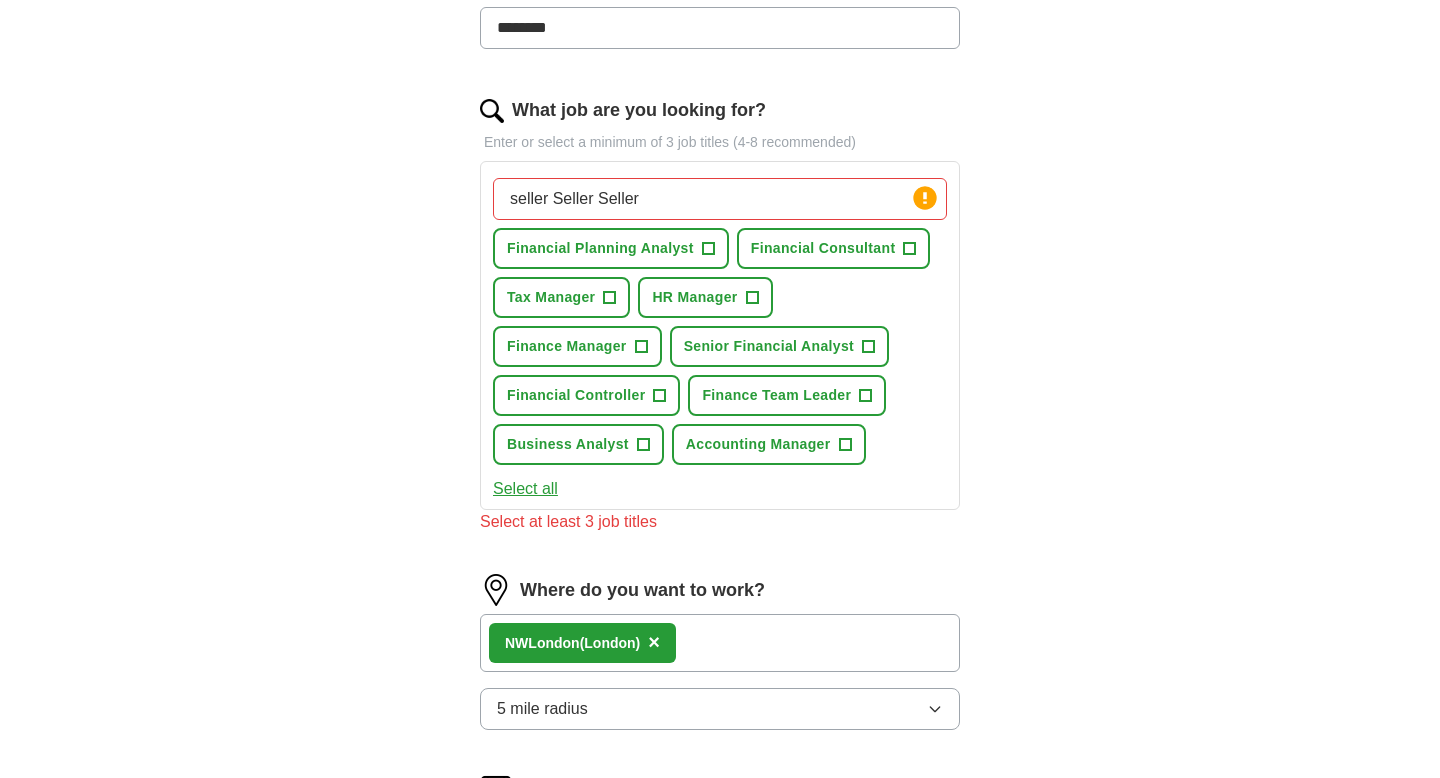 click on "seller Seller Seller" at bounding box center [720, 199] 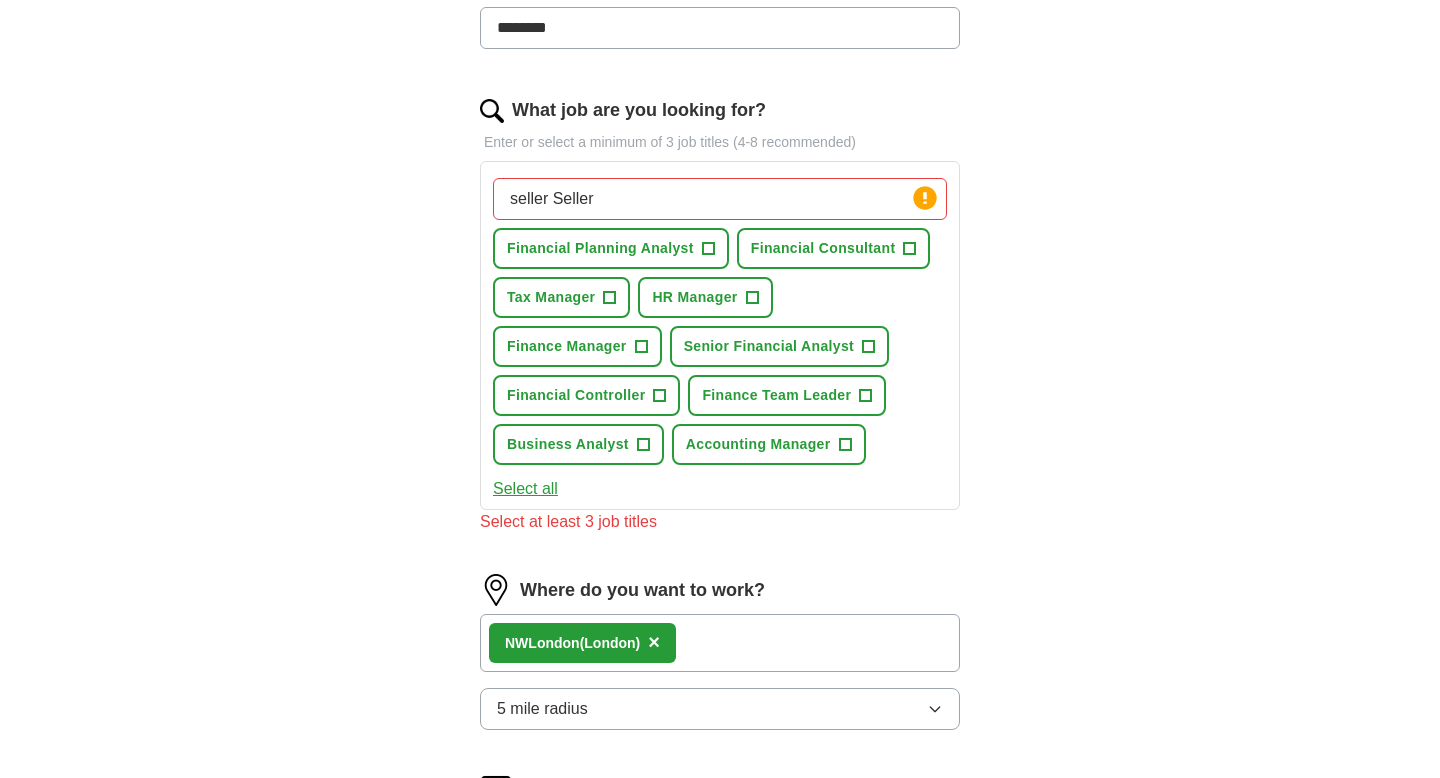 click on "seller Seller" at bounding box center [720, 199] 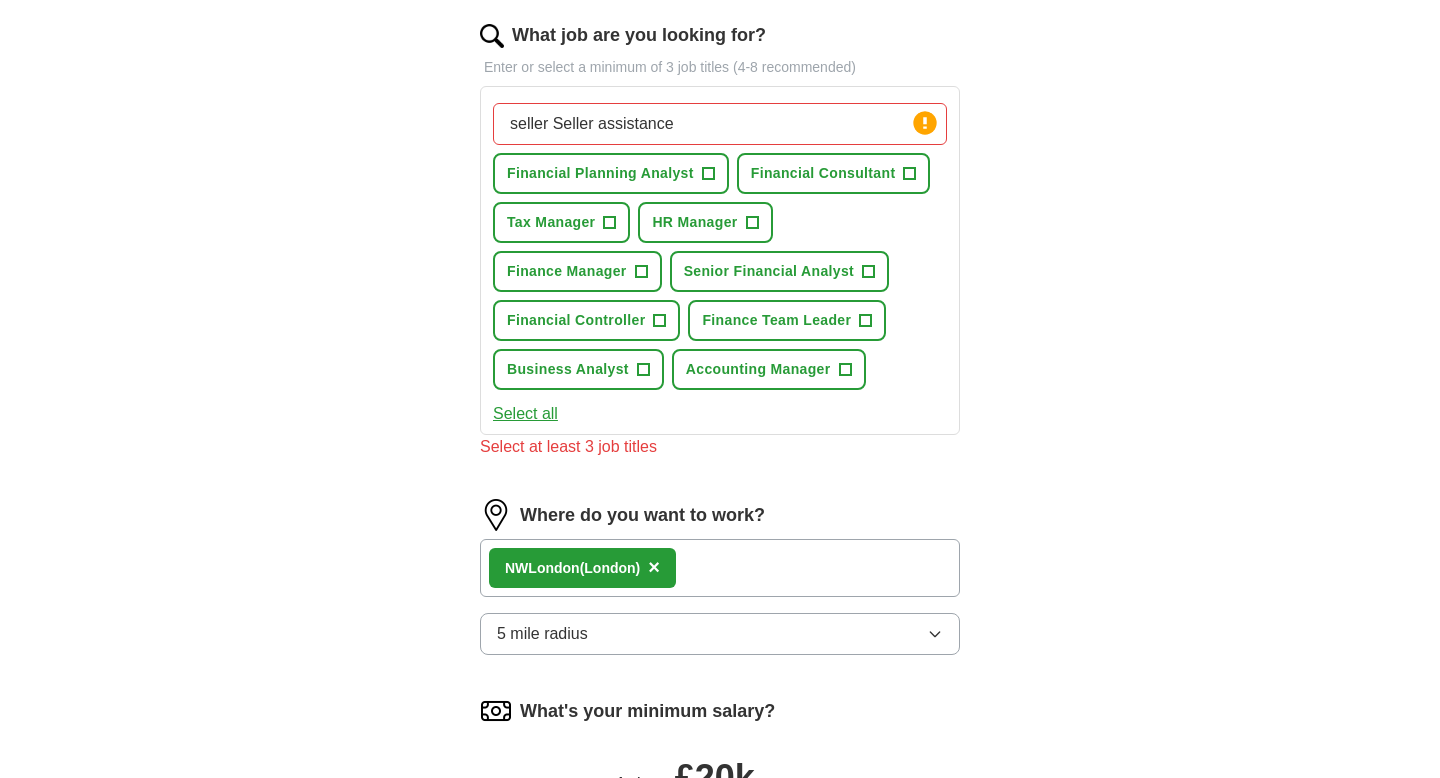 scroll, scrollTop: 654, scrollLeft: 0, axis: vertical 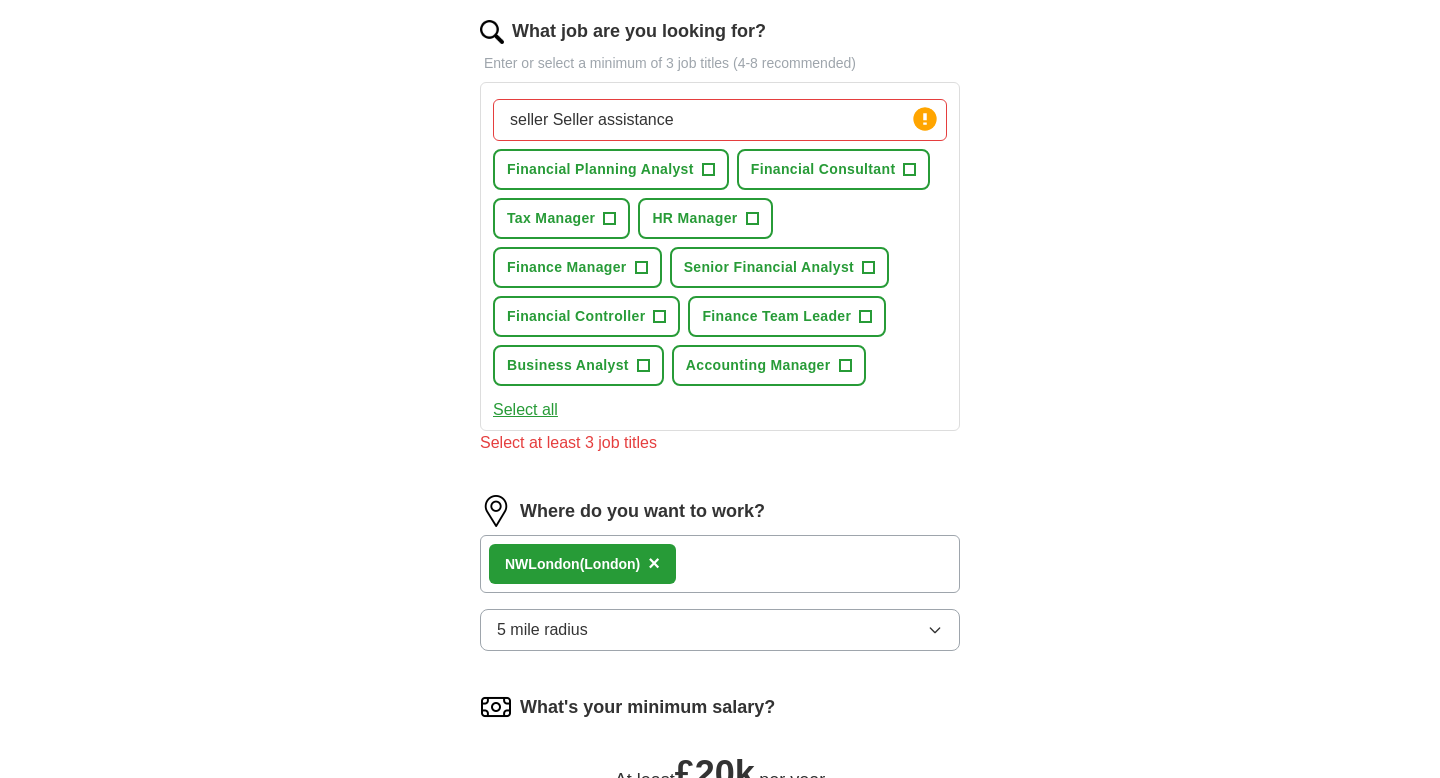 click on "seller Seller assistance" at bounding box center [720, 120] 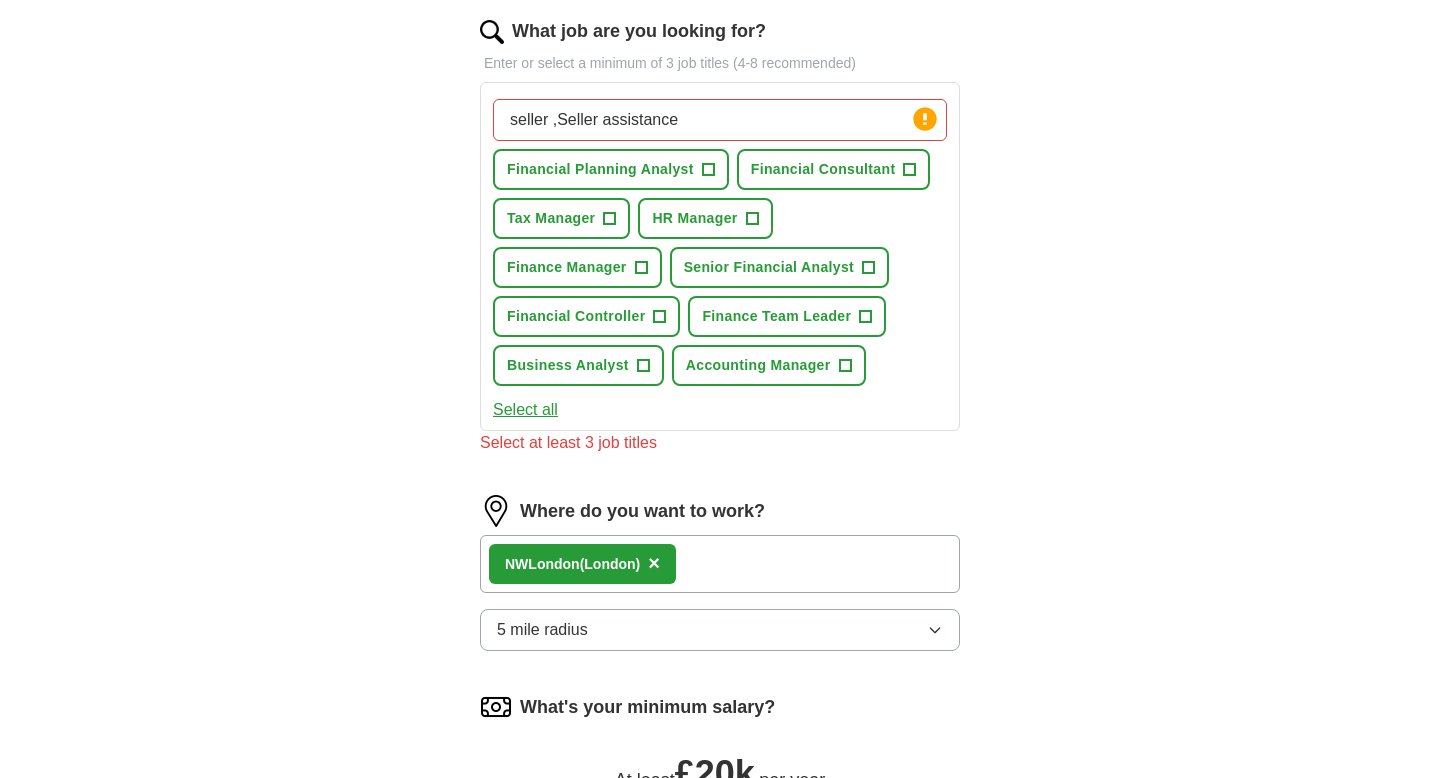 click on "seller ,Seller assistance" at bounding box center [720, 120] 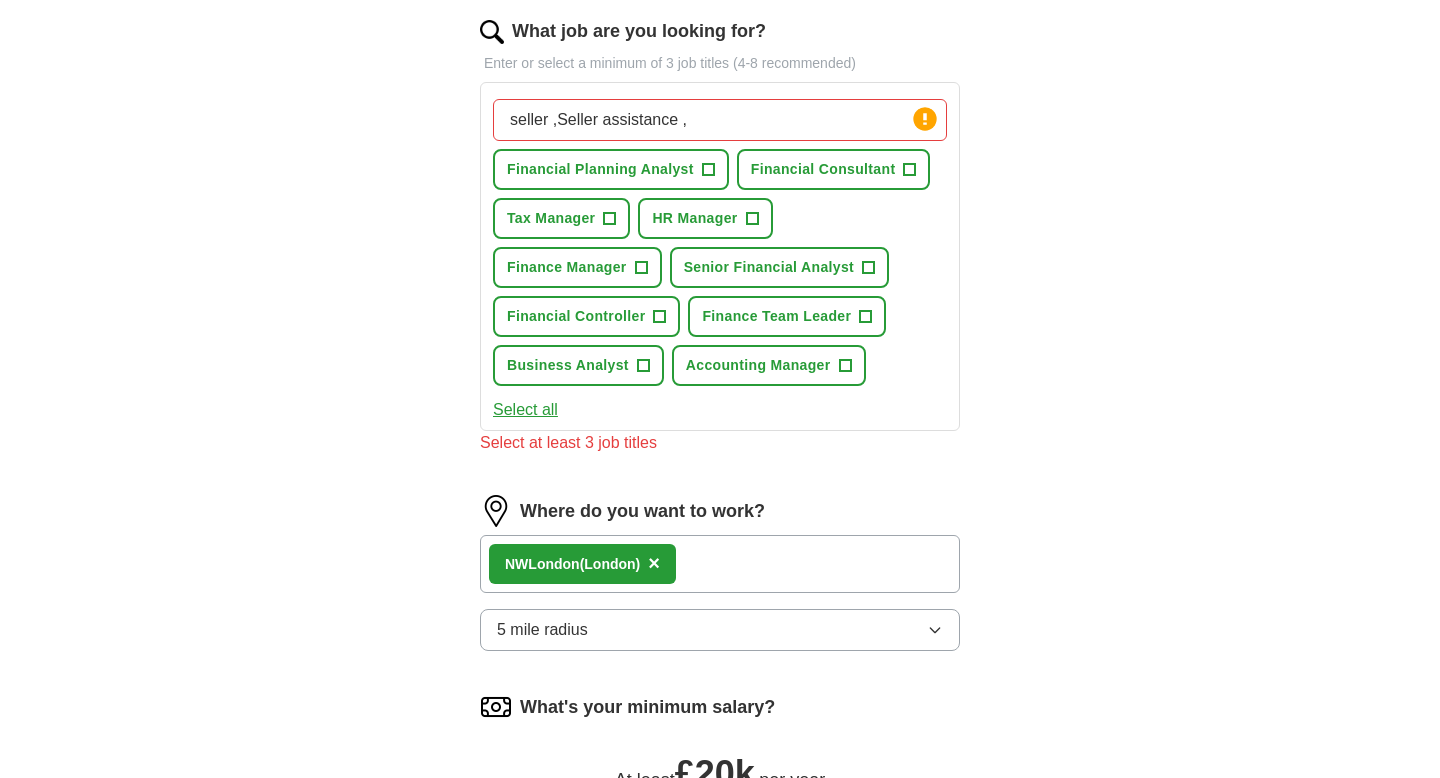 paste on "Cashier" 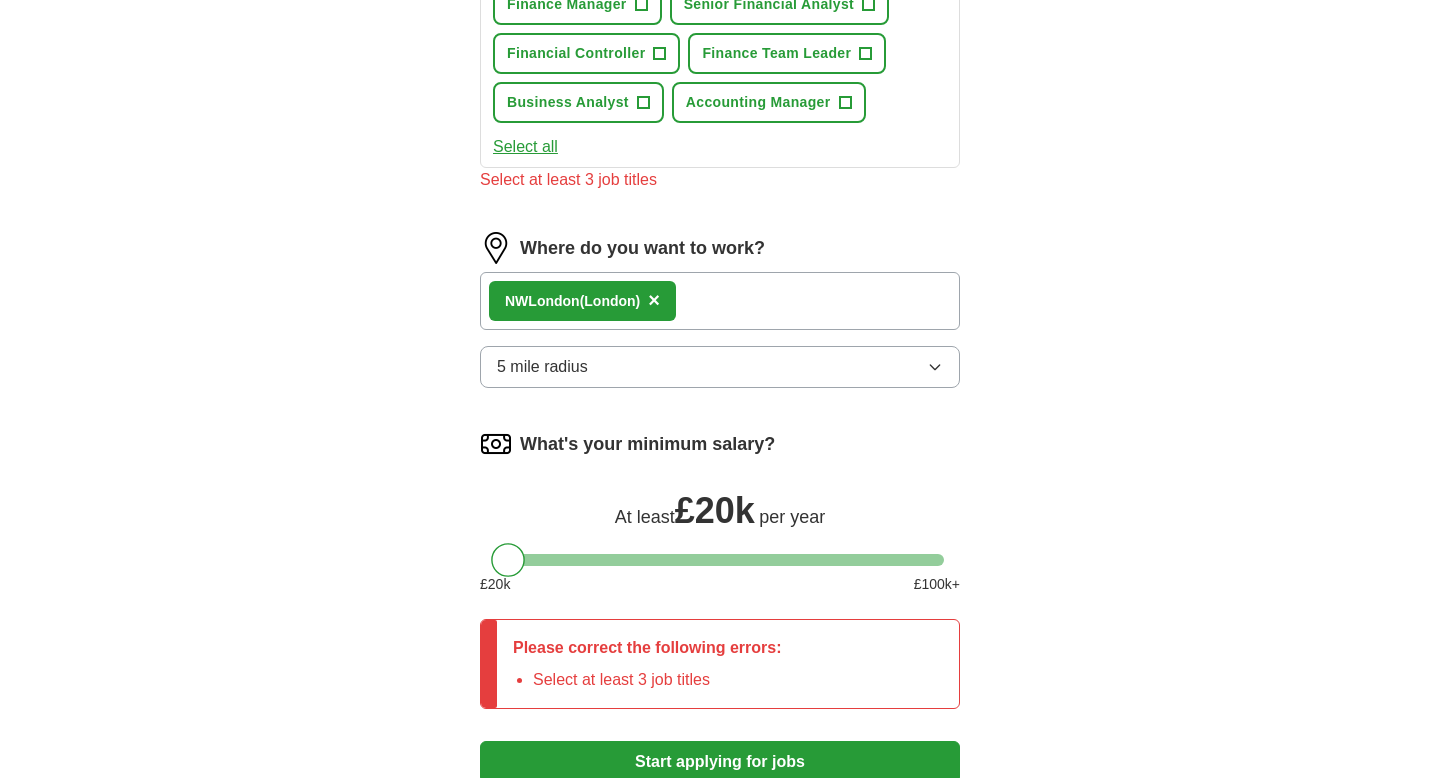 scroll, scrollTop: 1178, scrollLeft: 0, axis: vertical 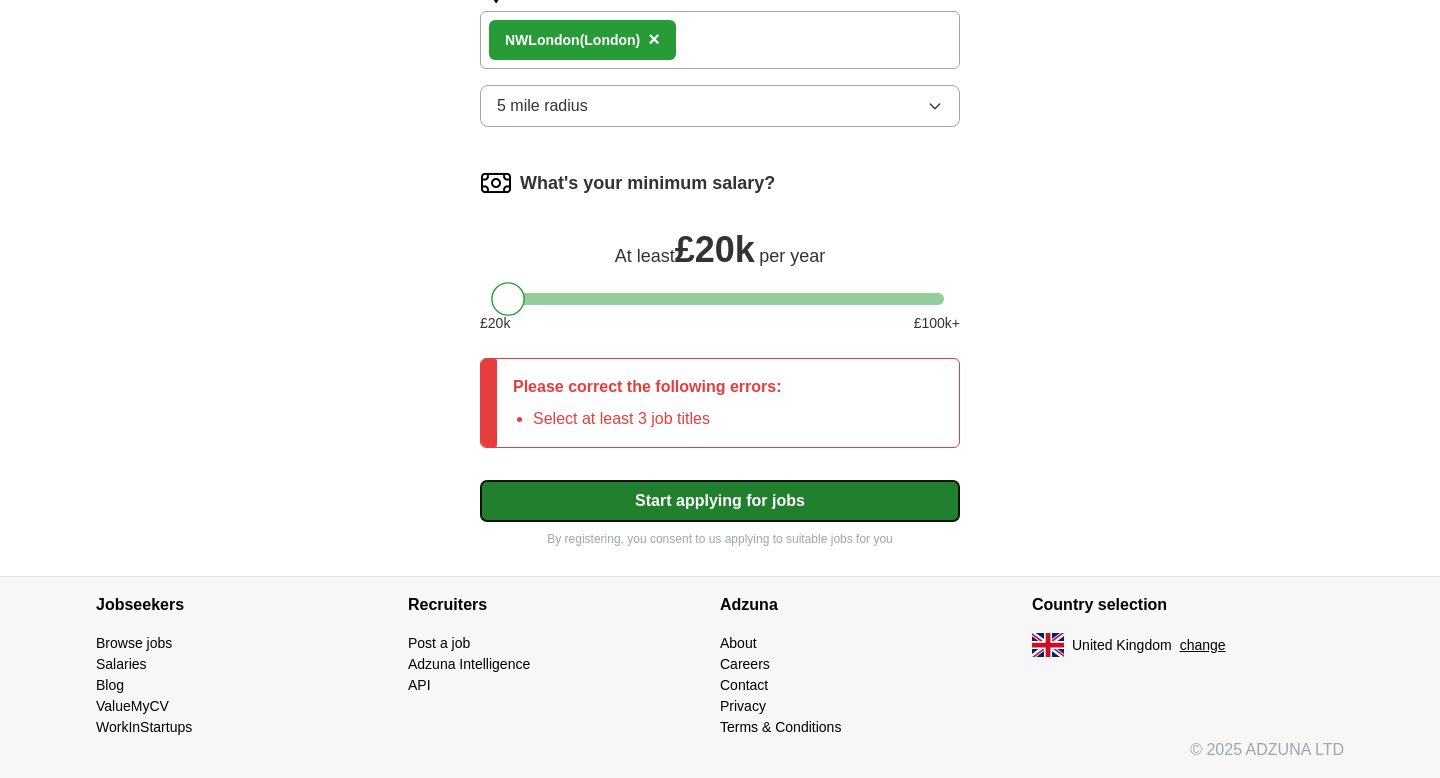 click on "Start applying for jobs" at bounding box center [720, 501] 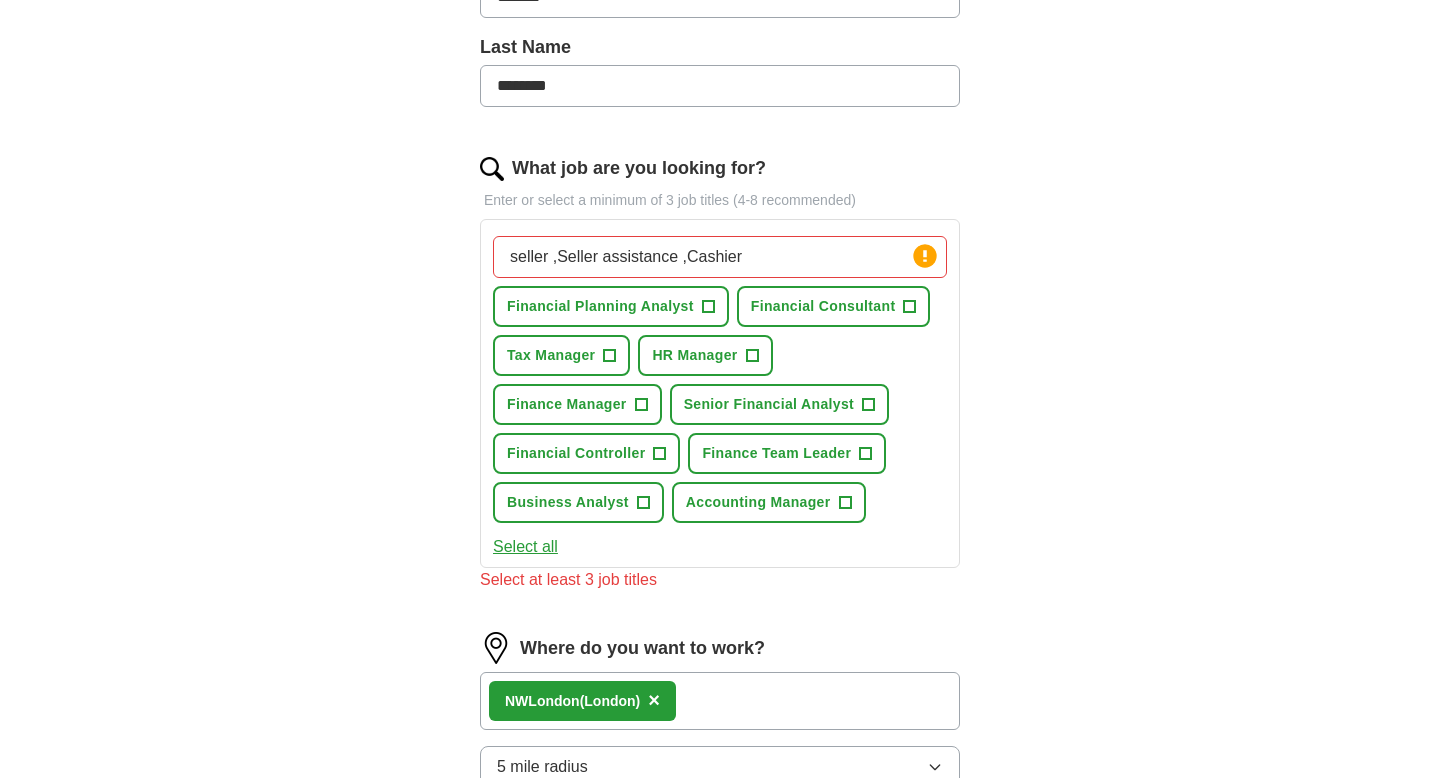 scroll, scrollTop: 518, scrollLeft: 0, axis: vertical 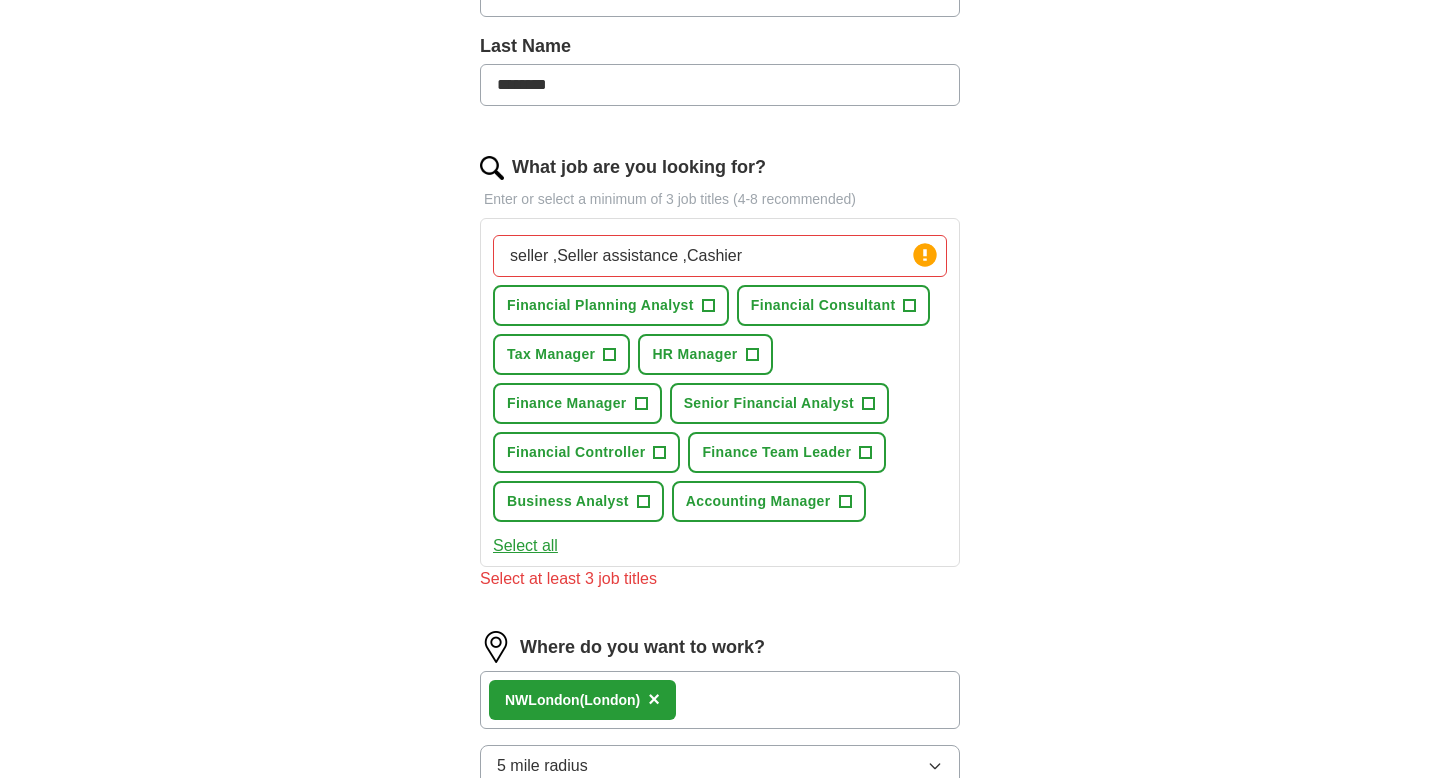 drag, startPoint x: 558, startPoint y: 254, endPoint x: 595, endPoint y: 251, distance: 37.12142 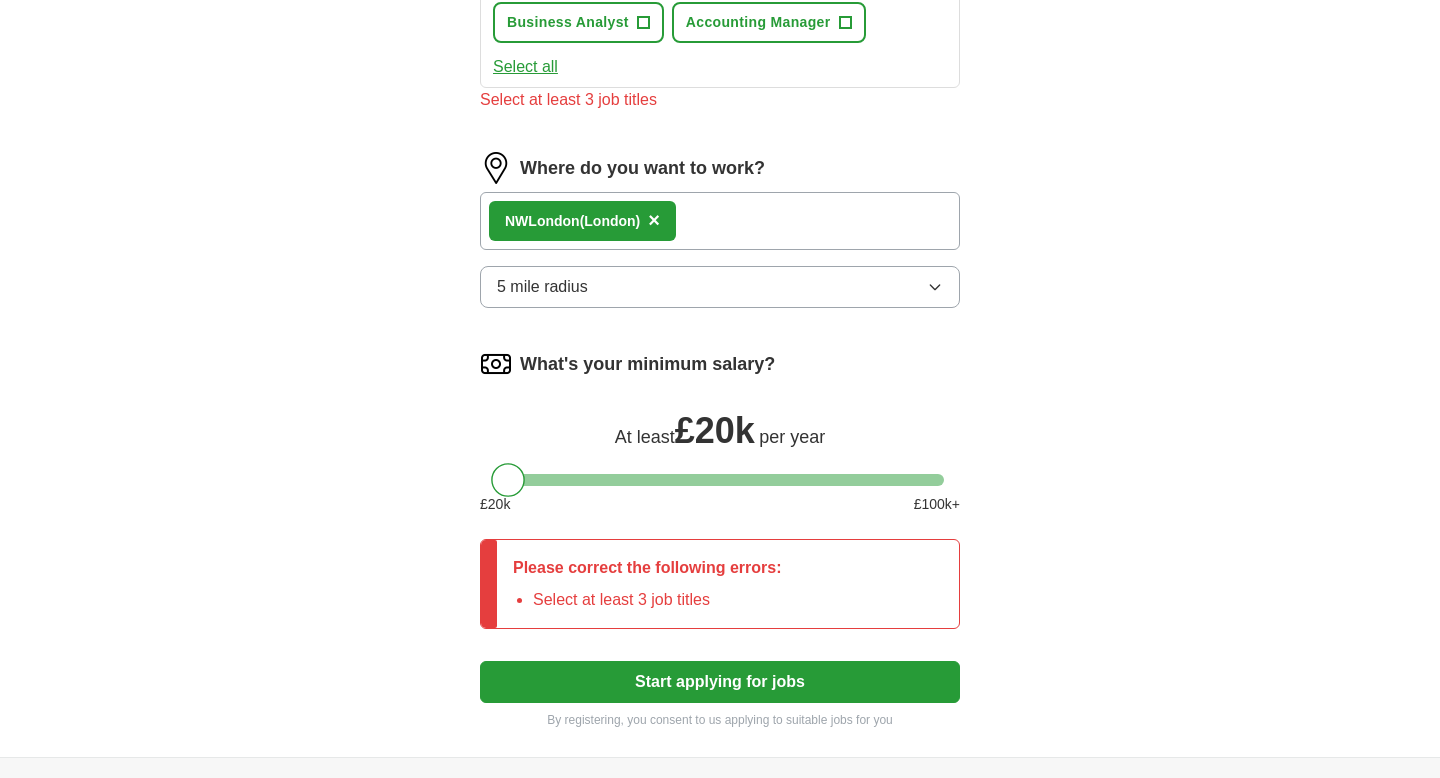 scroll, scrollTop: 1025, scrollLeft: 0, axis: vertical 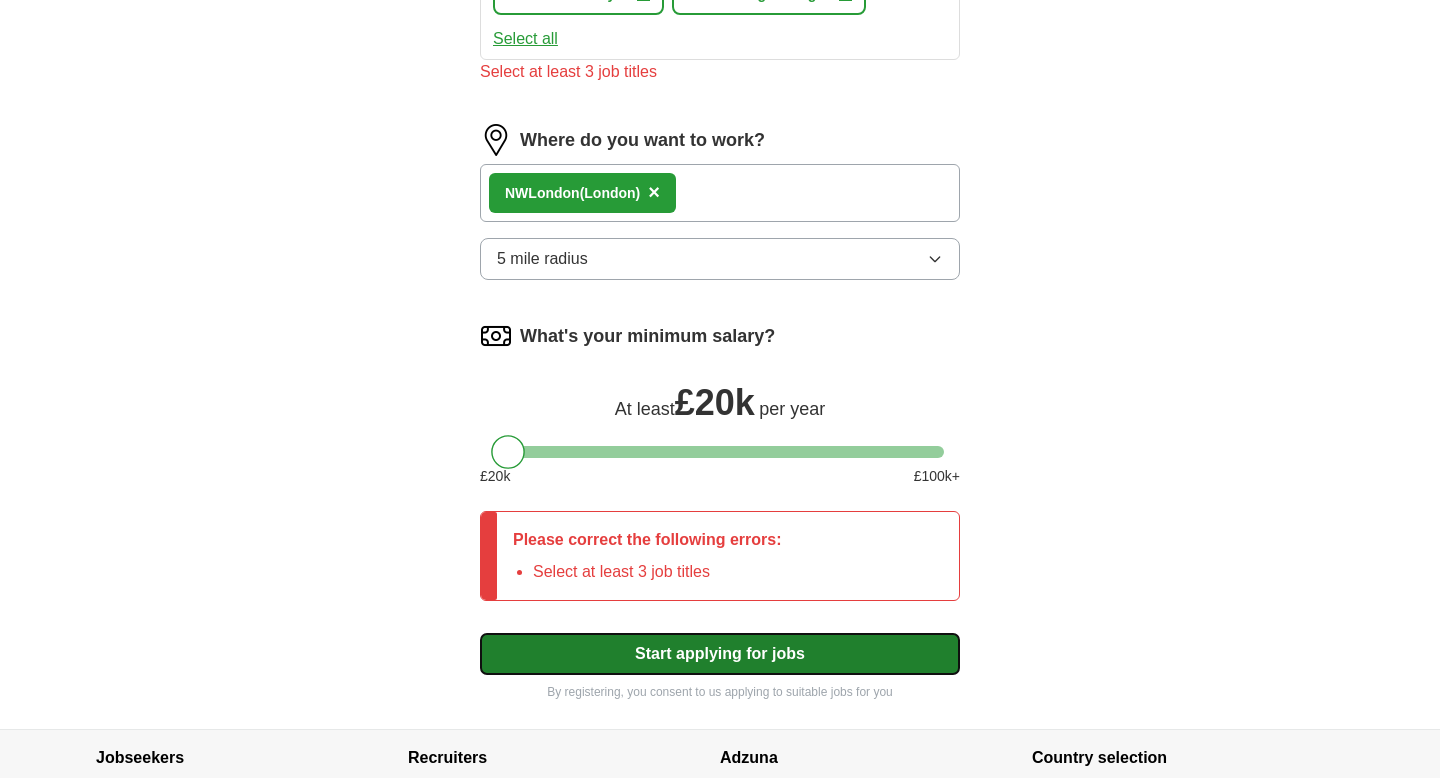 click on "Start applying for jobs" at bounding box center (720, 654) 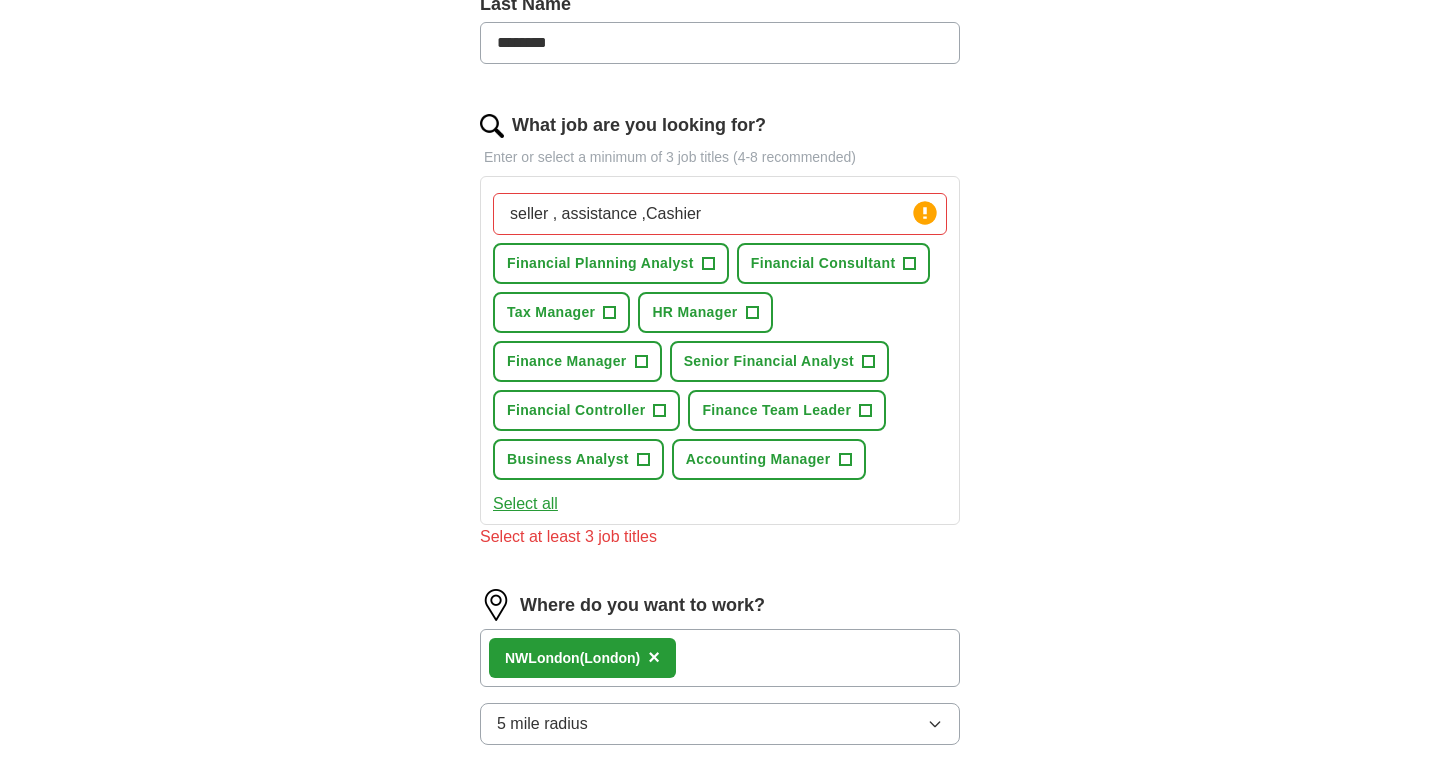 scroll, scrollTop: 561, scrollLeft: 0, axis: vertical 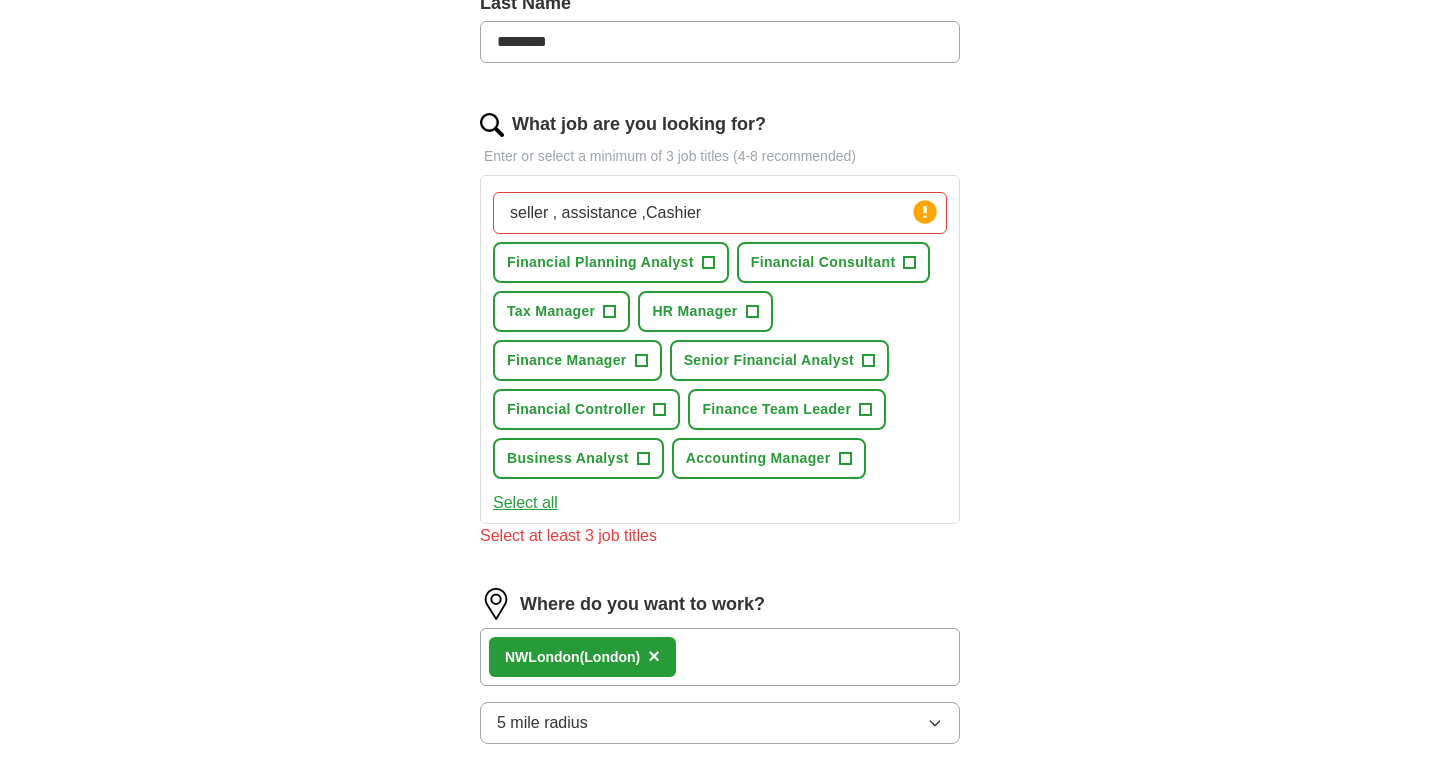click on "seller , assistance ,Cashier" at bounding box center [720, 213] 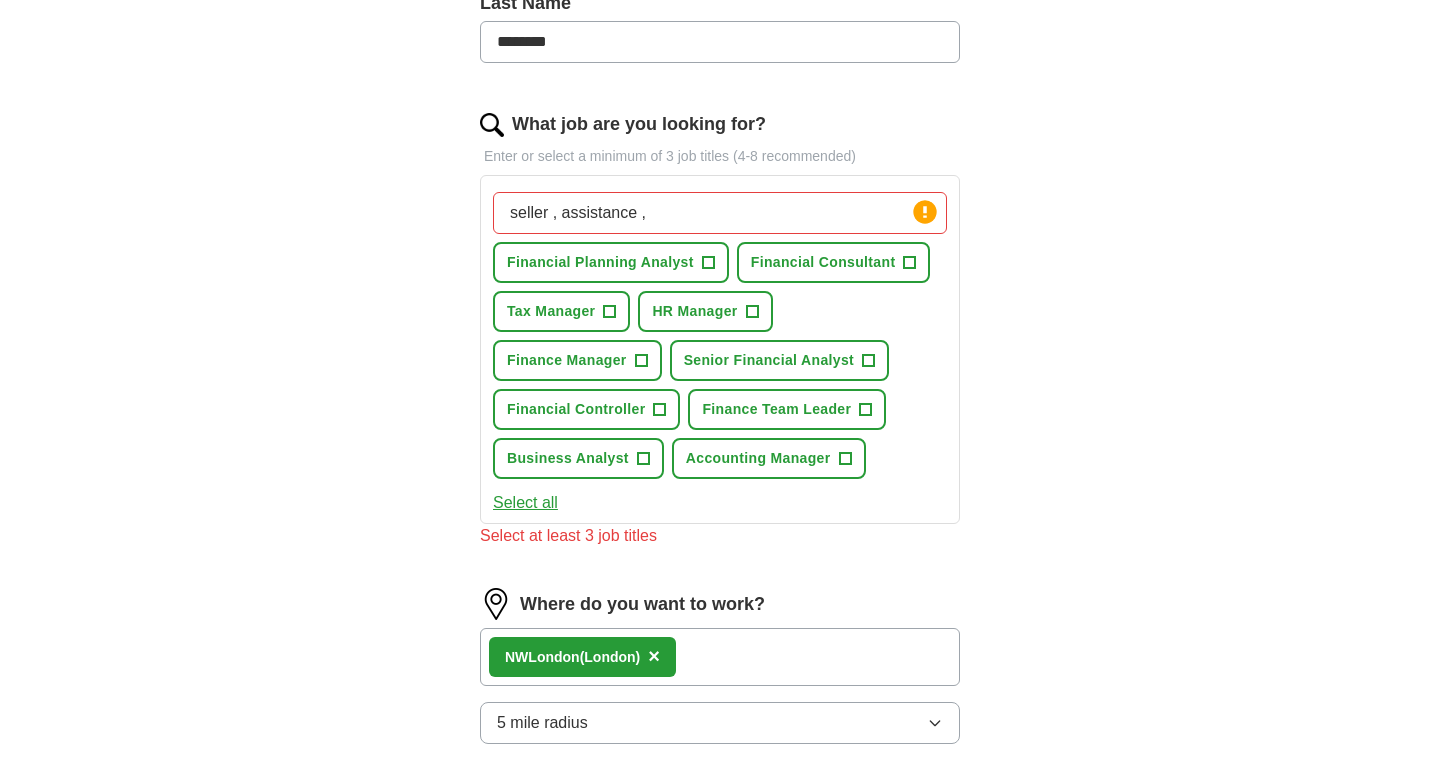 drag, startPoint x: 669, startPoint y: 215, endPoint x: 256, endPoint y: 215, distance: 413 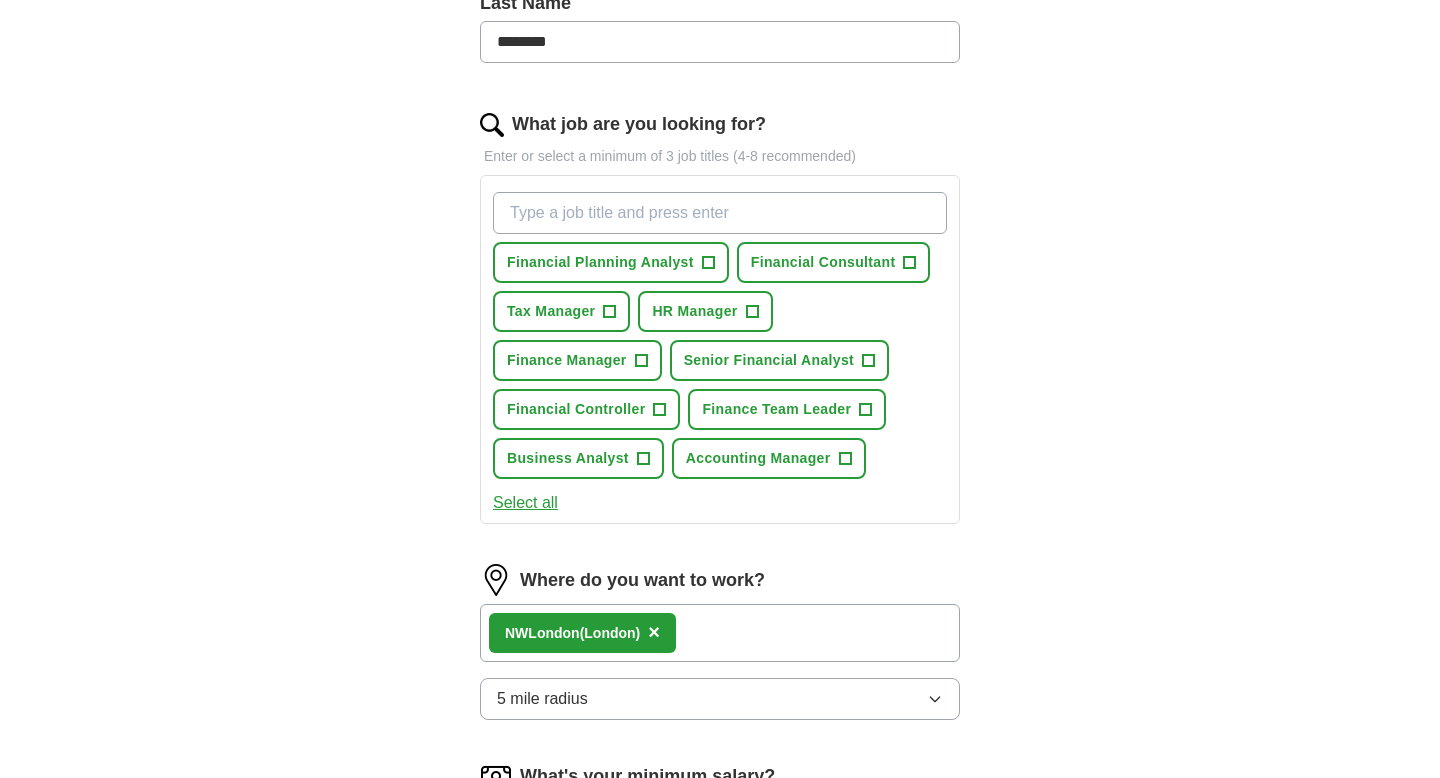 paste on "Cashier" 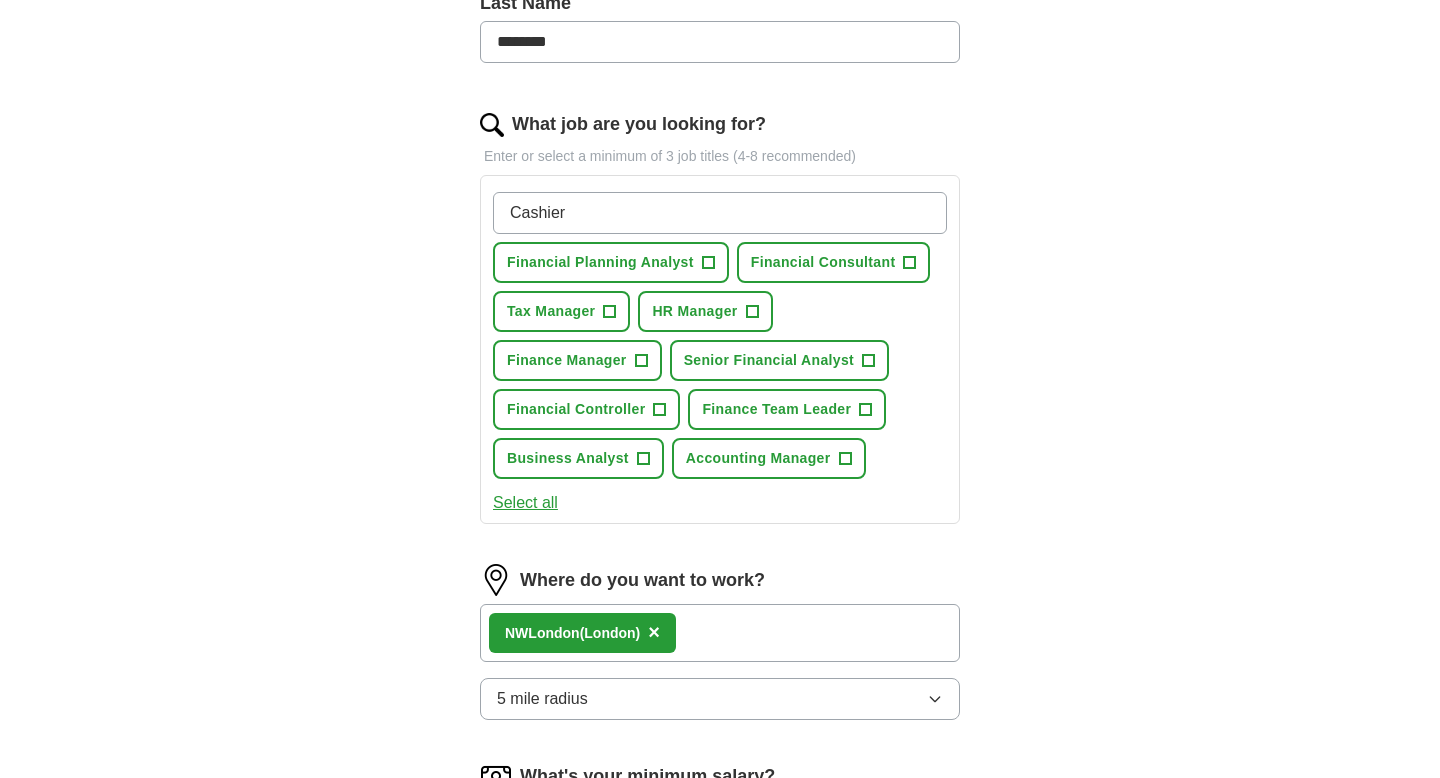 paste on "Cashier" 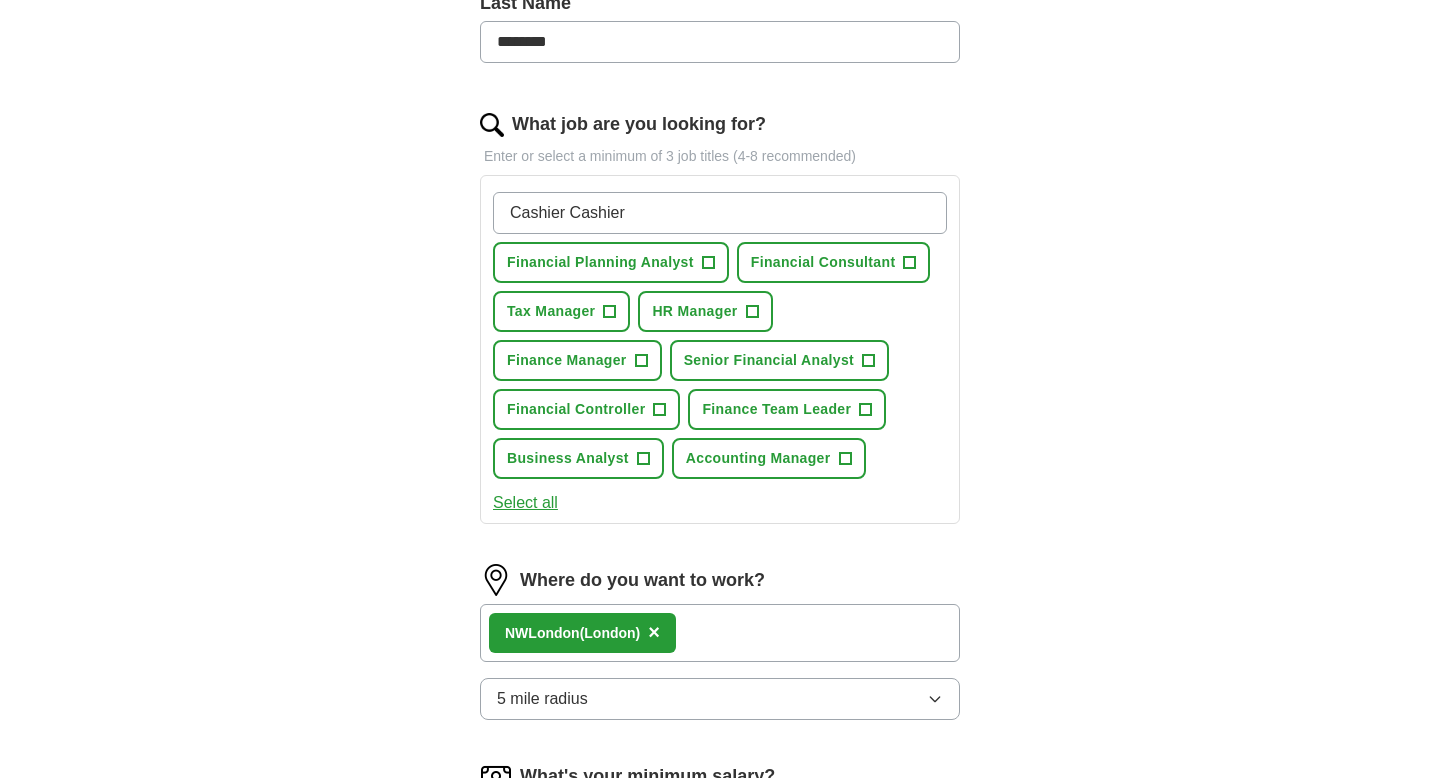 click on "Cashier Cashier" at bounding box center [720, 213] 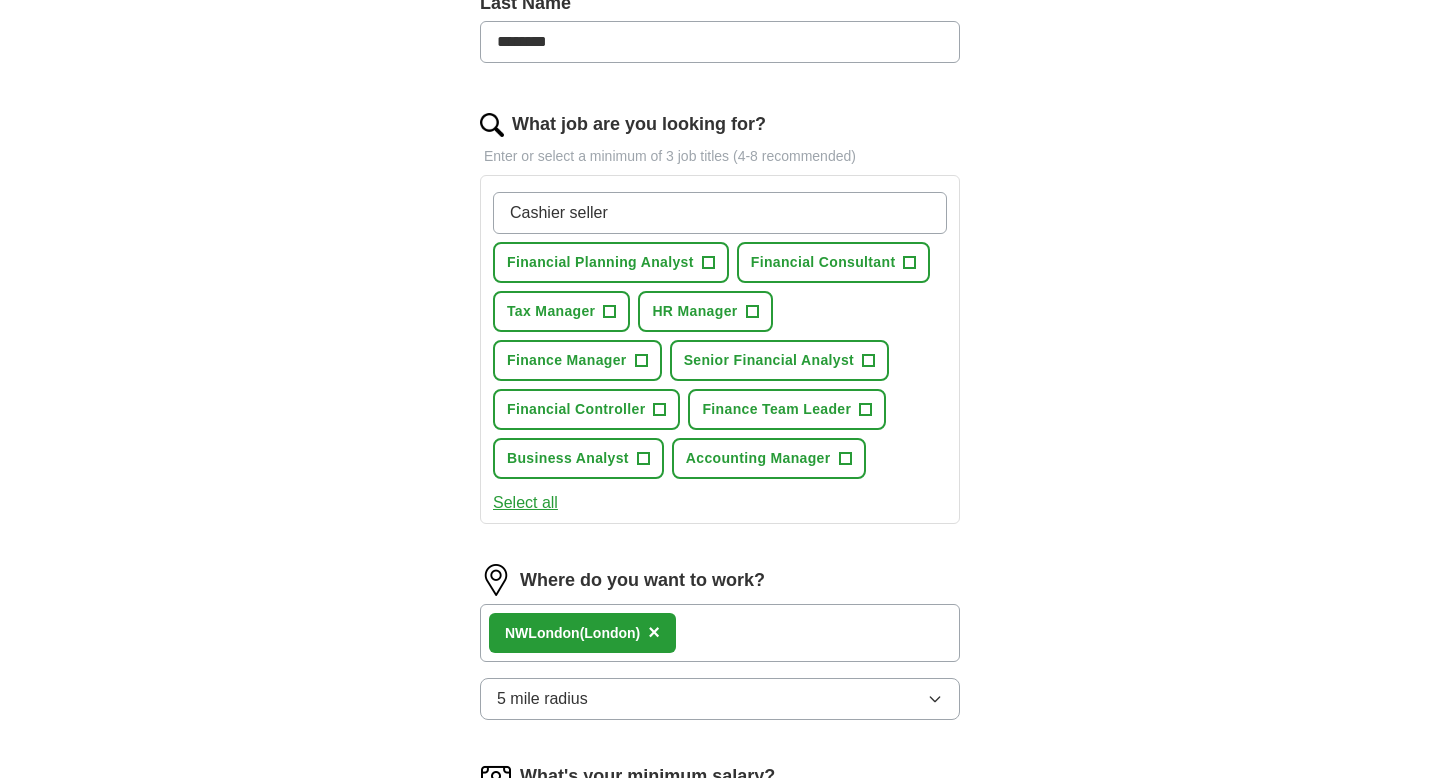 paste on "assistance" 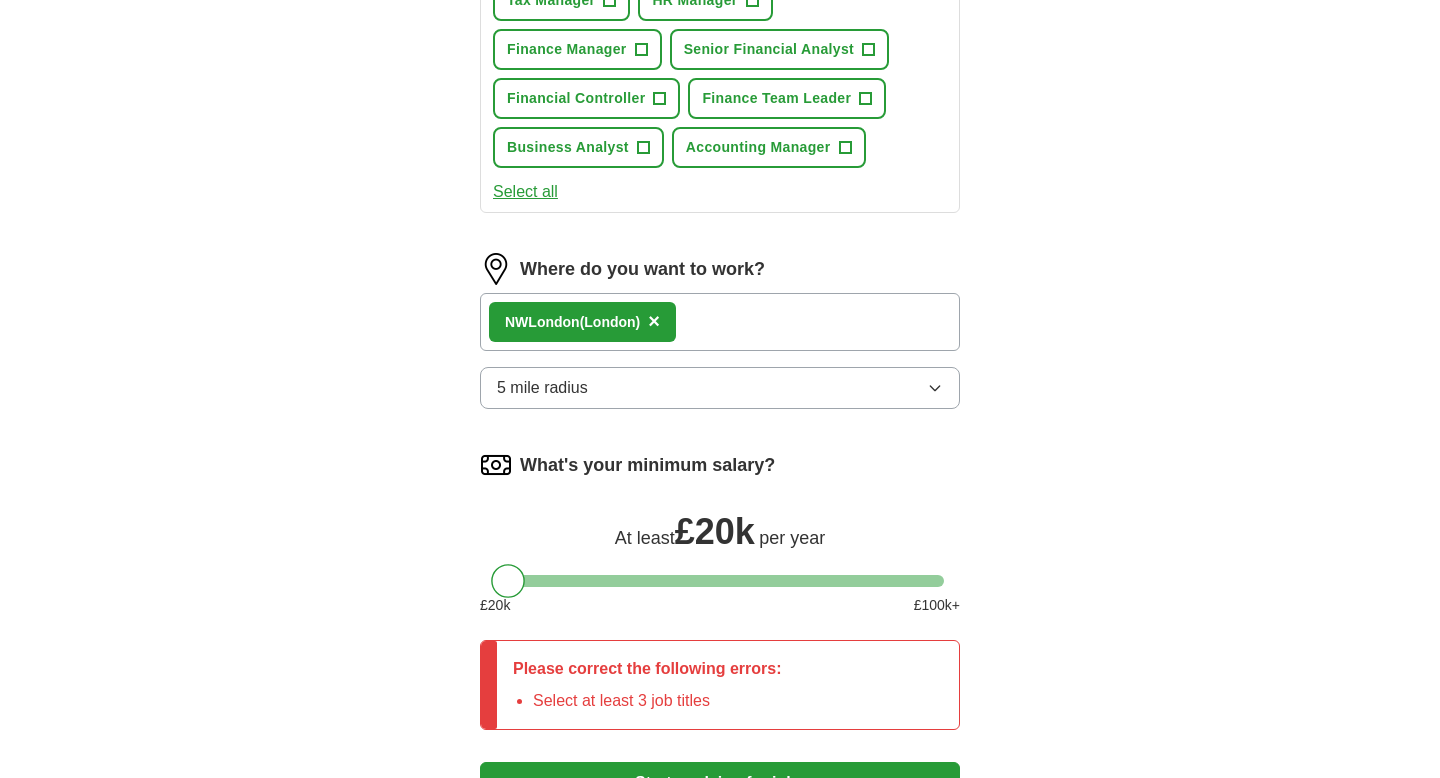 scroll, scrollTop: 901, scrollLeft: 0, axis: vertical 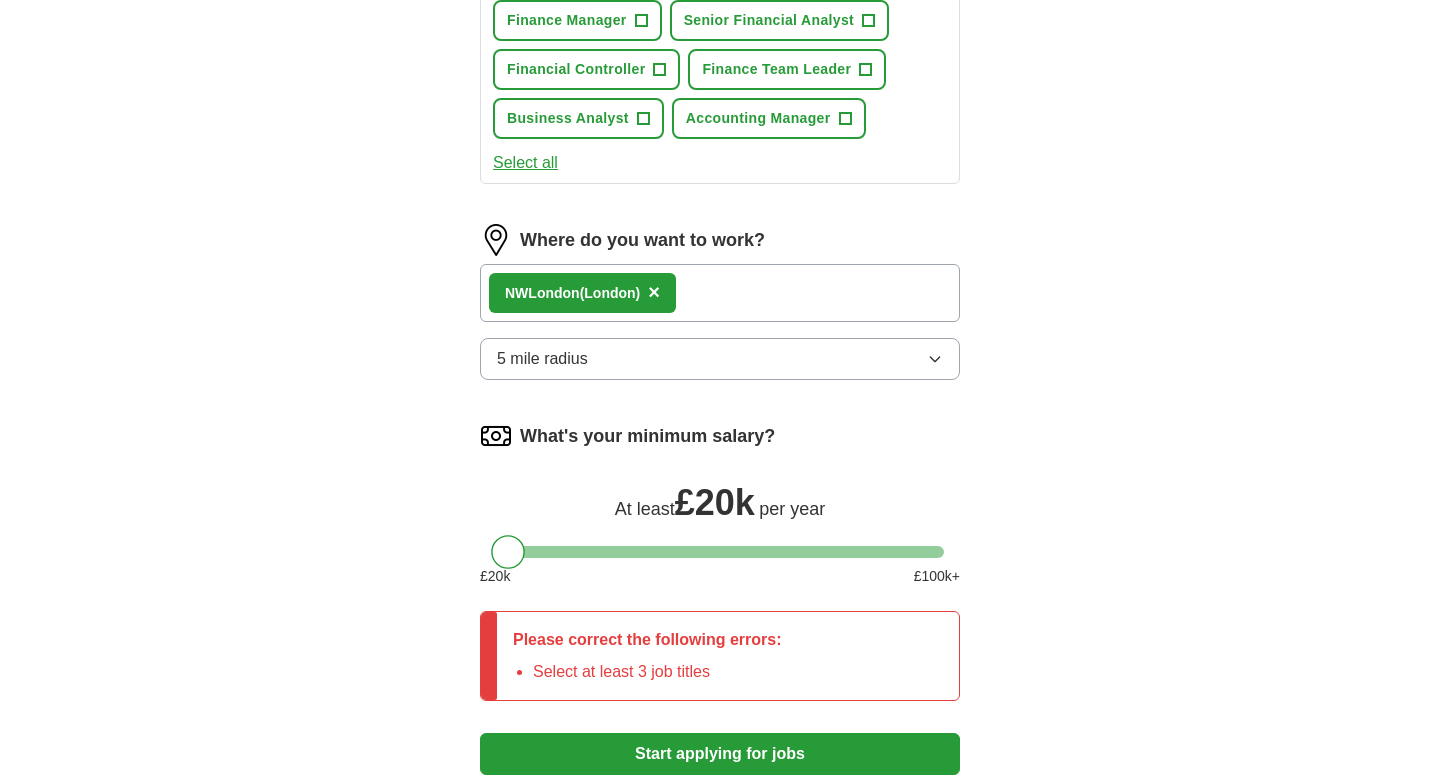 type on "Cashier seller assistance" 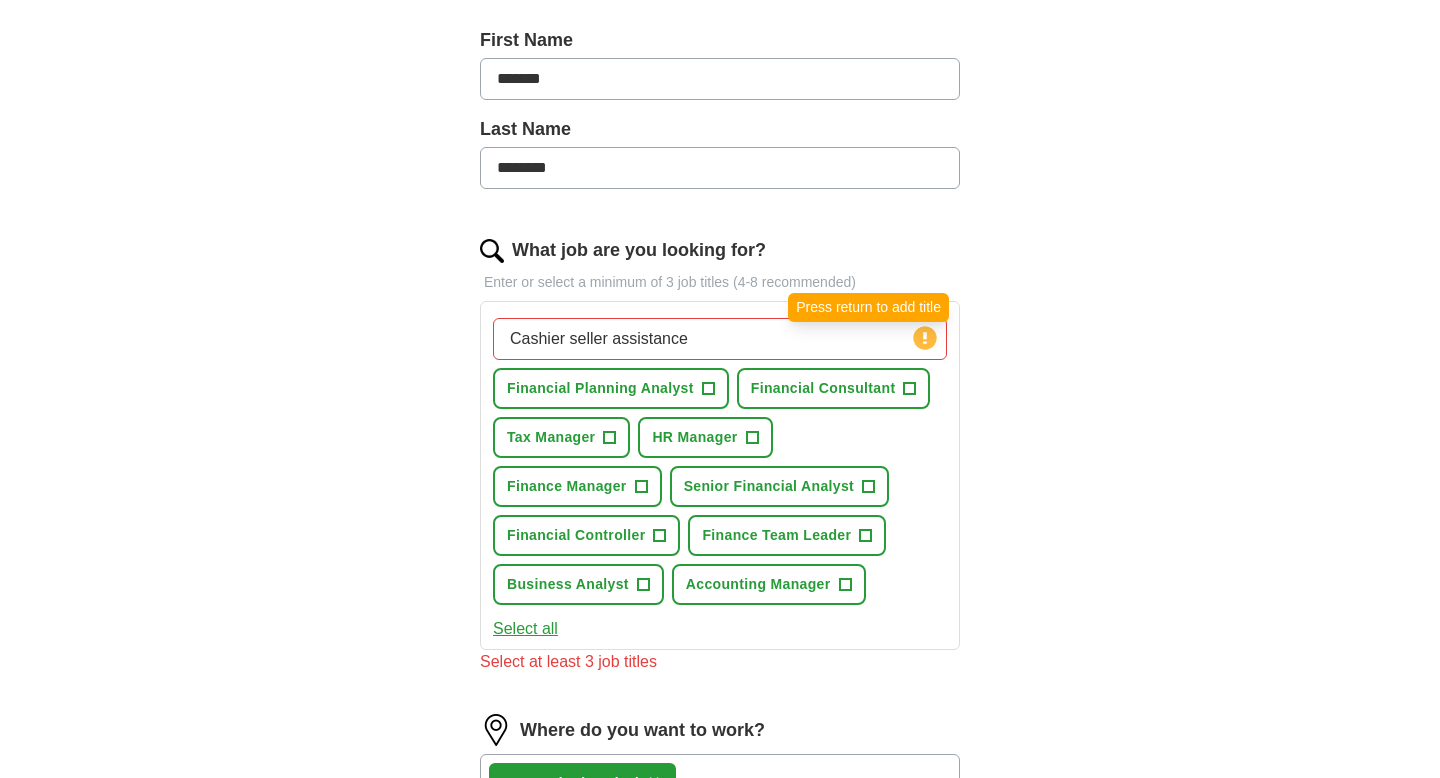 click 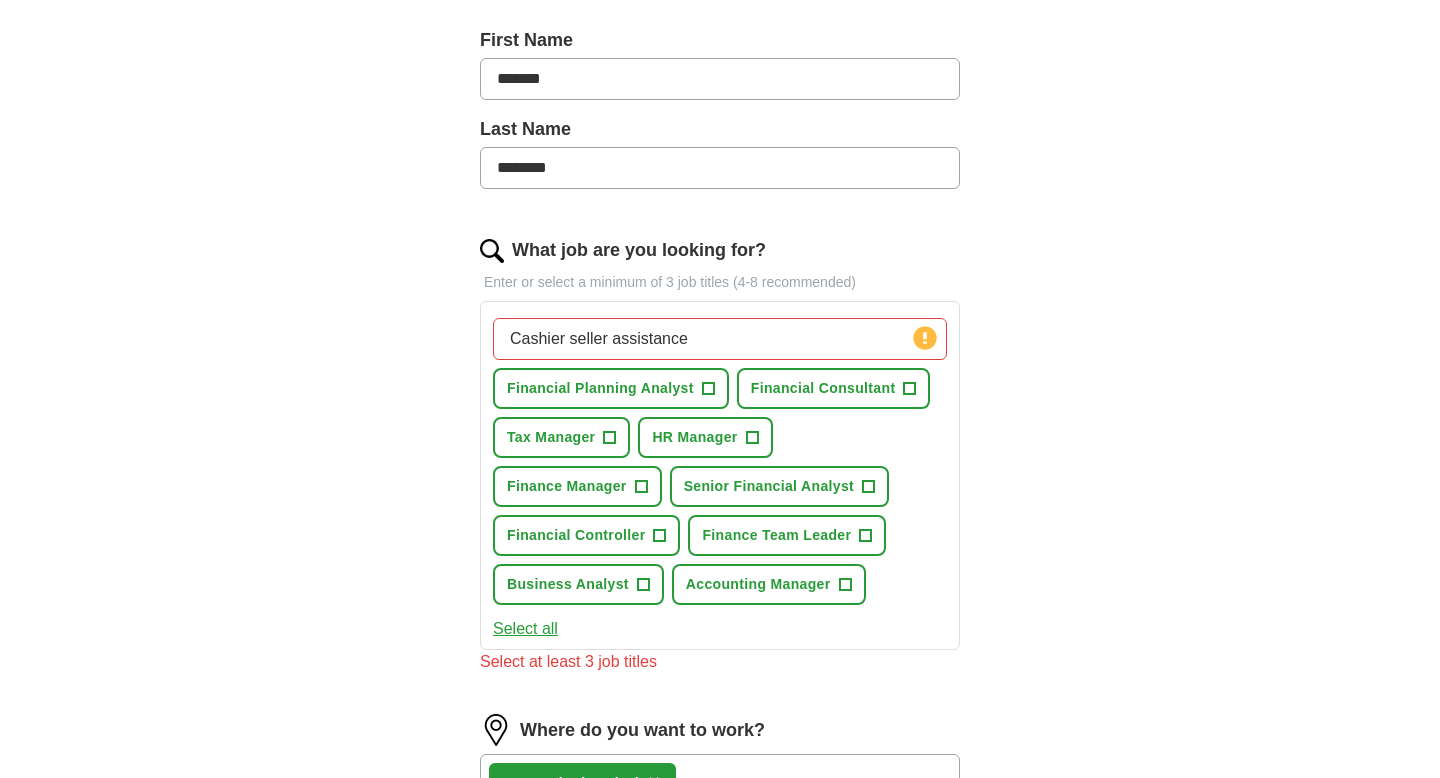 click 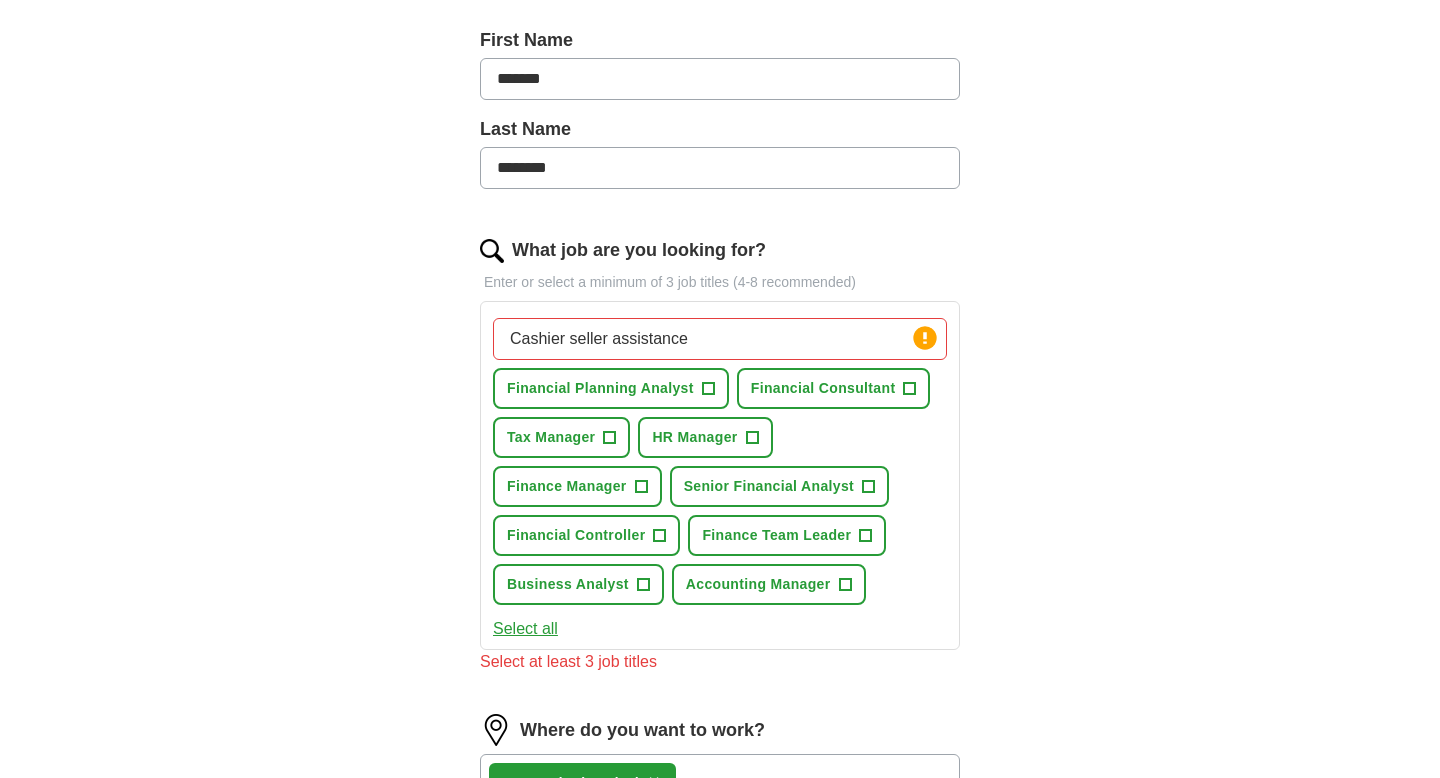 click on "Cashier seller assistance" at bounding box center (720, 339) 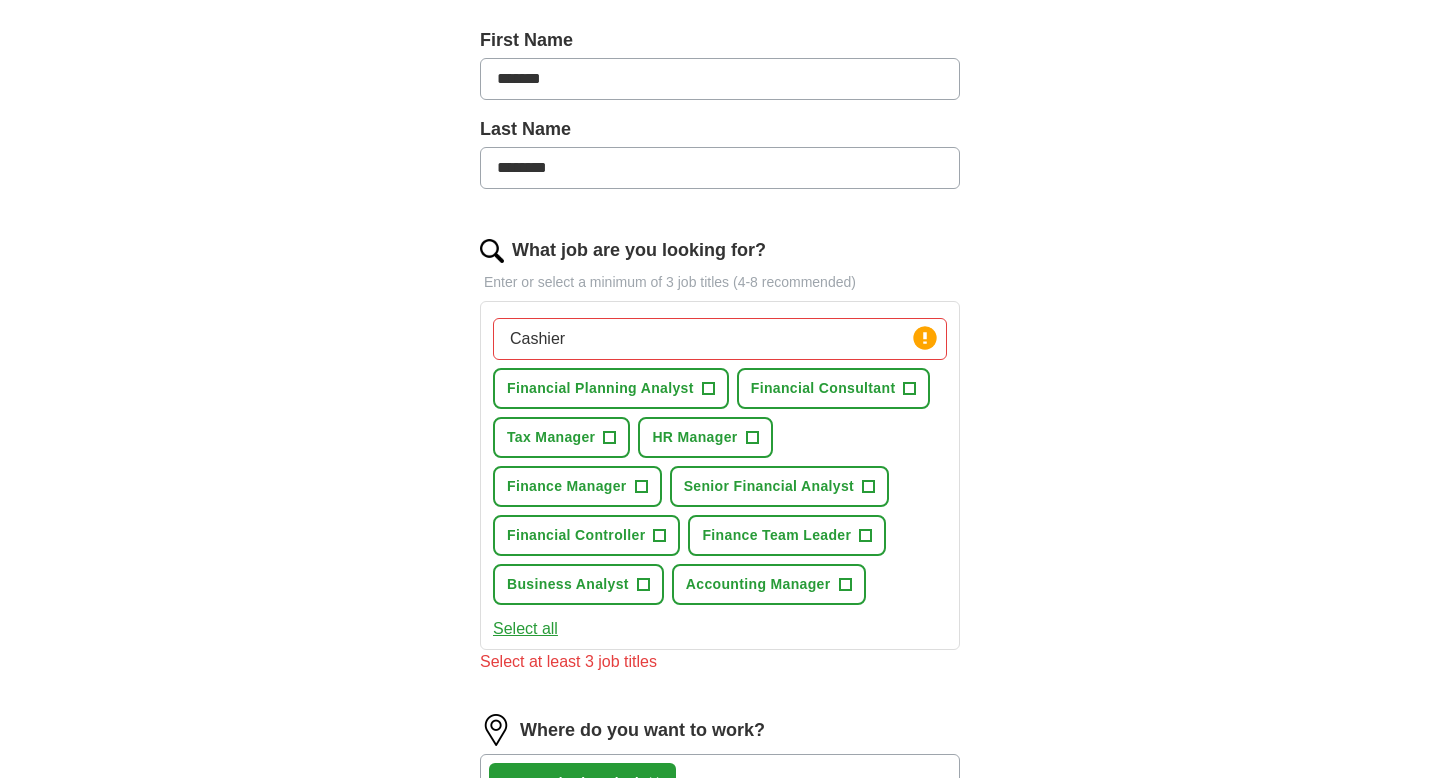 type on "Cashier" 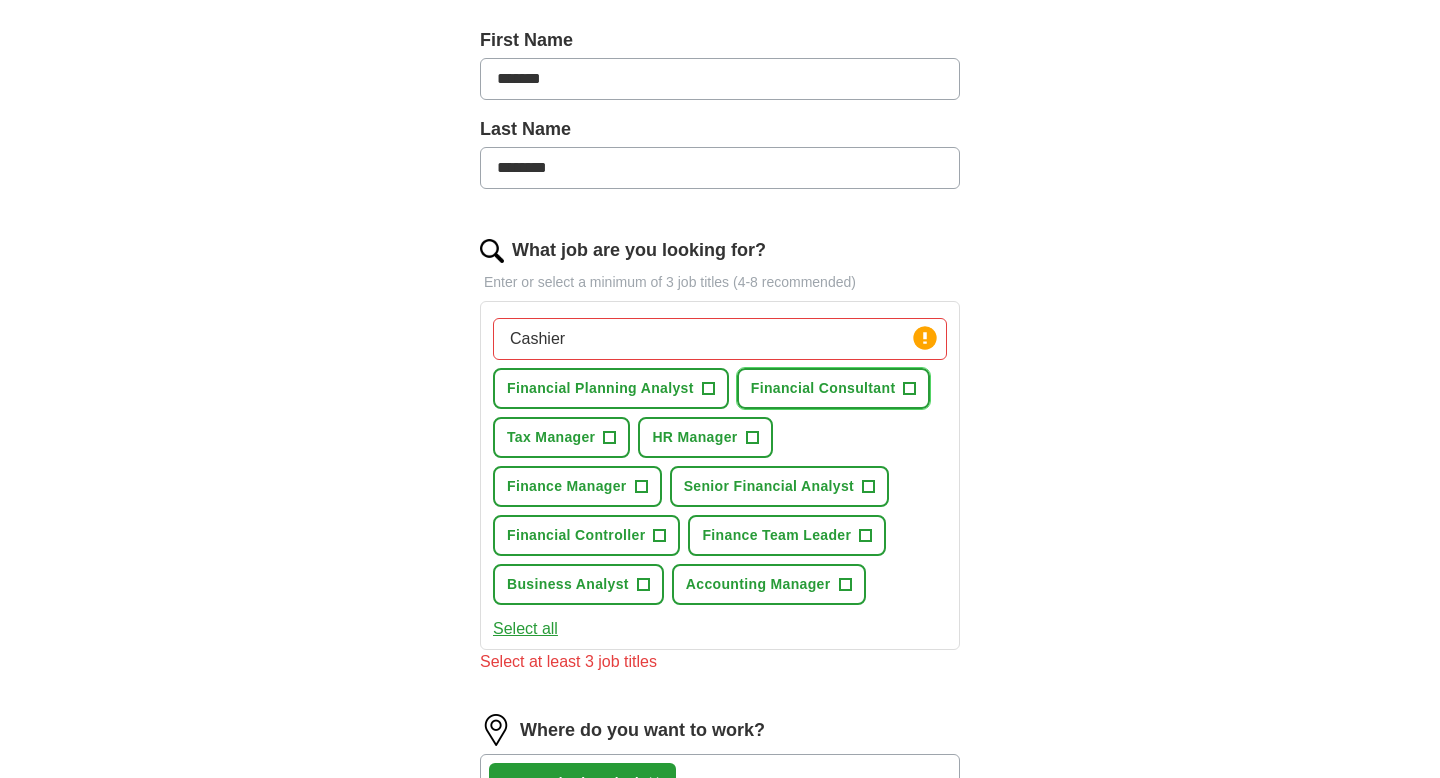 type 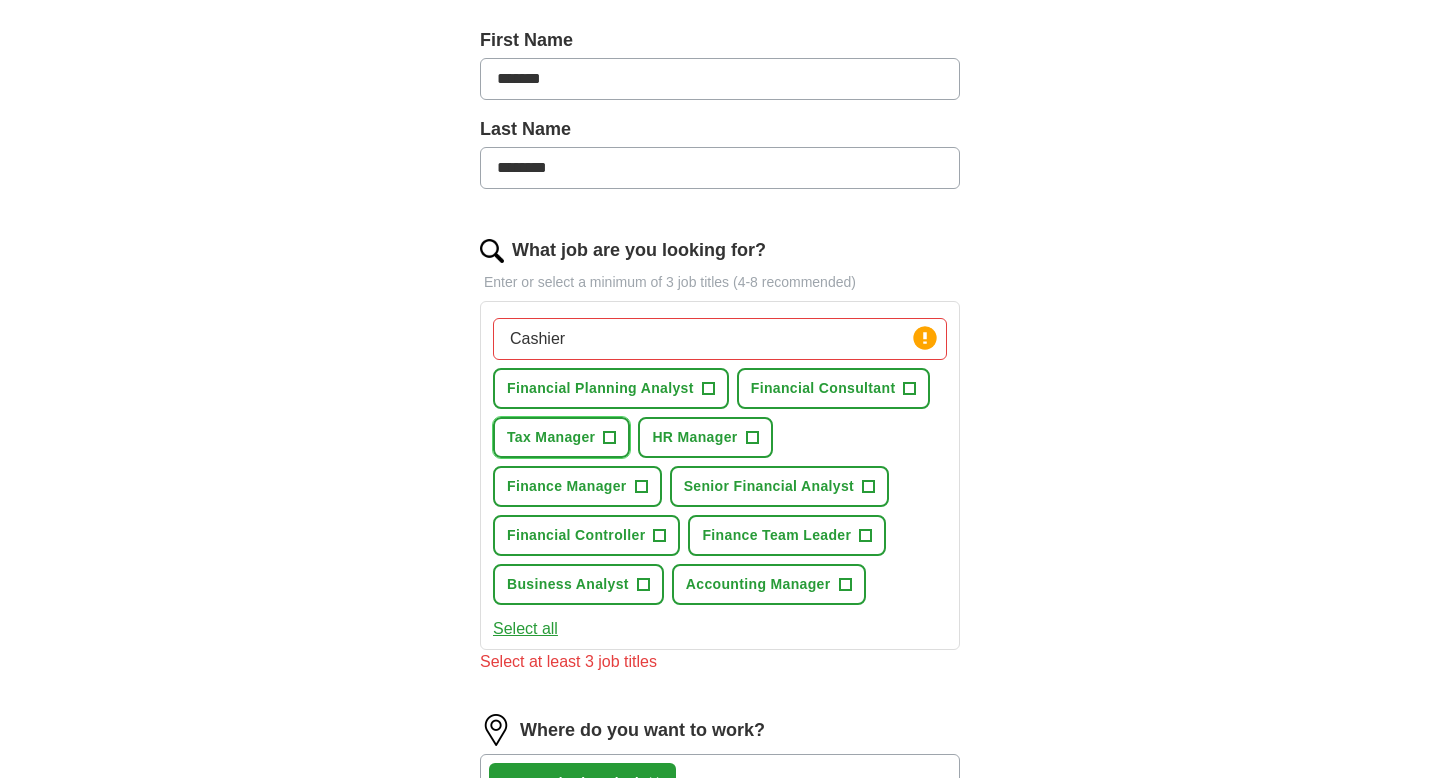 type 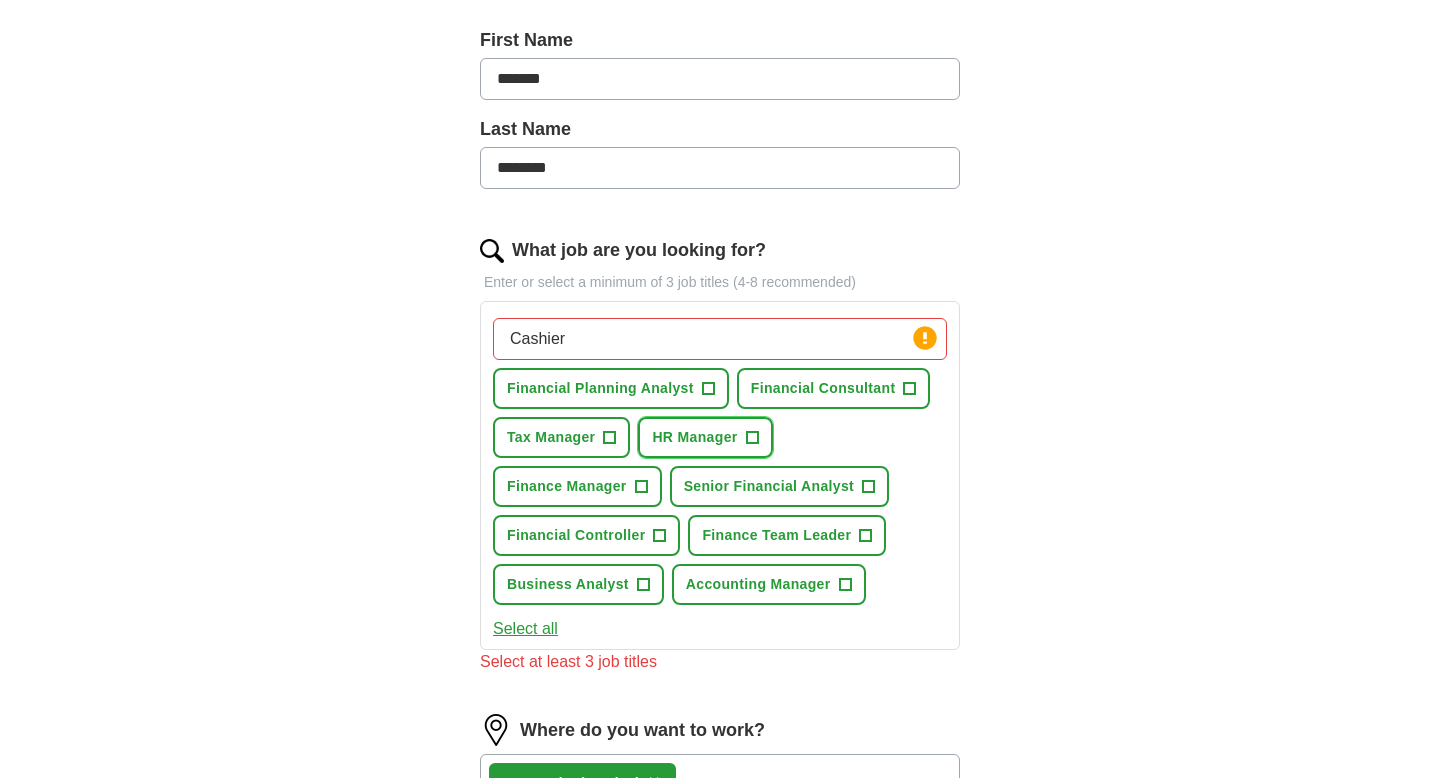 type 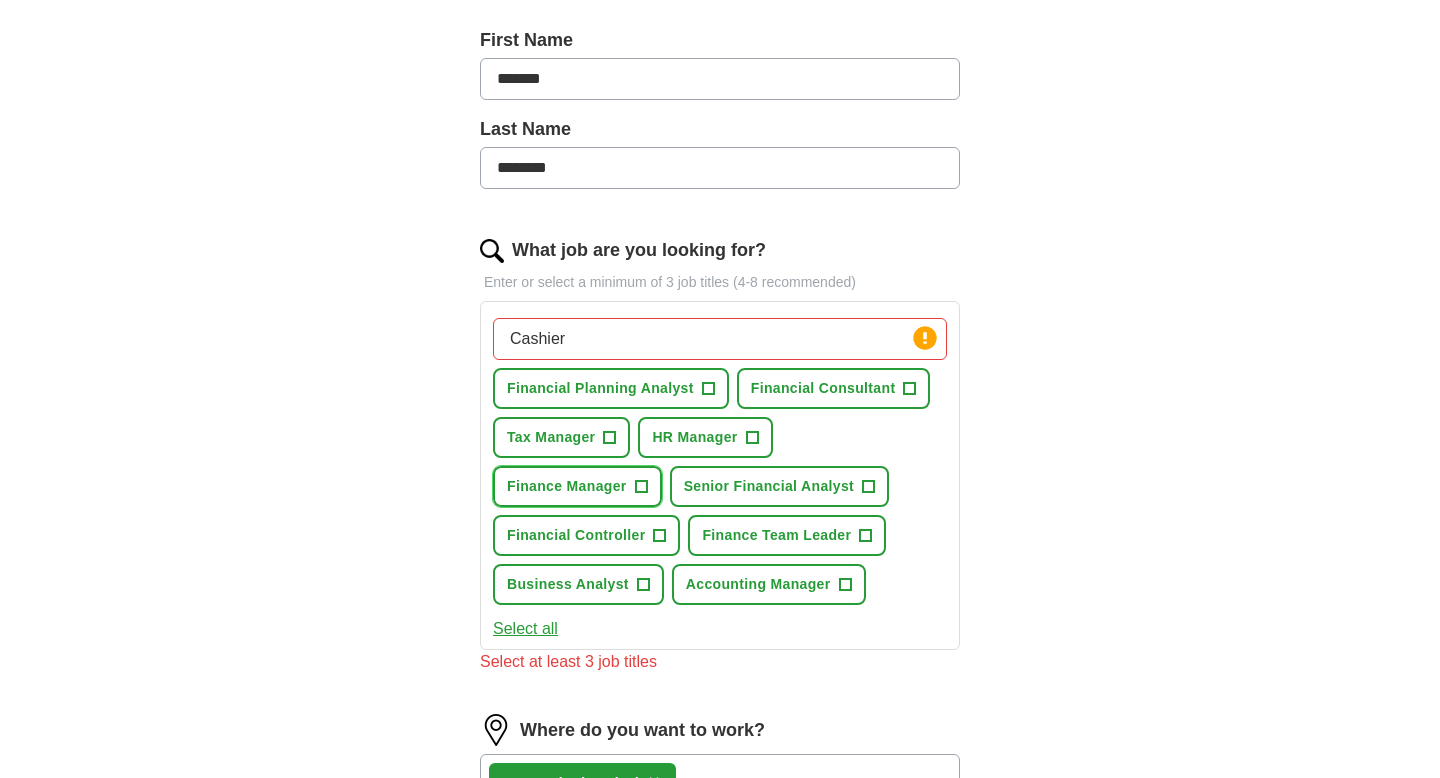 type 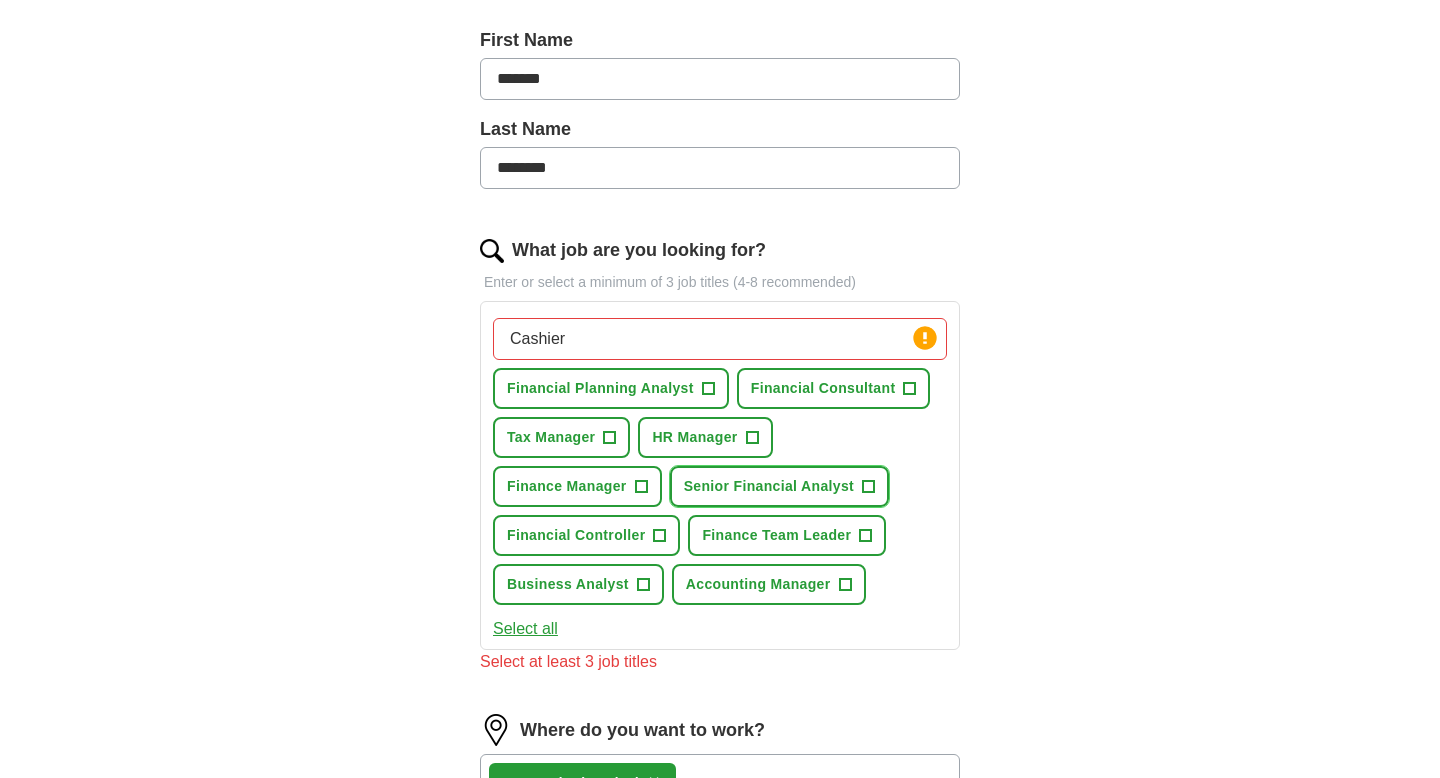 type 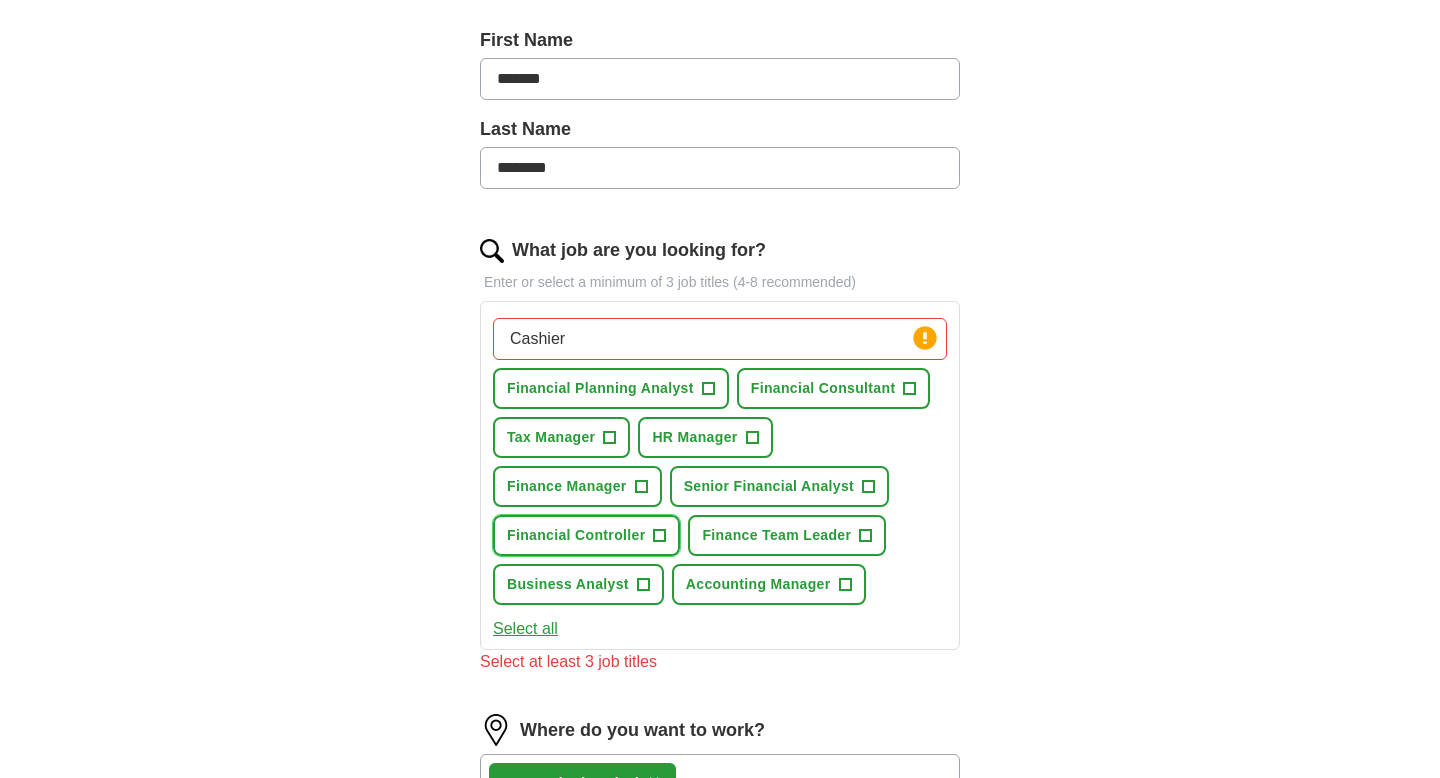 type 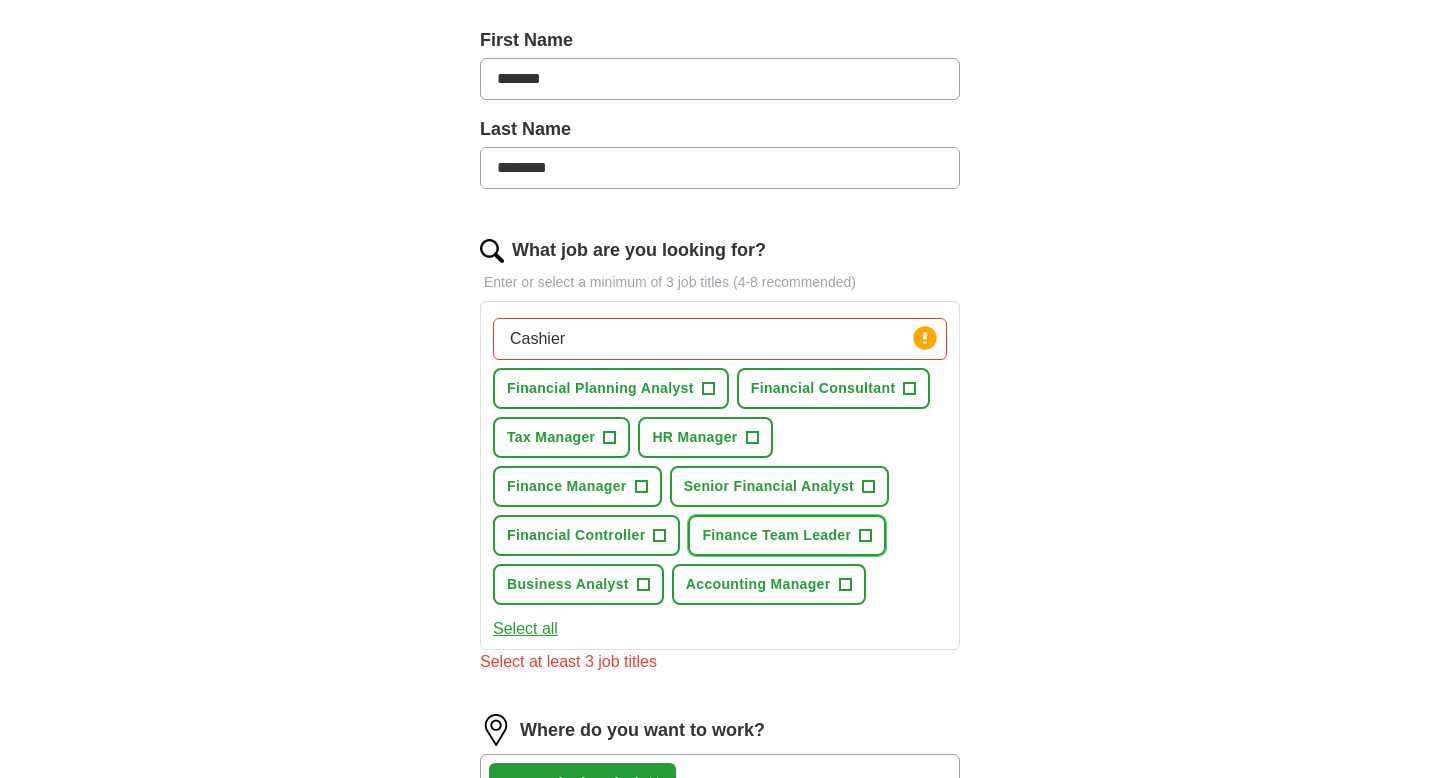 type 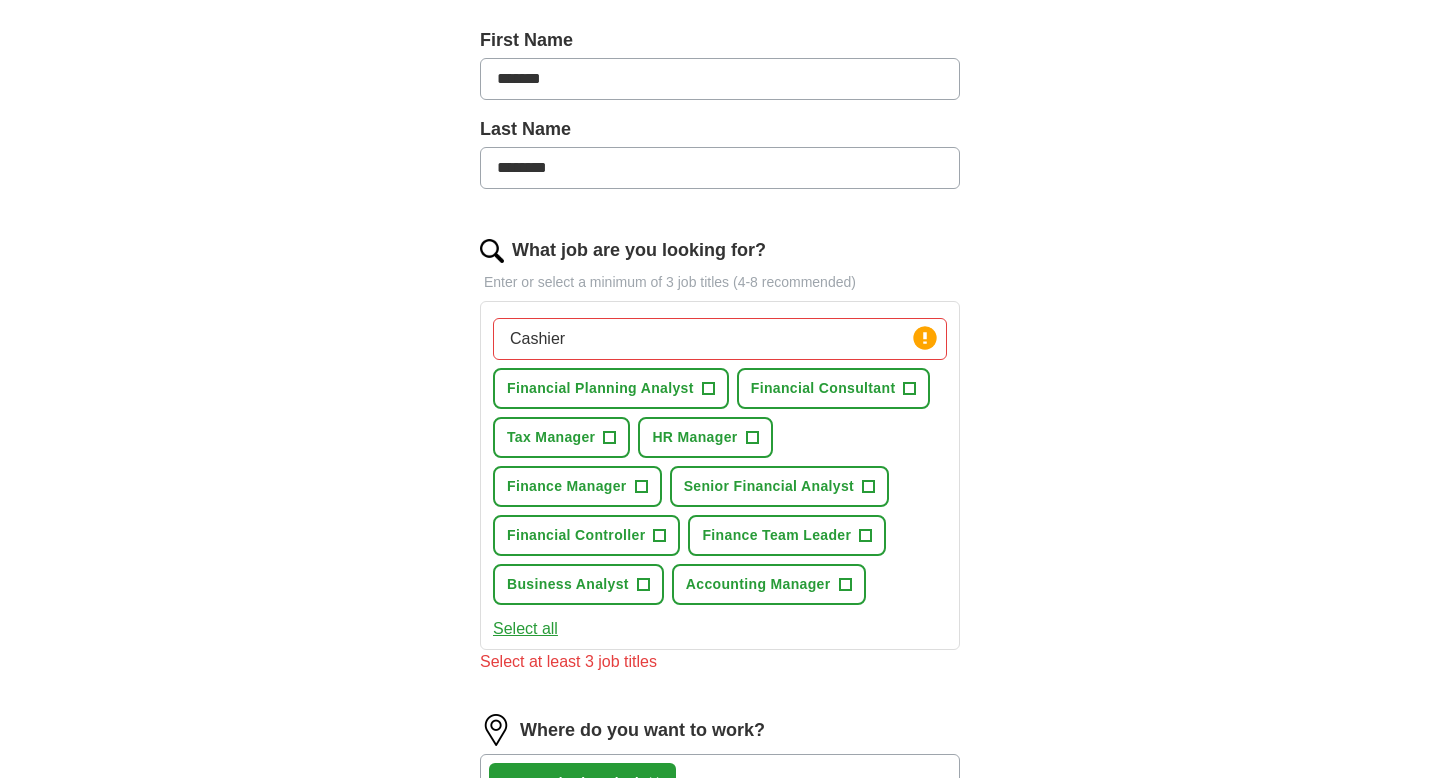click on "Cashier" at bounding box center (720, 339) 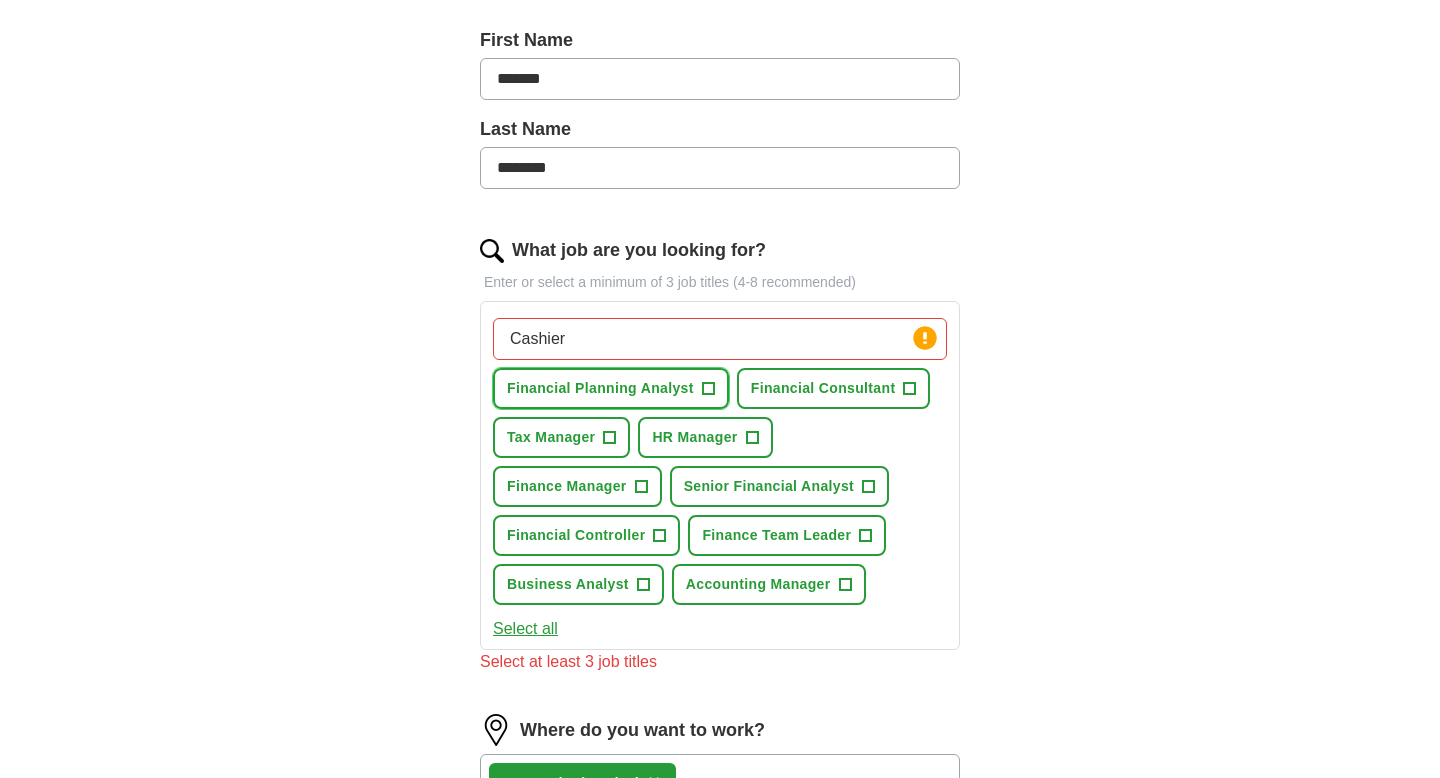 click on "+" at bounding box center (708, 389) 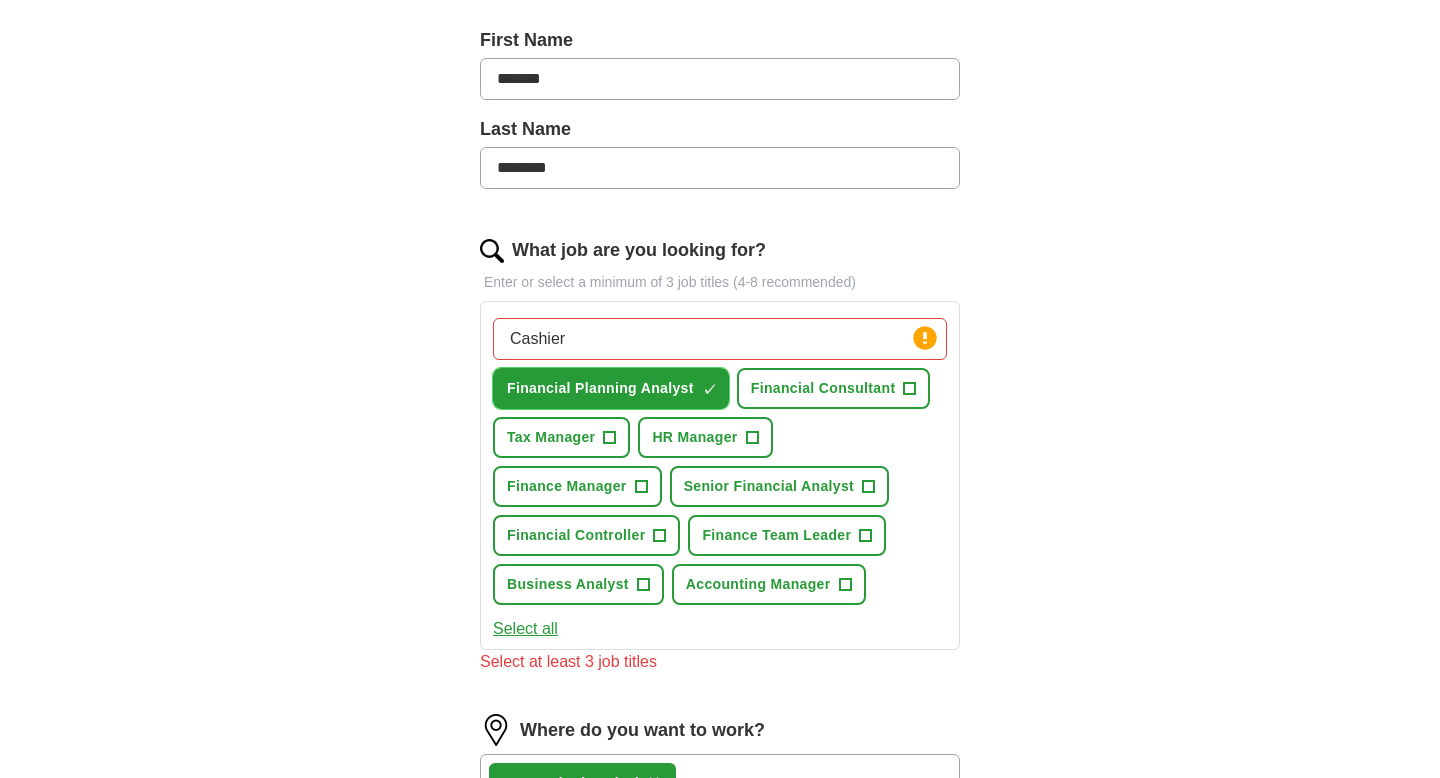 click on "Financial Planning Analyst ✓ ×" at bounding box center [611, 388] 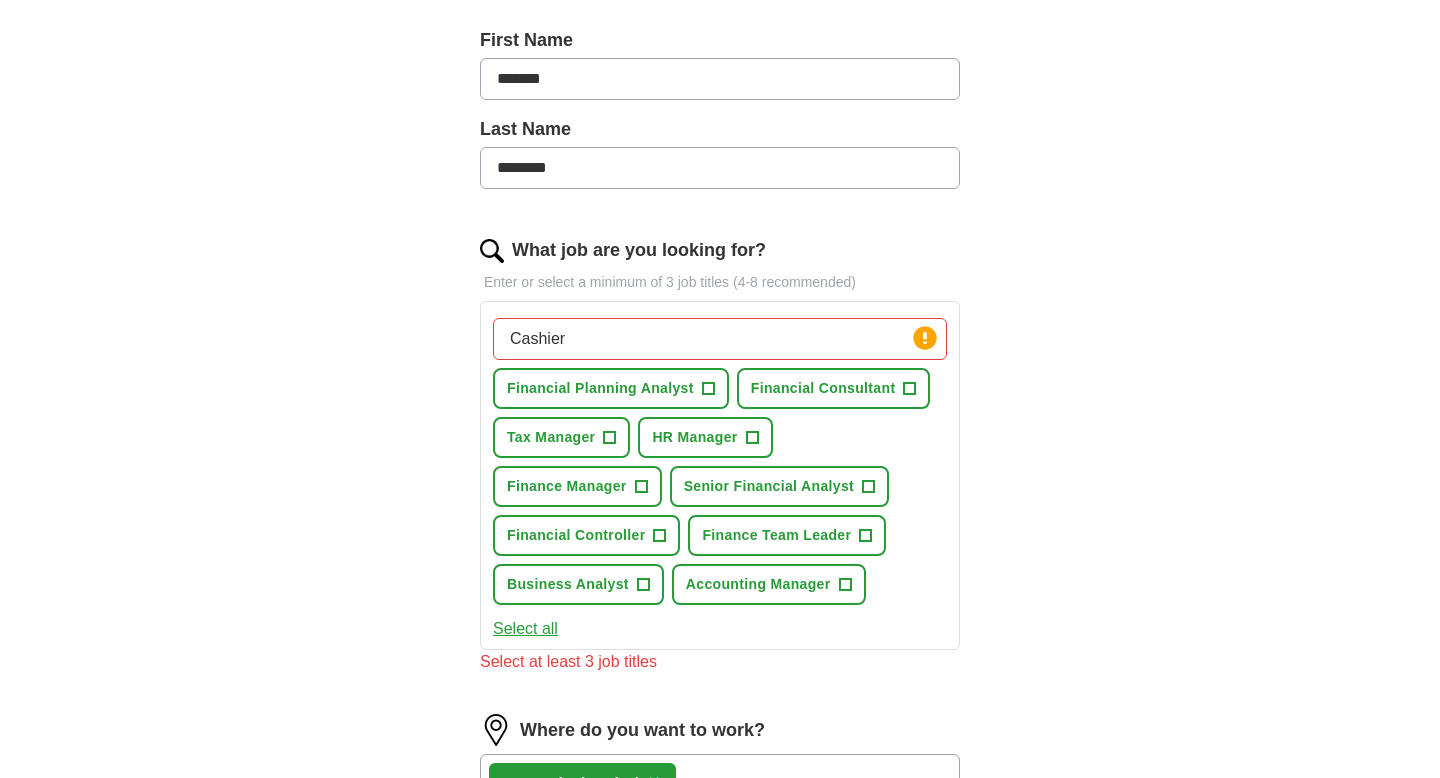 click on "Cashier" at bounding box center (720, 339) 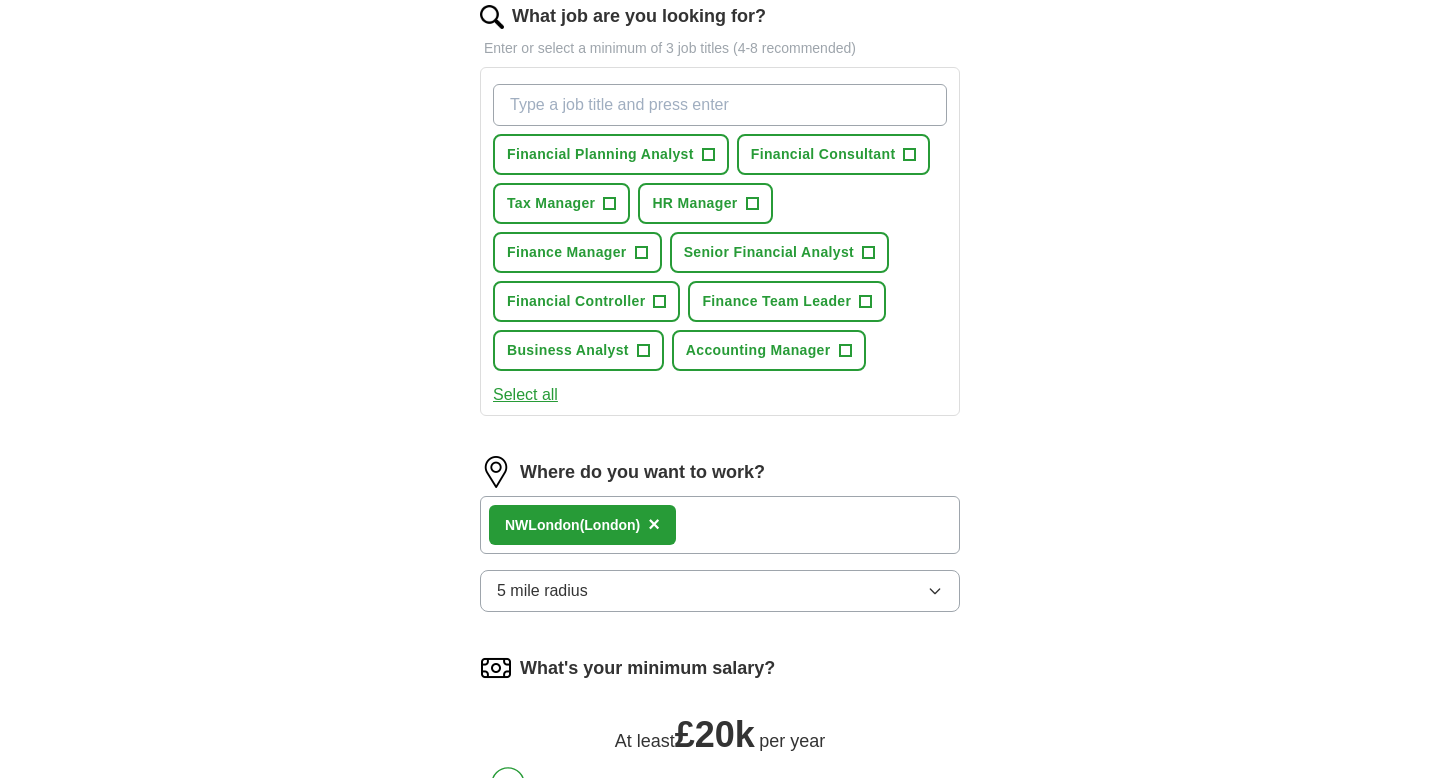 scroll, scrollTop: 596, scrollLeft: 0, axis: vertical 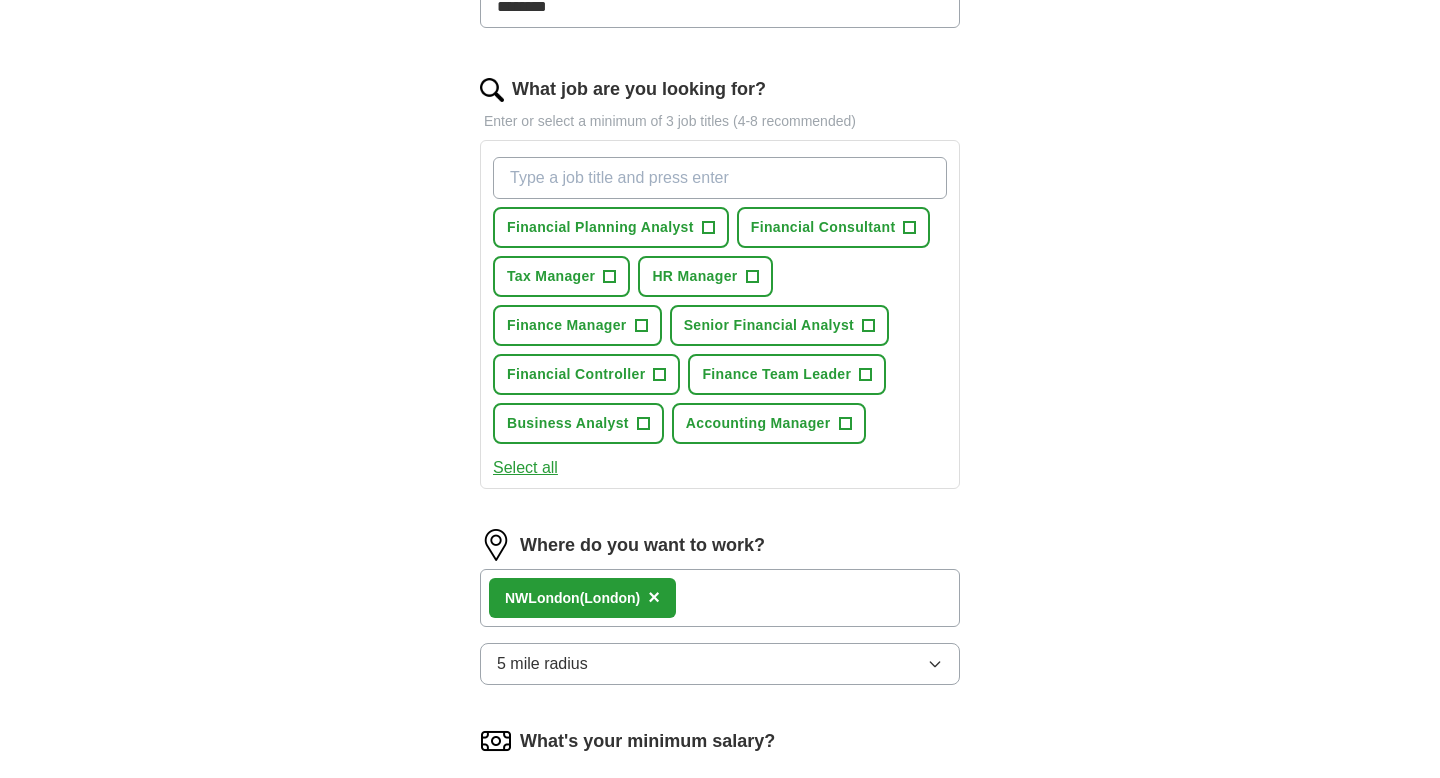 click on "What job are you looking for?" at bounding box center [720, 178] 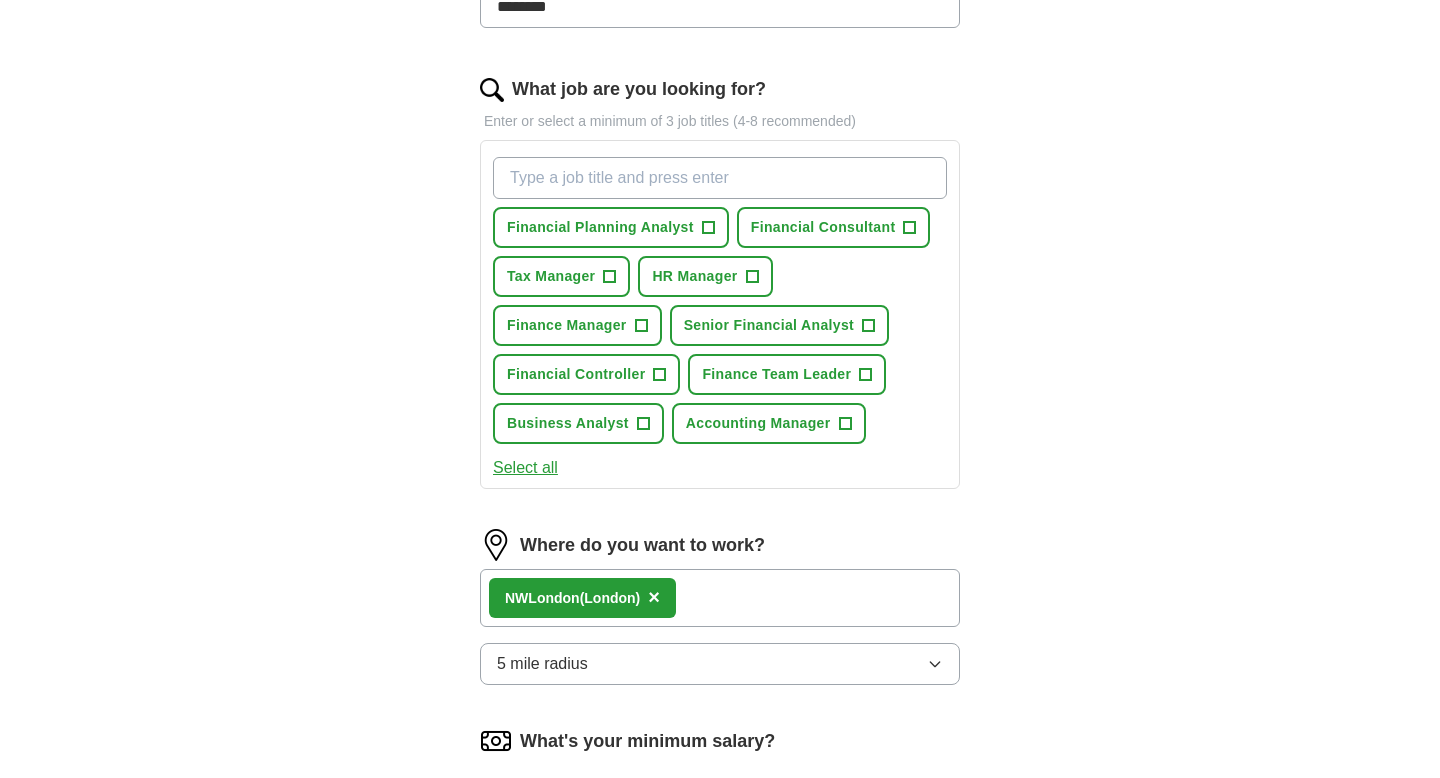 paste on "seller assistance" 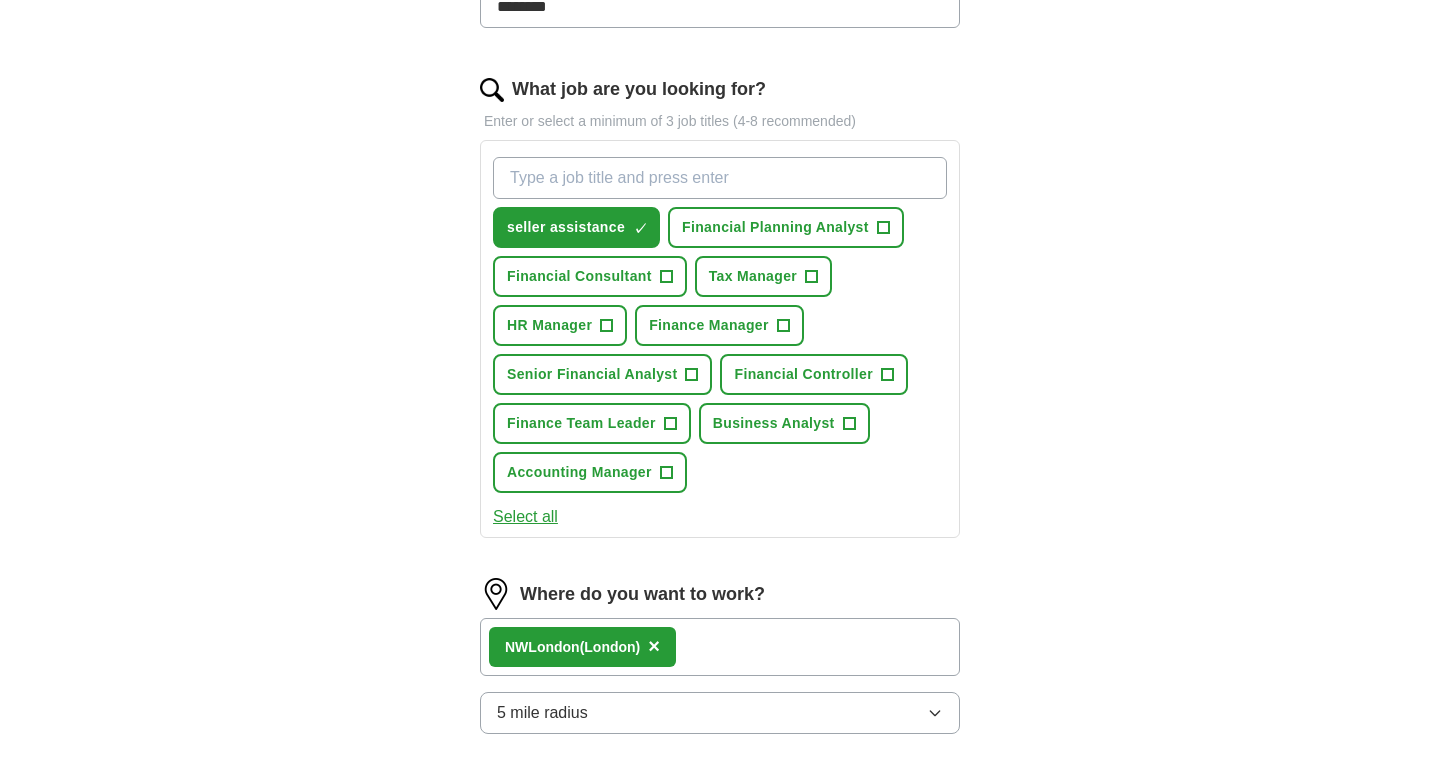 paste on "Seller" 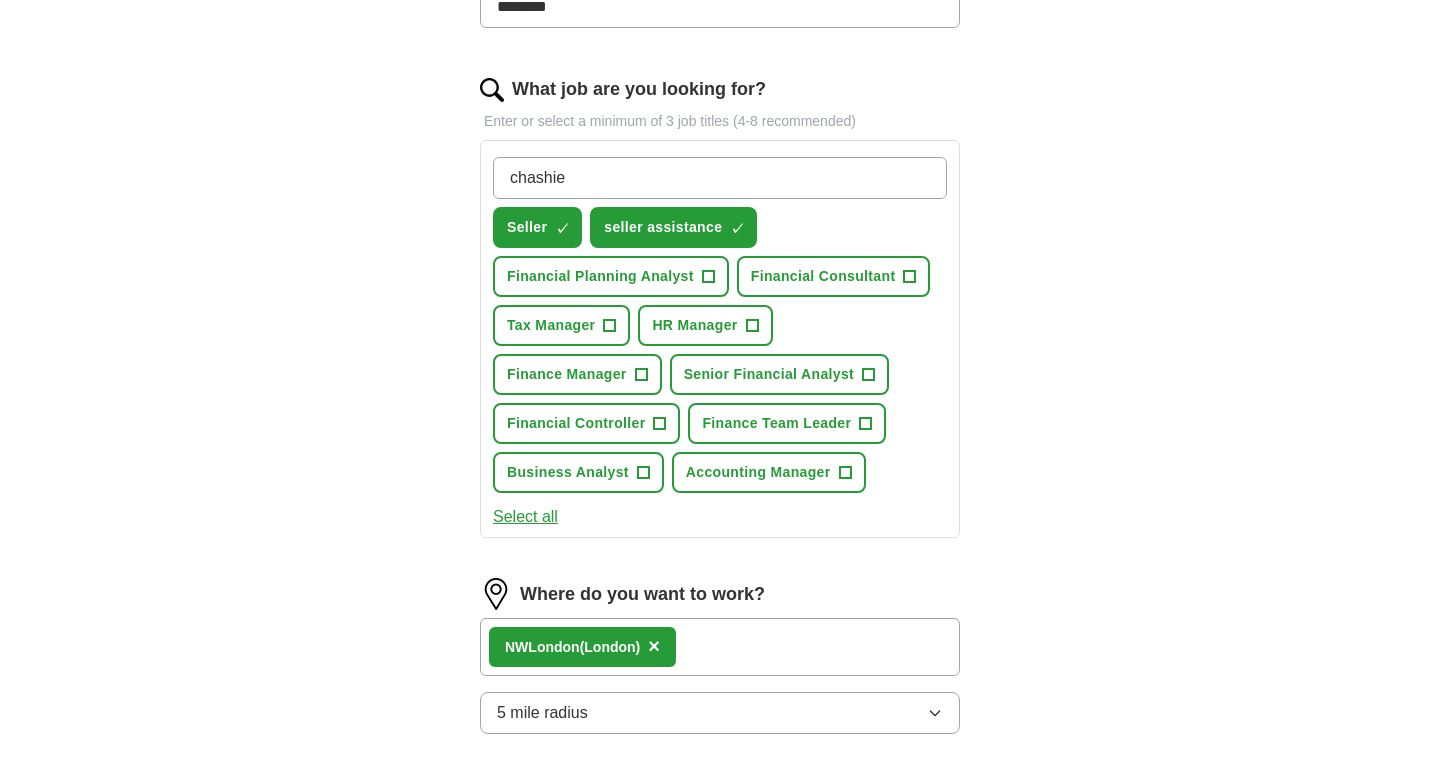 type on "chashier" 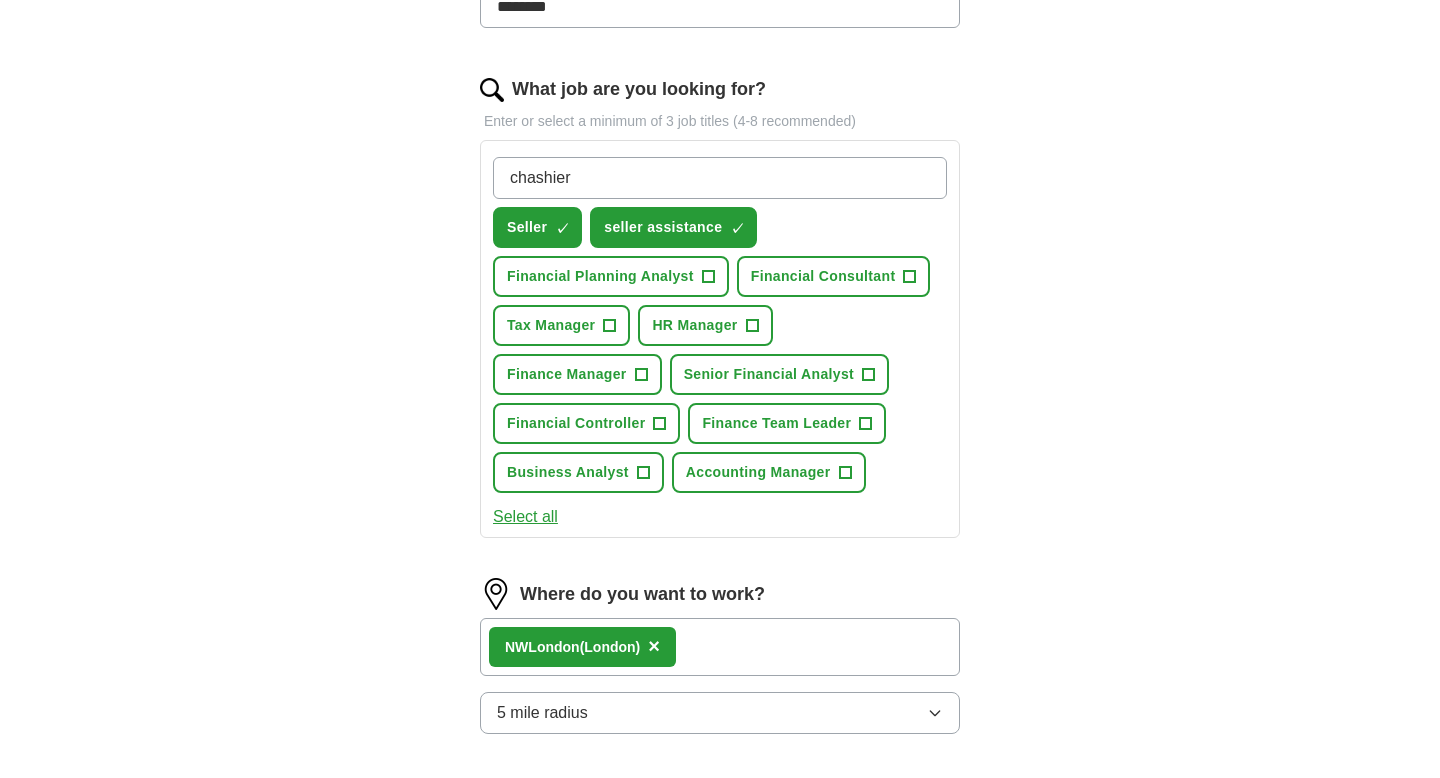type 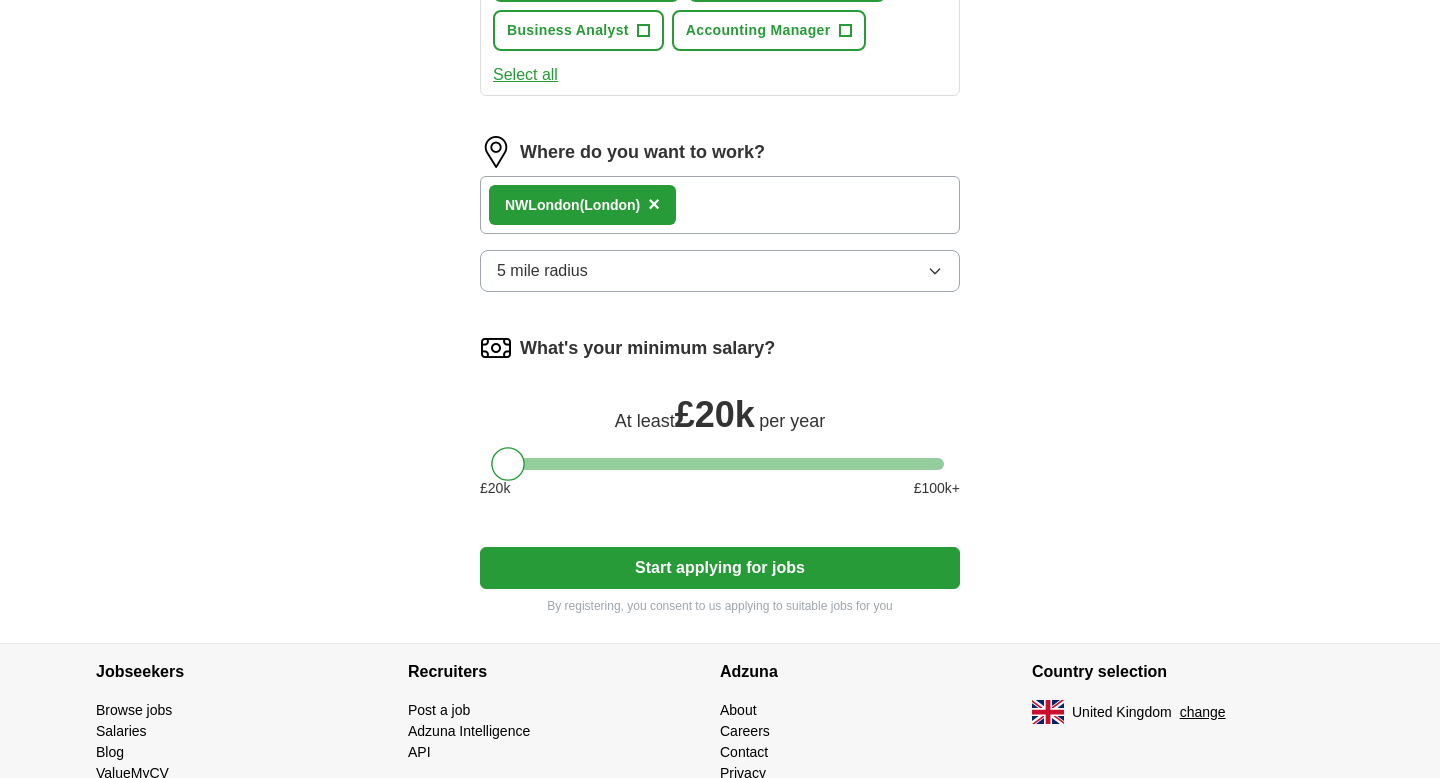 scroll, scrollTop: 1105, scrollLeft: 0, axis: vertical 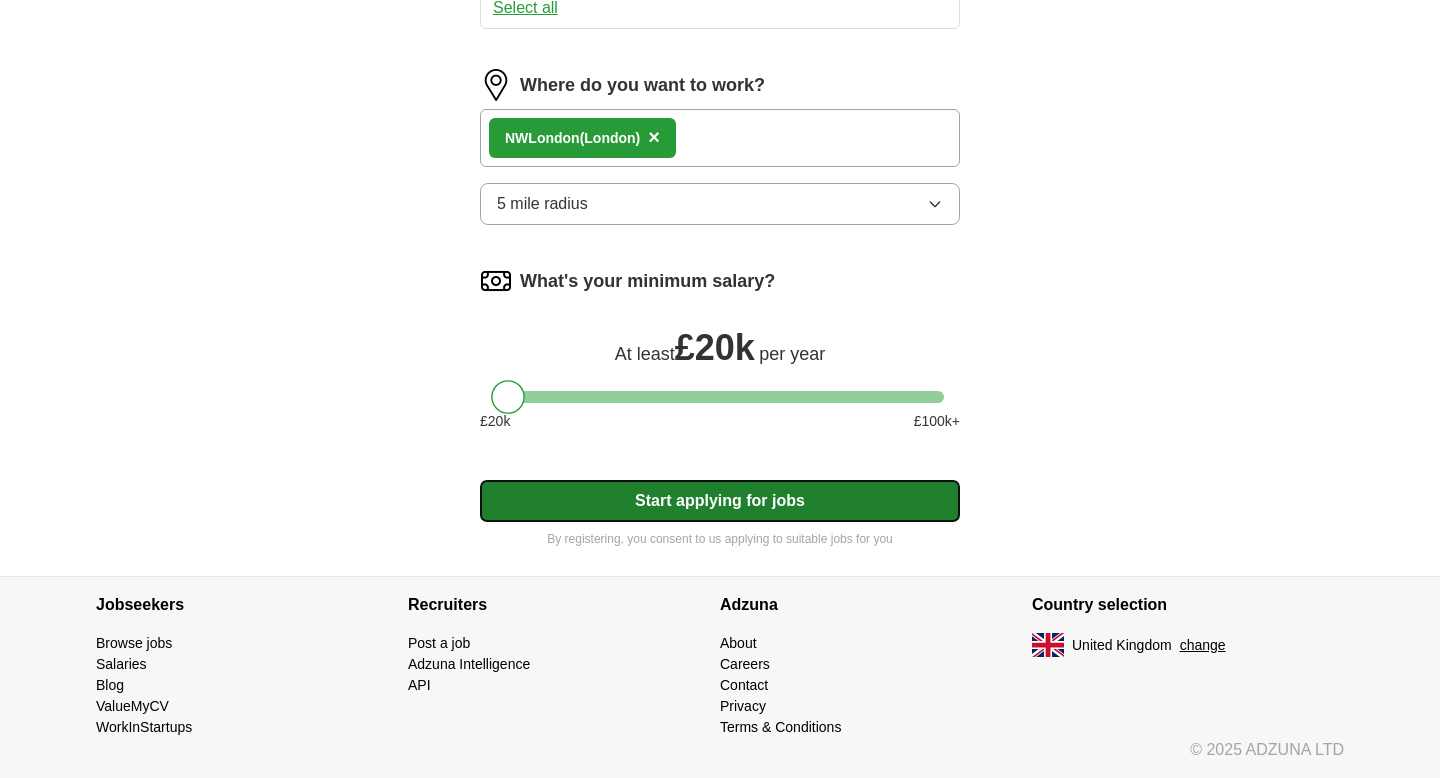 click on "Start applying for jobs" at bounding box center [720, 501] 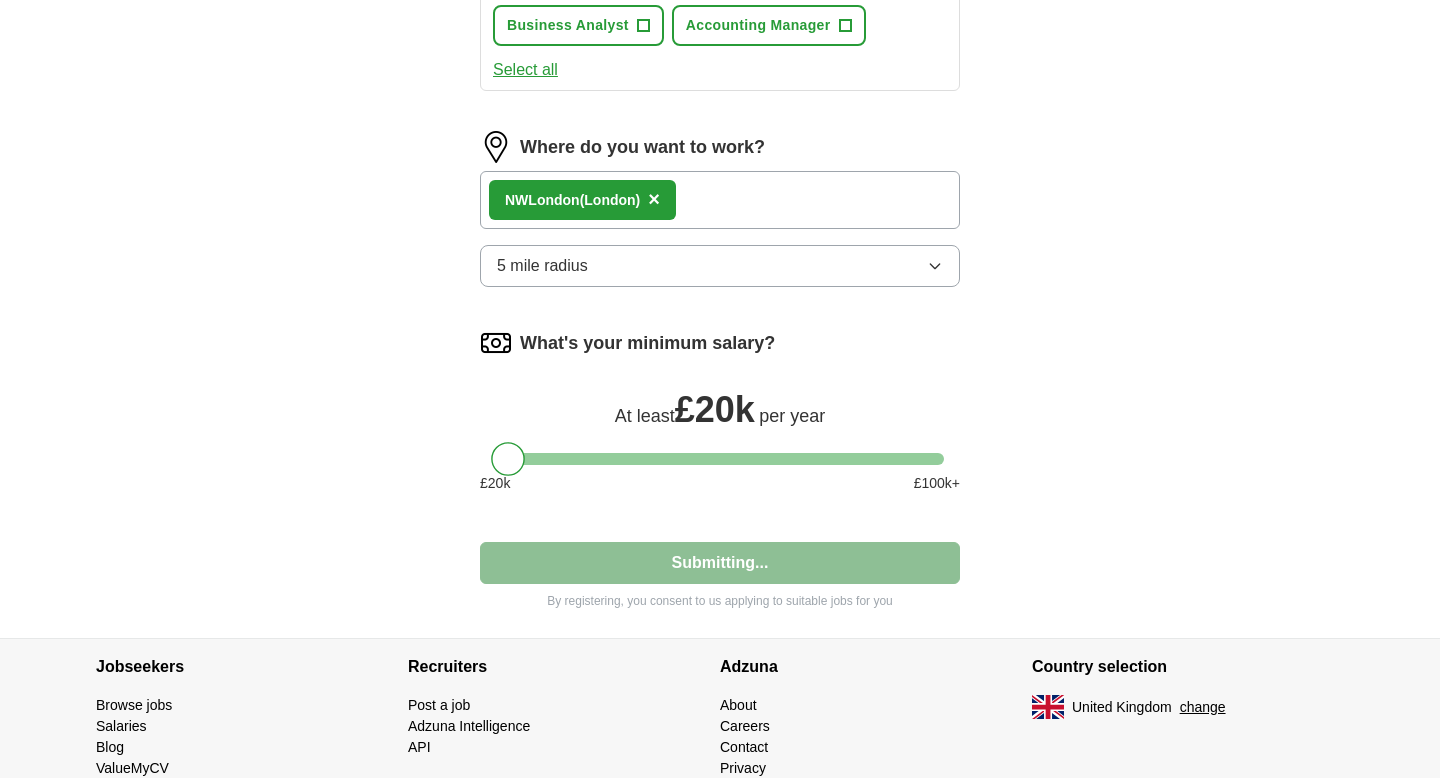 select on "**" 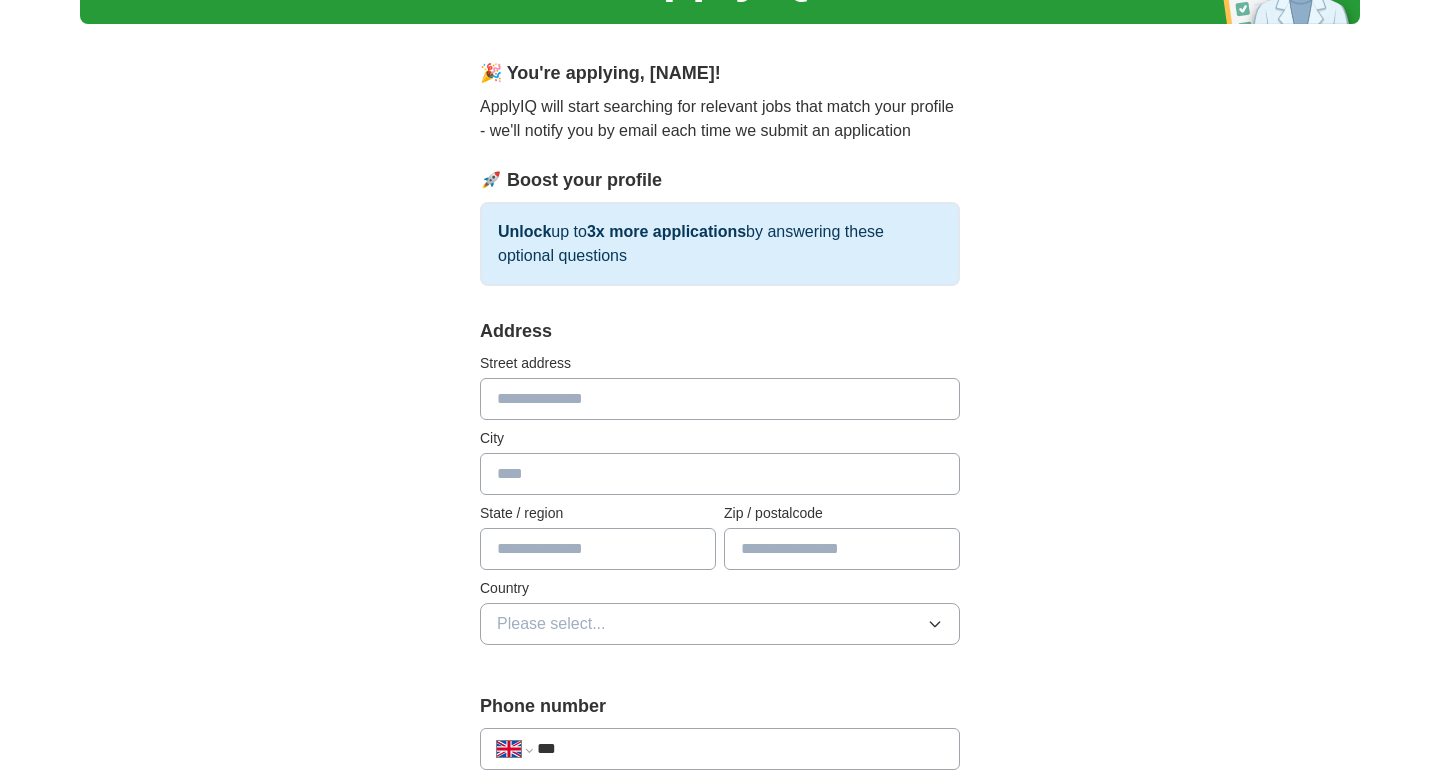 scroll, scrollTop: 139, scrollLeft: 0, axis: vertical 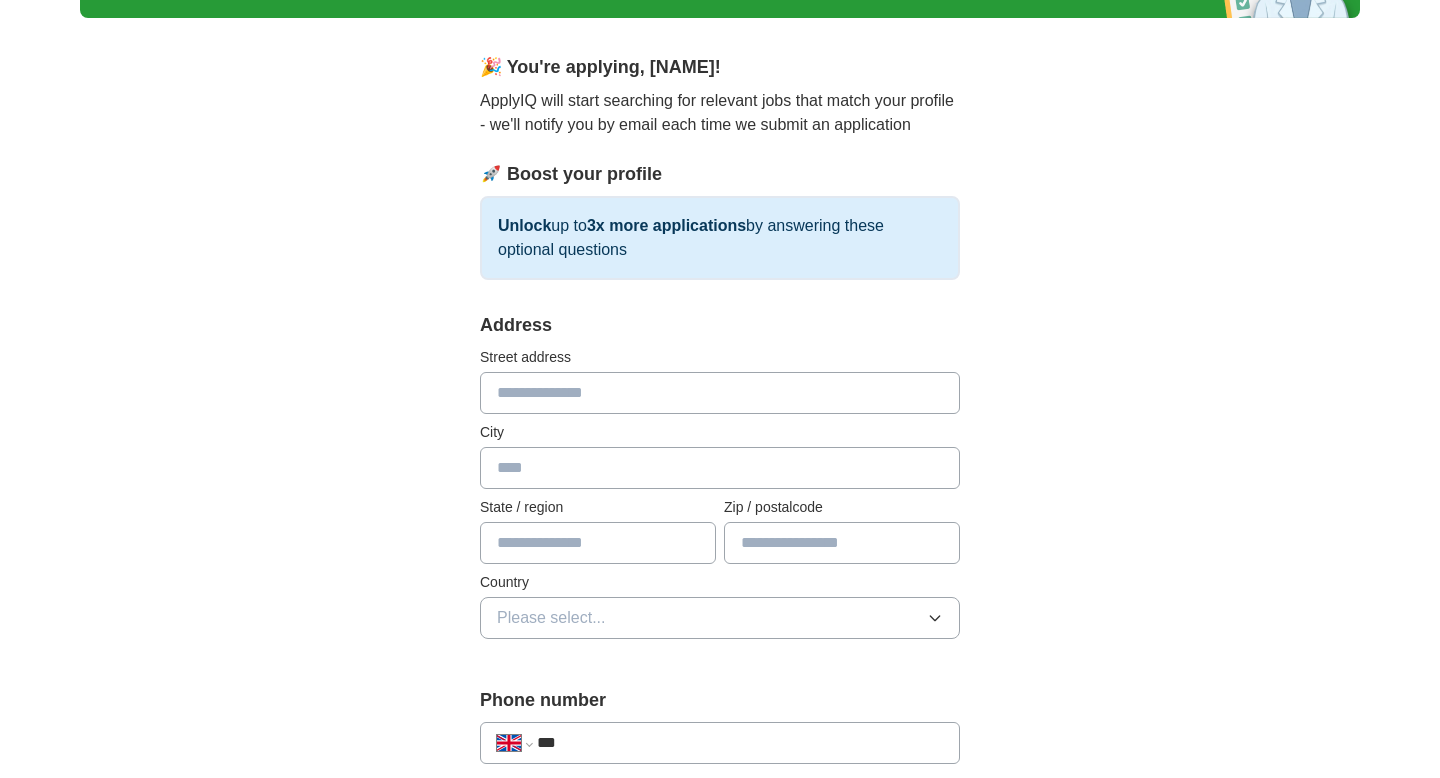 click at bounding box center [720, 393] 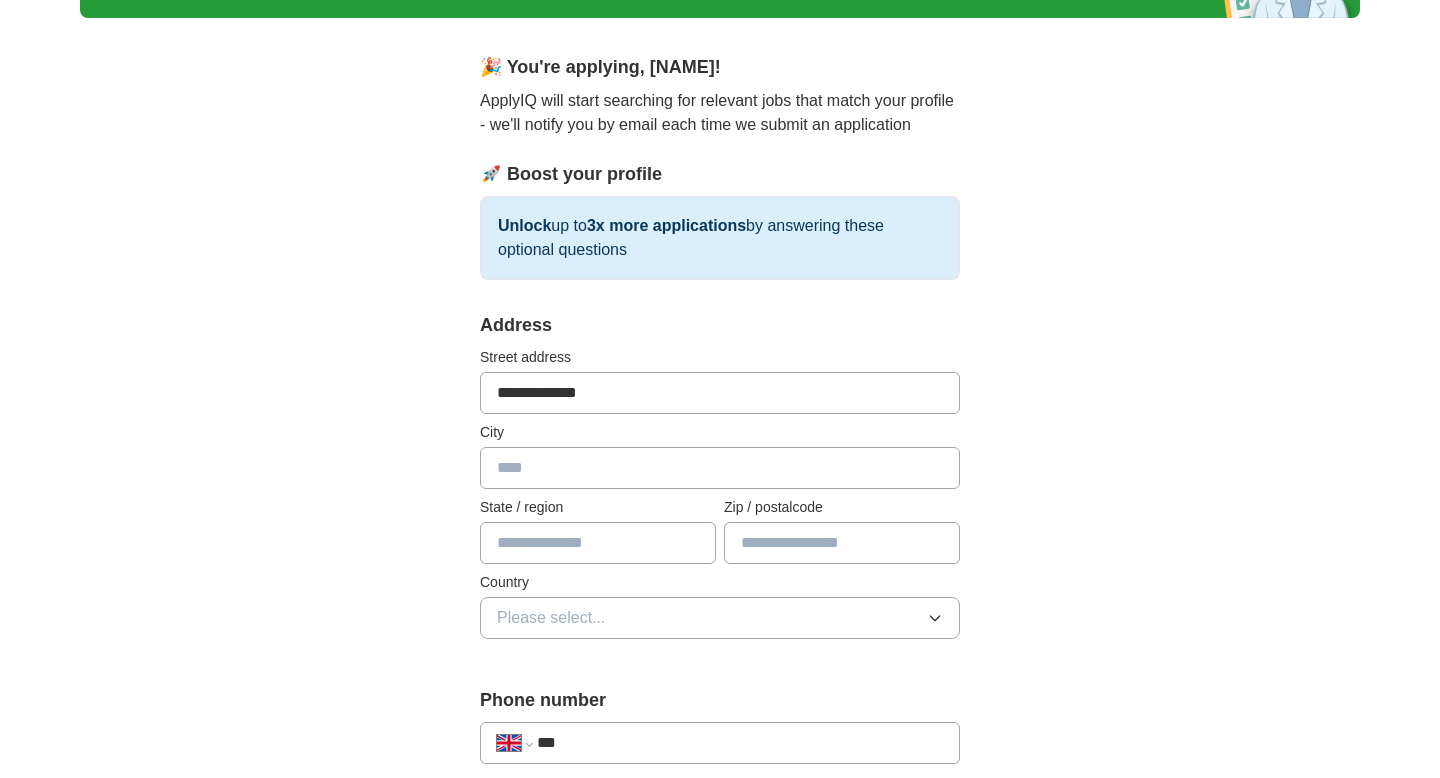 type on "******" 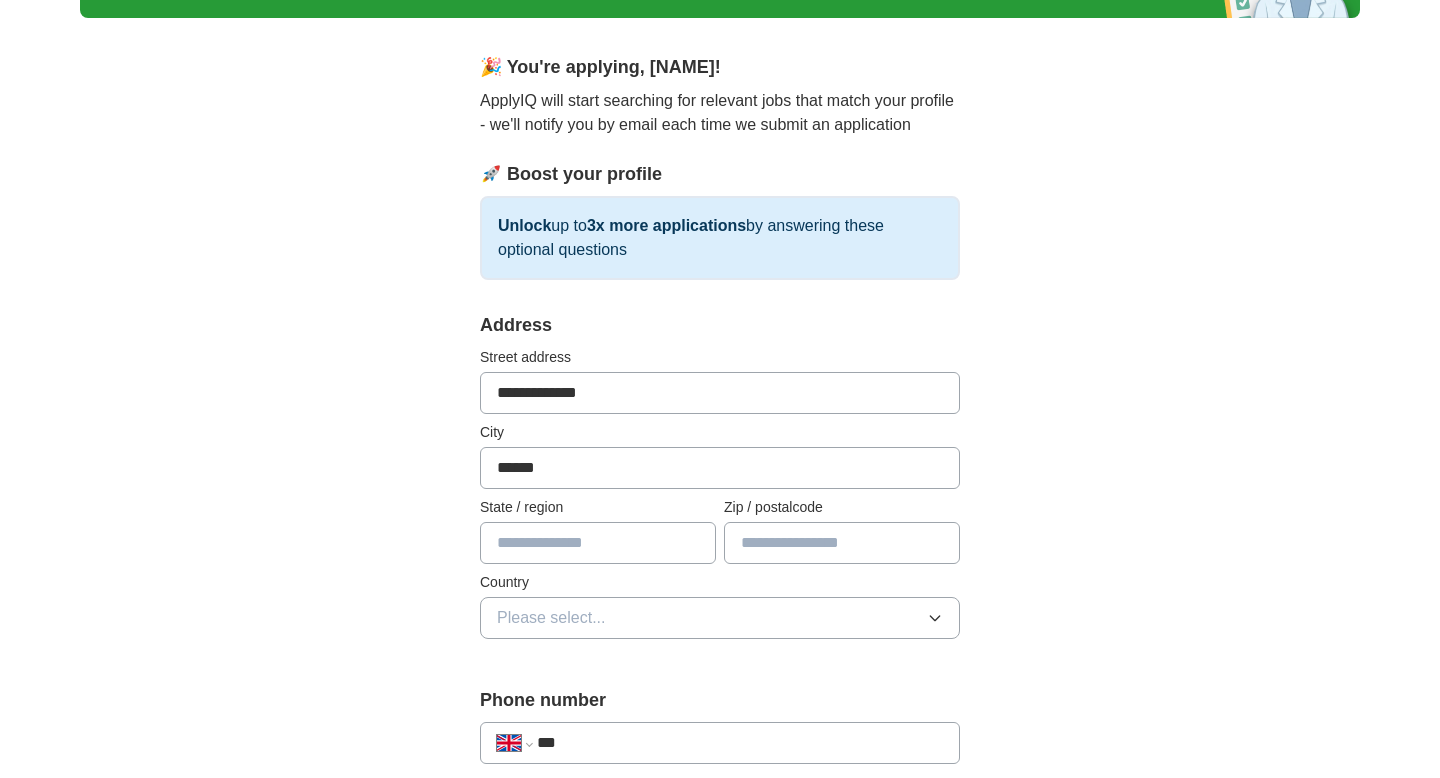 type on "**********" 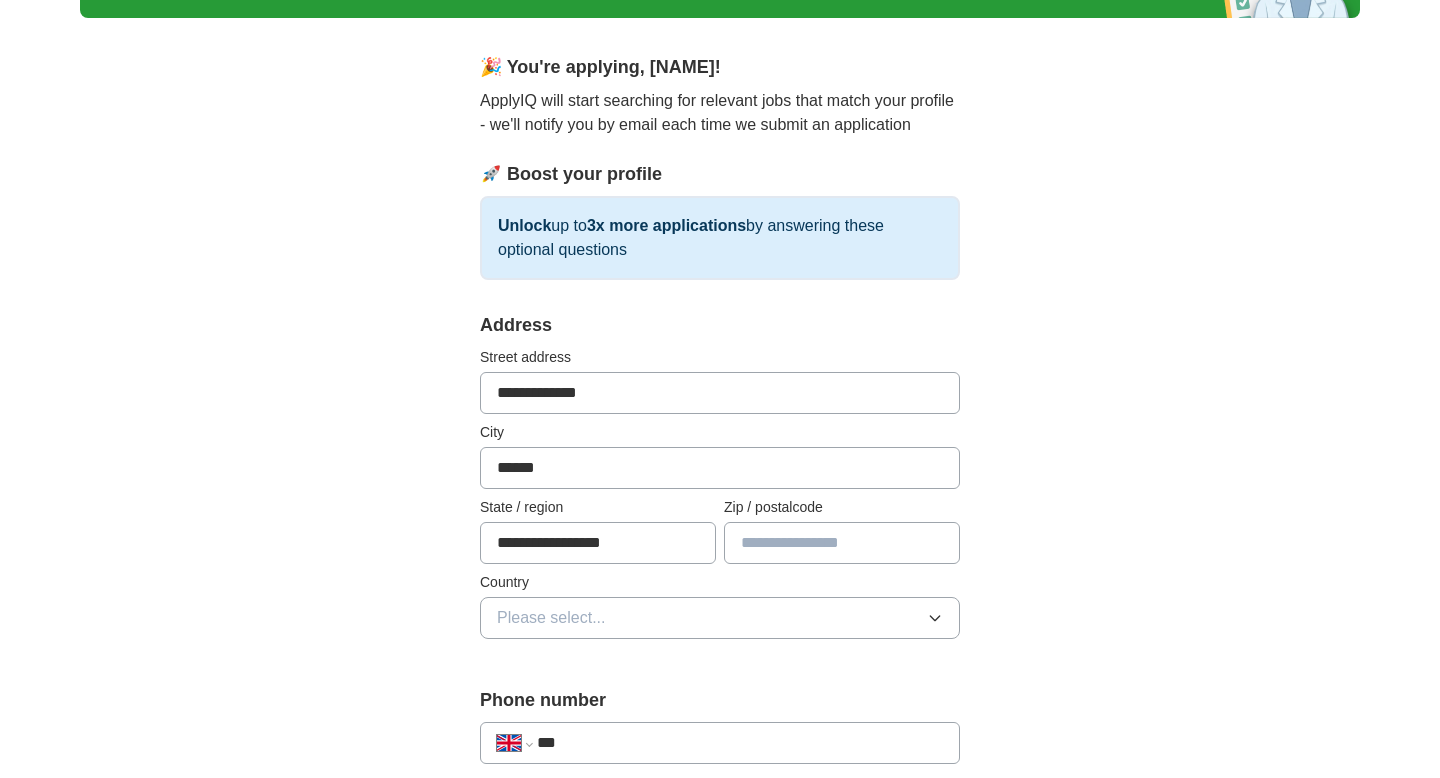 type on "*******" 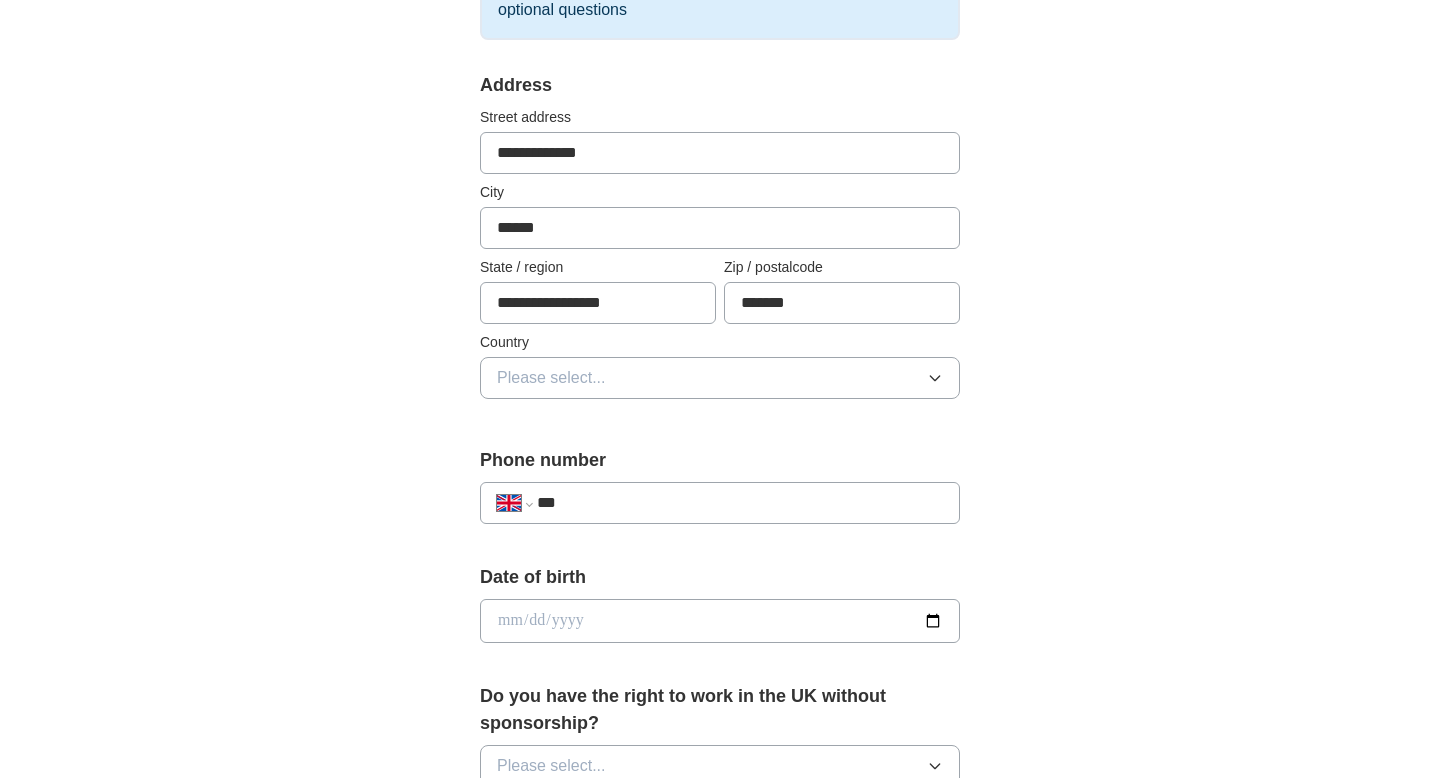 scroll, scrollTop: 439, scrollLeft: 0, axis: vertical 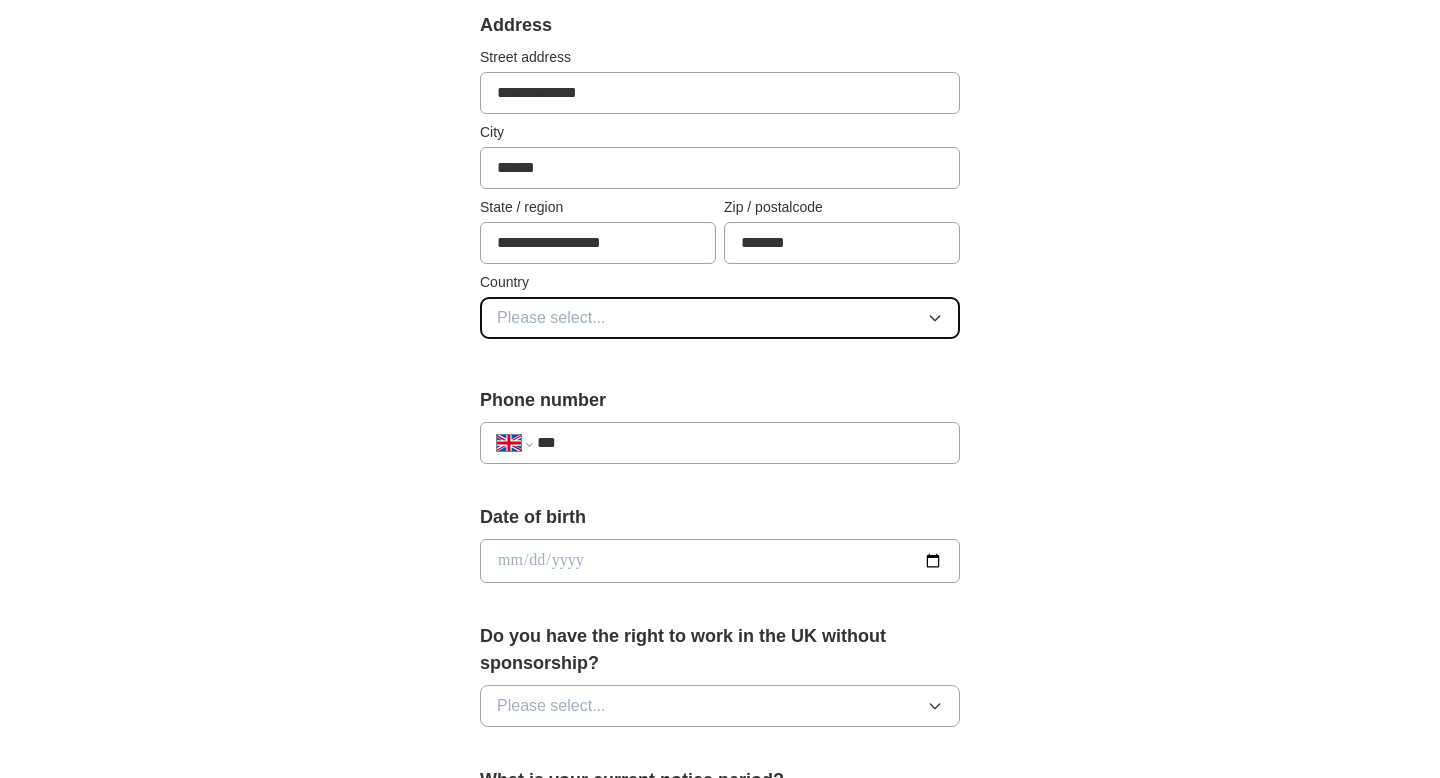 click on "Please select..." at bounding box center (551, 318) 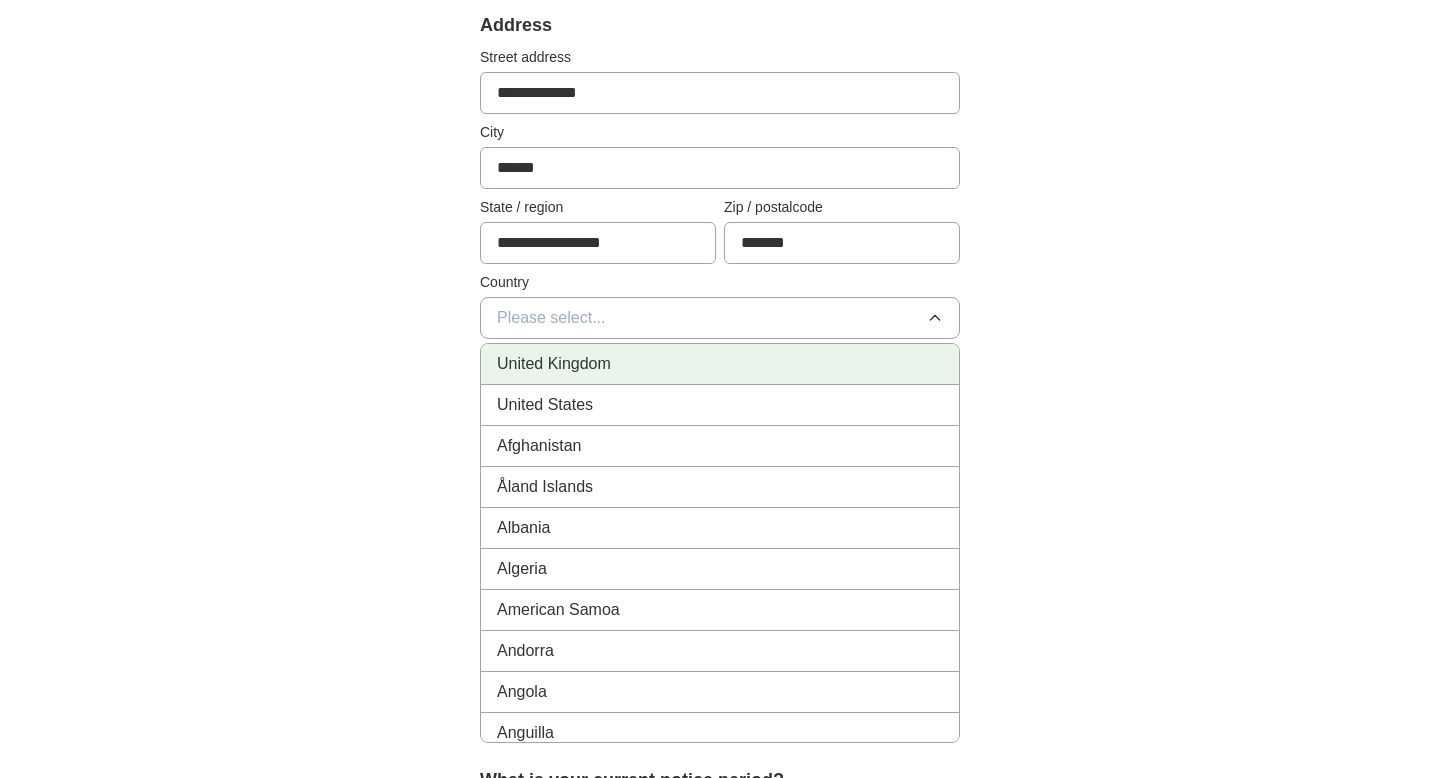 click on "United Kingdom" at bounding box center [554, 364] 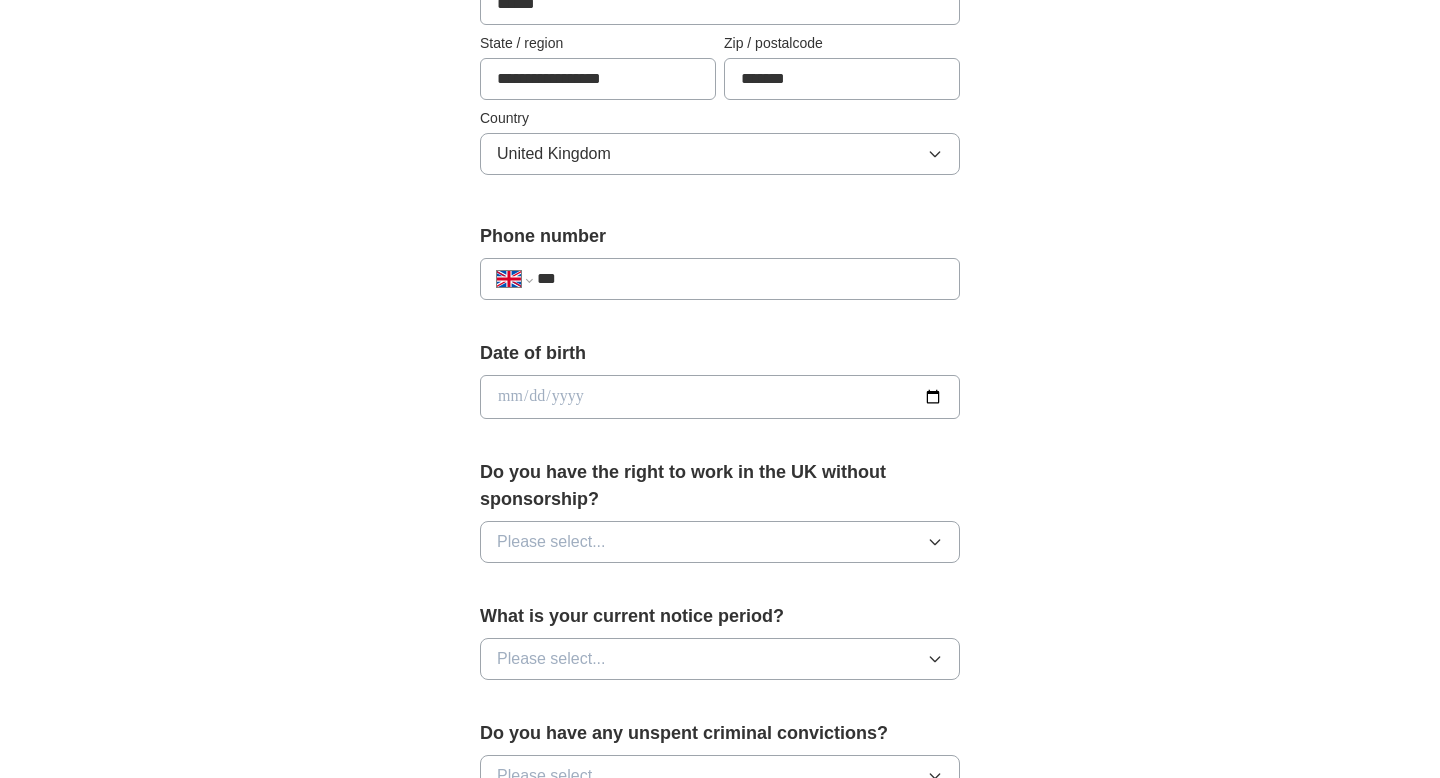 scroll, scrollTop: 607, scrollLeft: 0, axis: vertical 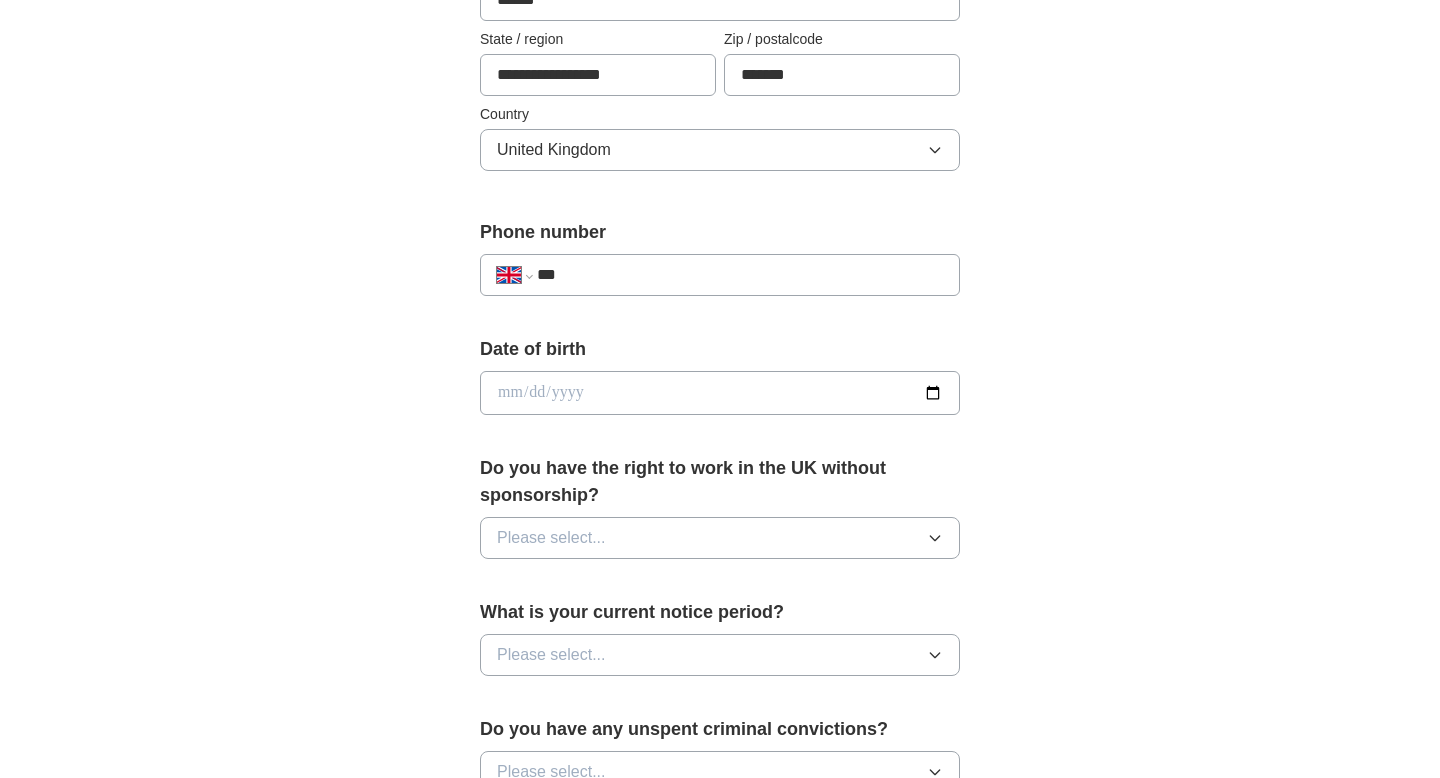 click on "***" at bounding box center (740, 275) 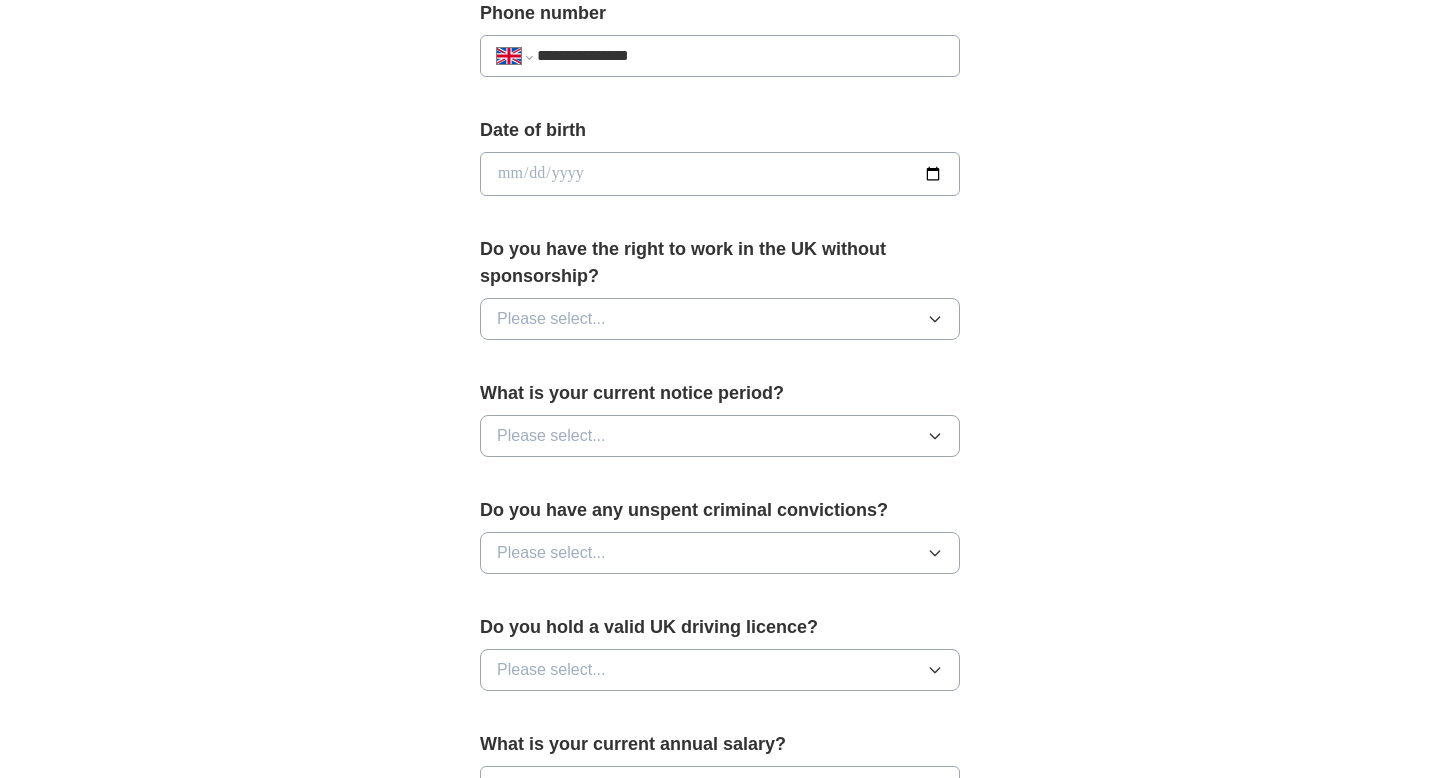 scroll, scrollTop: 842, scrollLeft: 0, axis: vertical 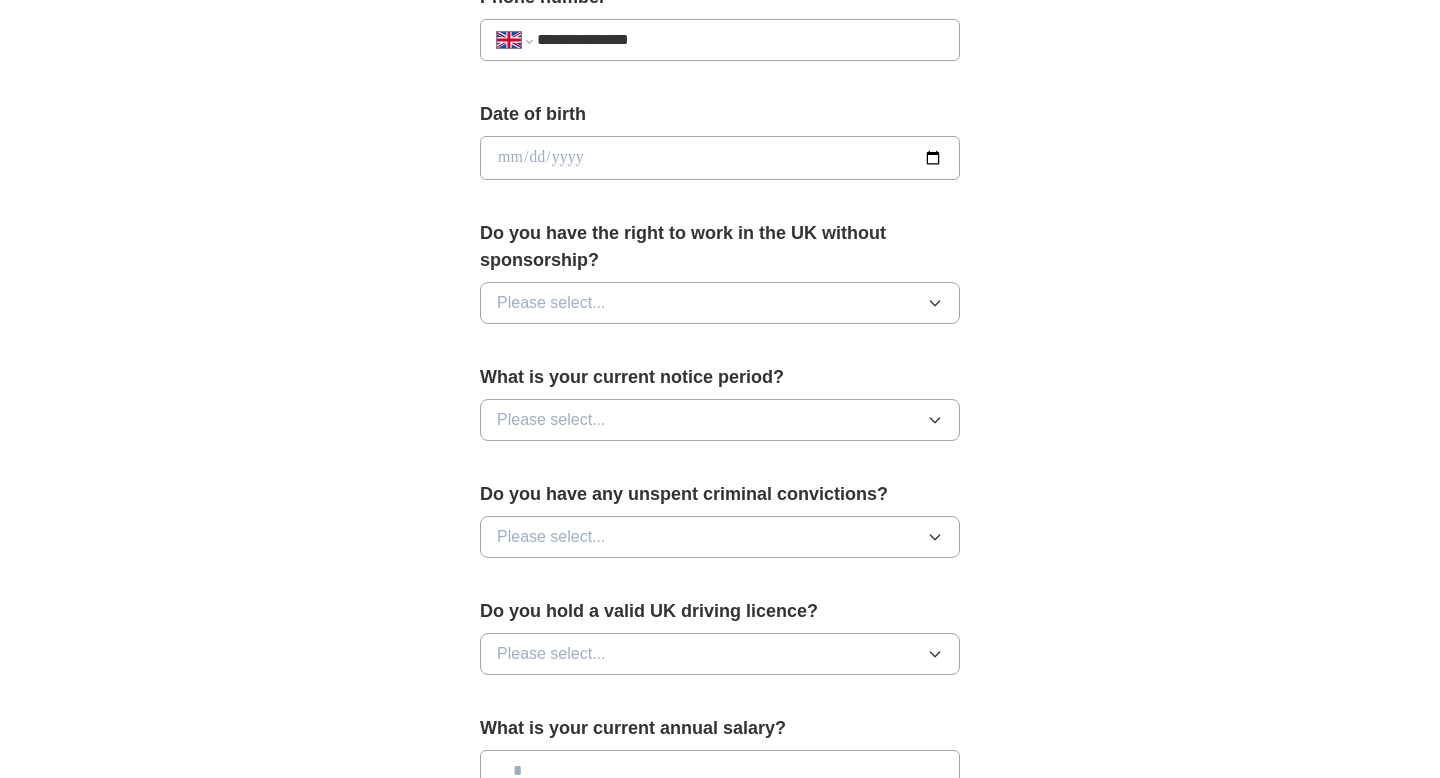 click at bounding box center (720, 158) 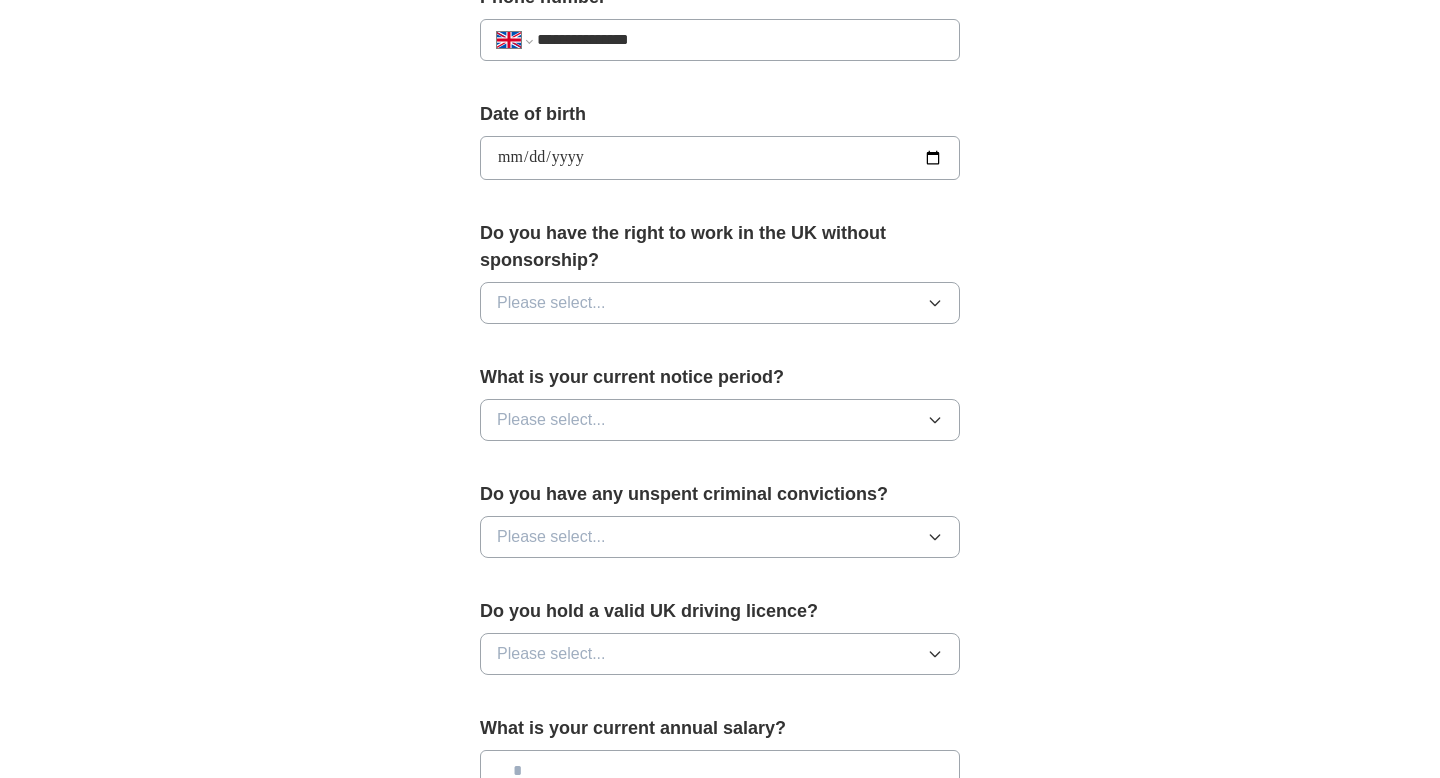 type on "**********" 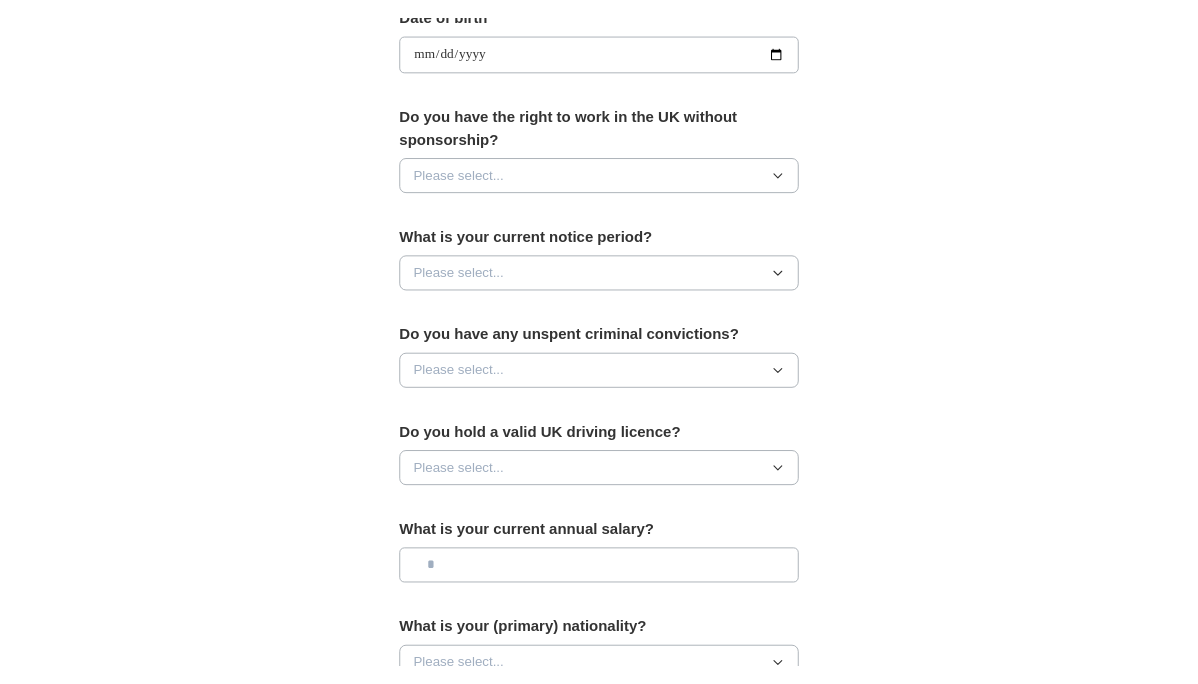 scroll, scrollTop: 958, scrollLeft: 0, axis: vertical 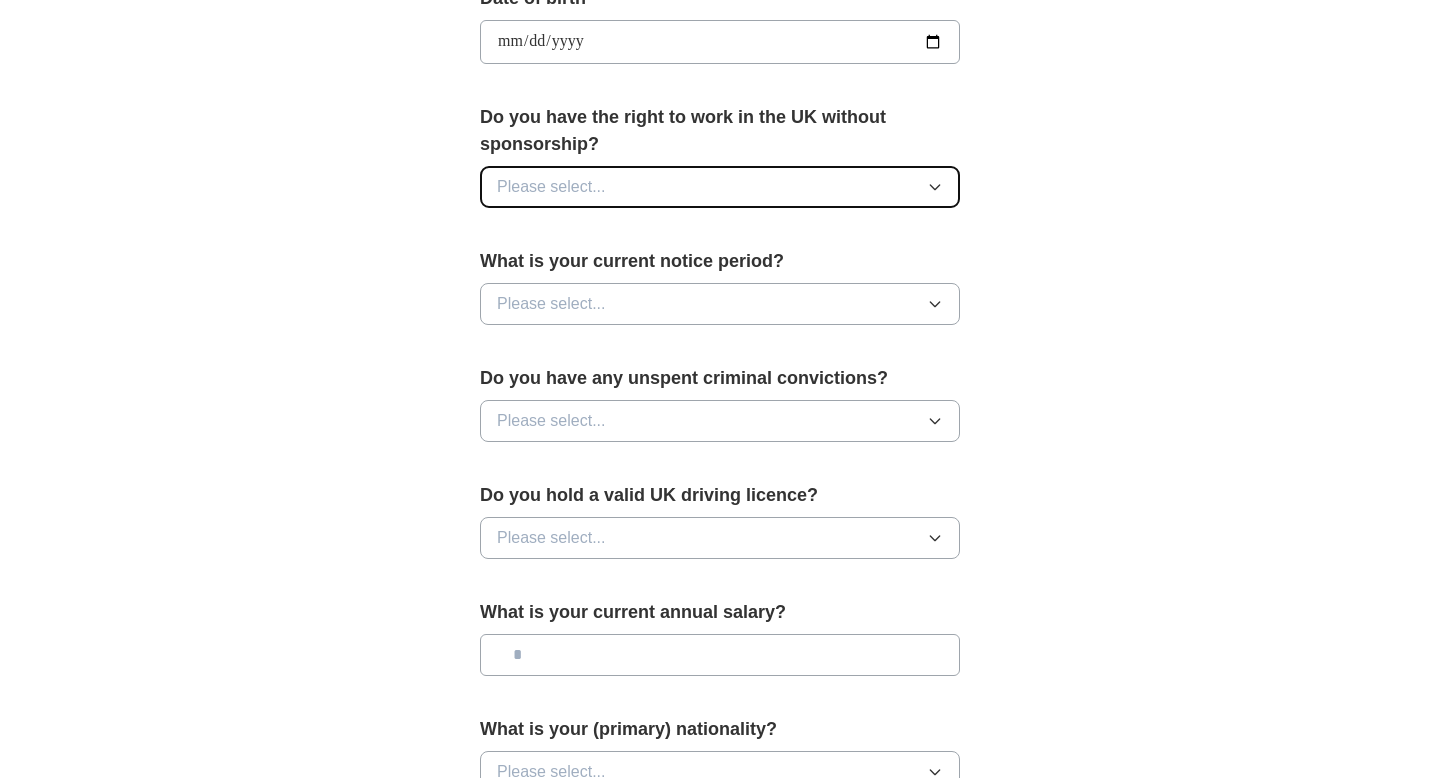 click on "Please select..." at bounding box center (551, 187) 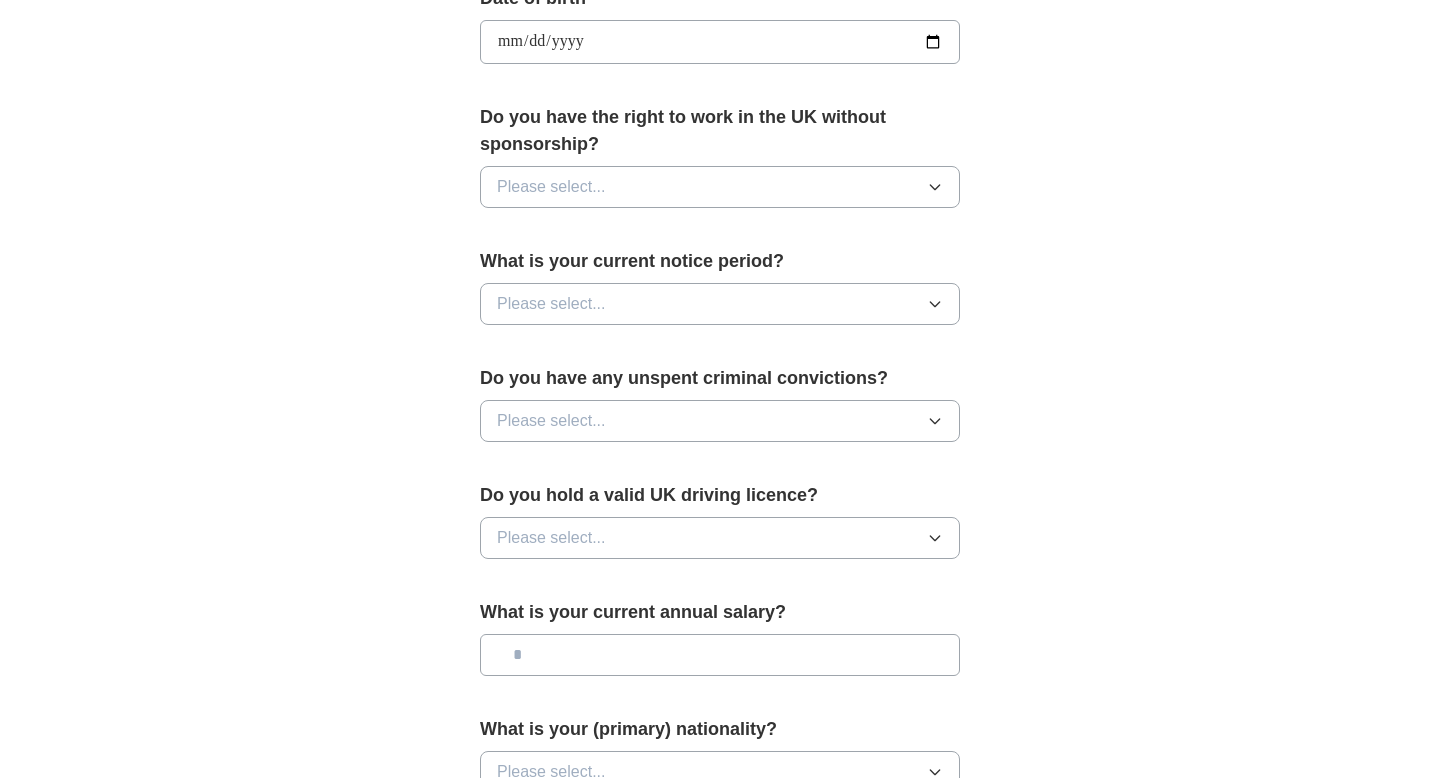 click on "**********" at bounding box center [720, 54] 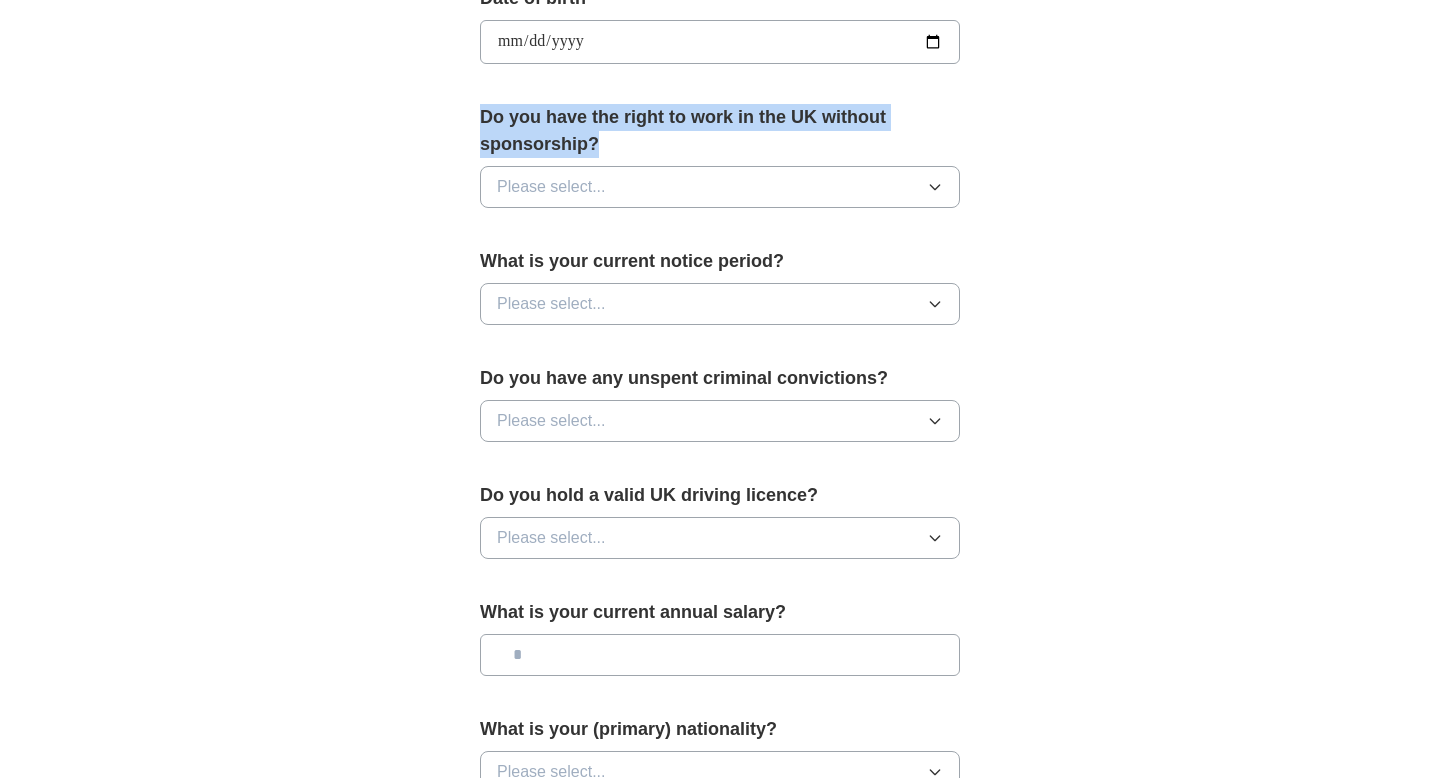 drag, startPoint x: 457, startPoint y: 101, endPoint x: 765, endPoint y: 151, distance: 312.03204 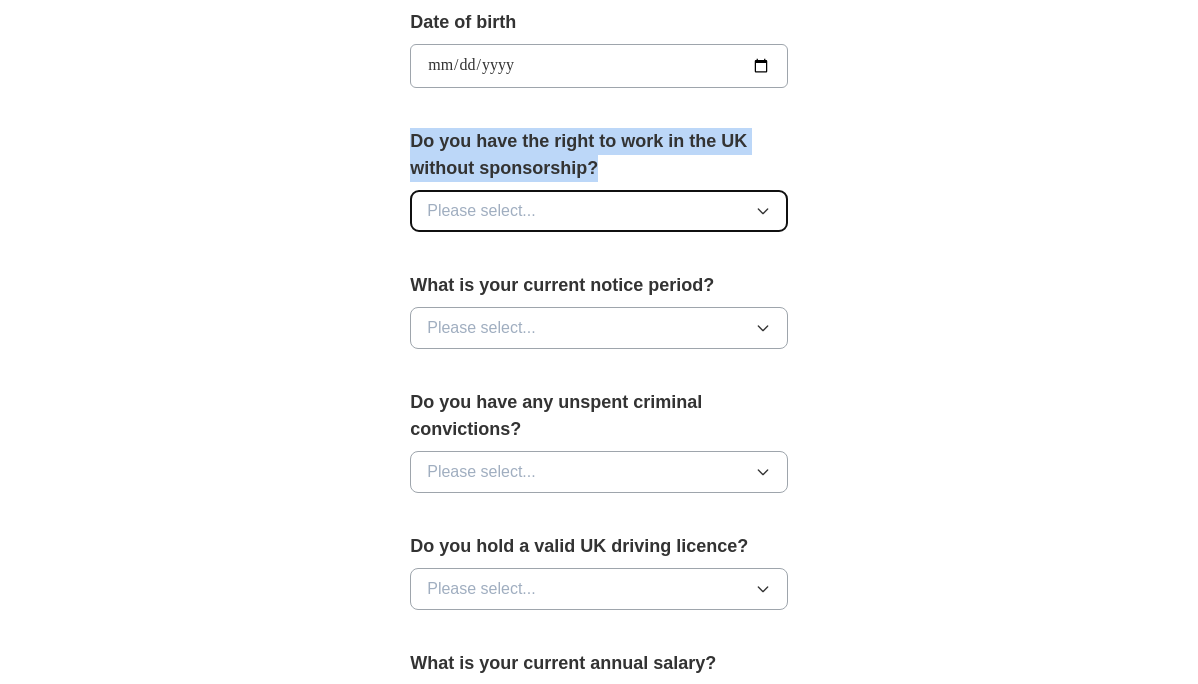 click on "Please select..." at bounding box center (599, 211) 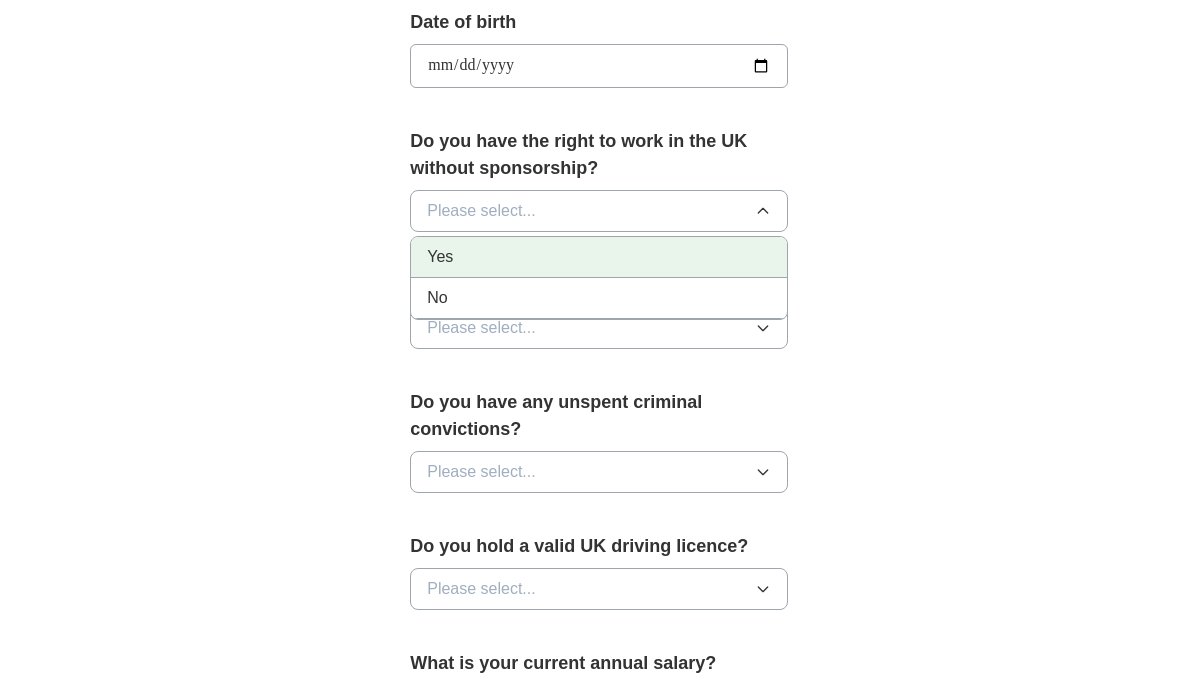 click on "Yes" at bounding box center (599, 257) 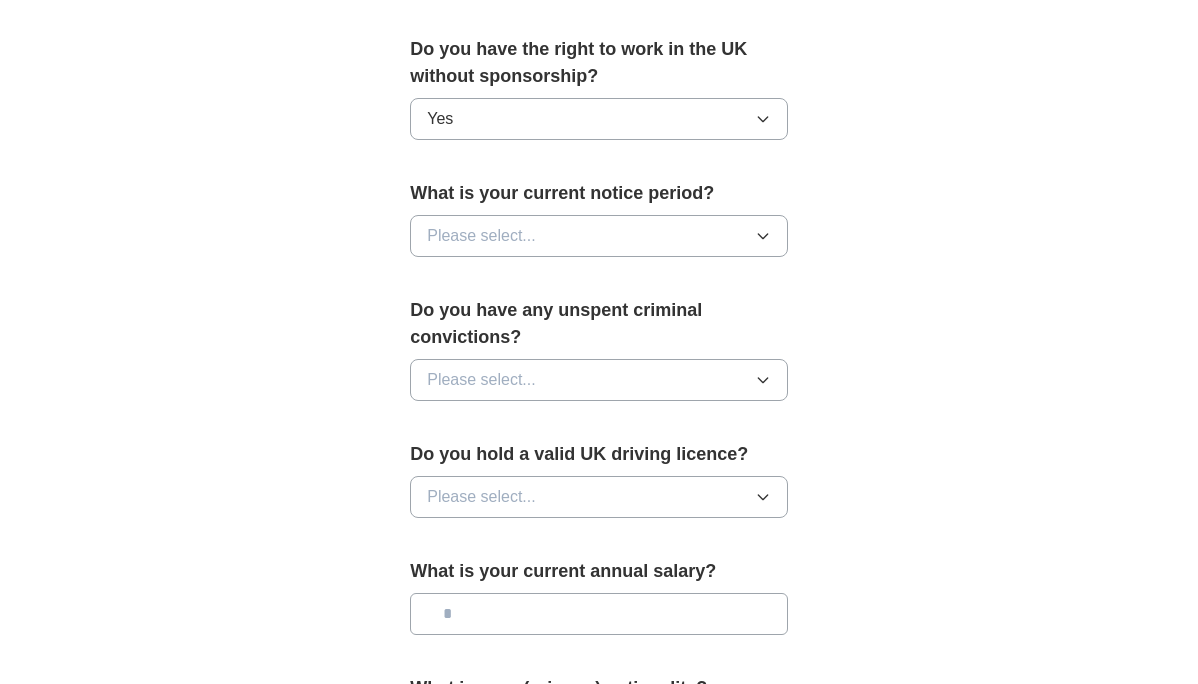 scroll, scrollTop: 1056, scrollLeft: 0, axis: vertical 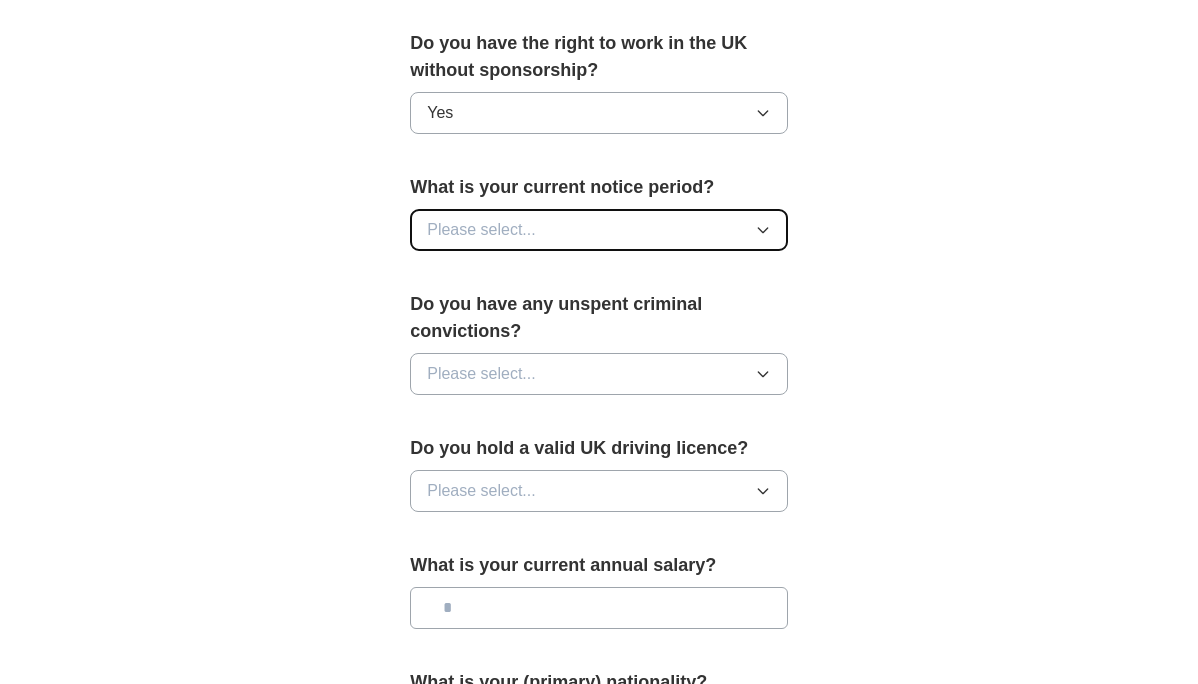 click on "Please select..." at bounding box center [599, 230] 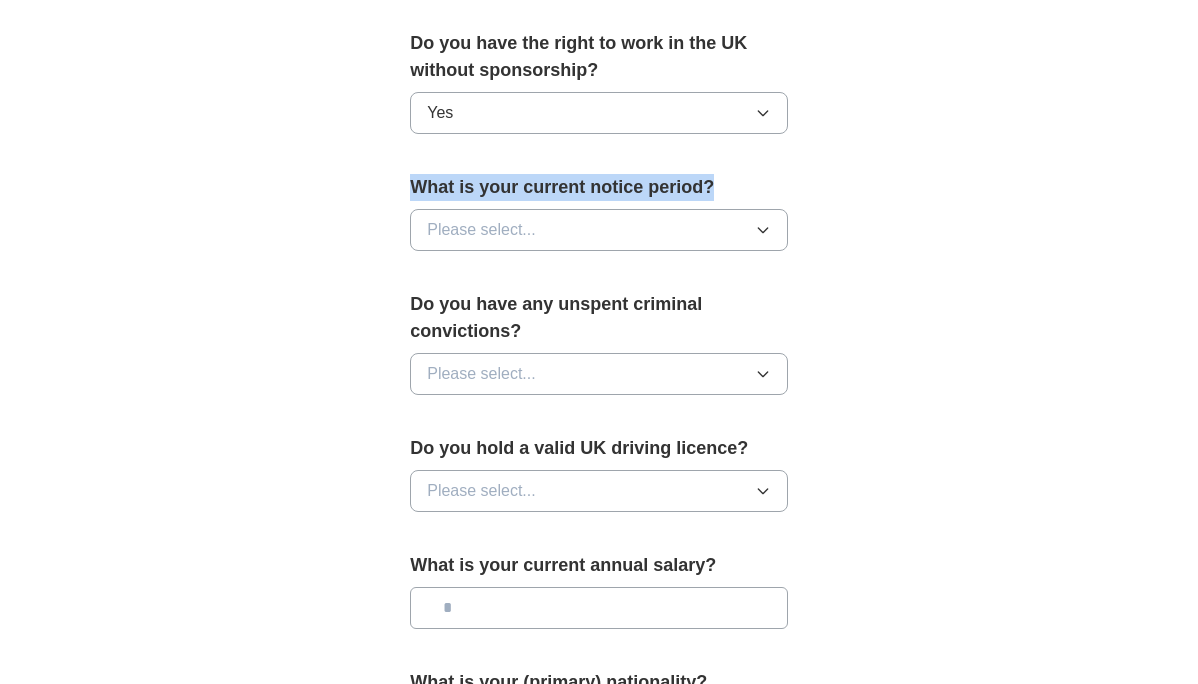 drag, startPoint x: 371, startPoint y: 184, endPoint x: 747, endPoint y: 202, distance: 376.4306 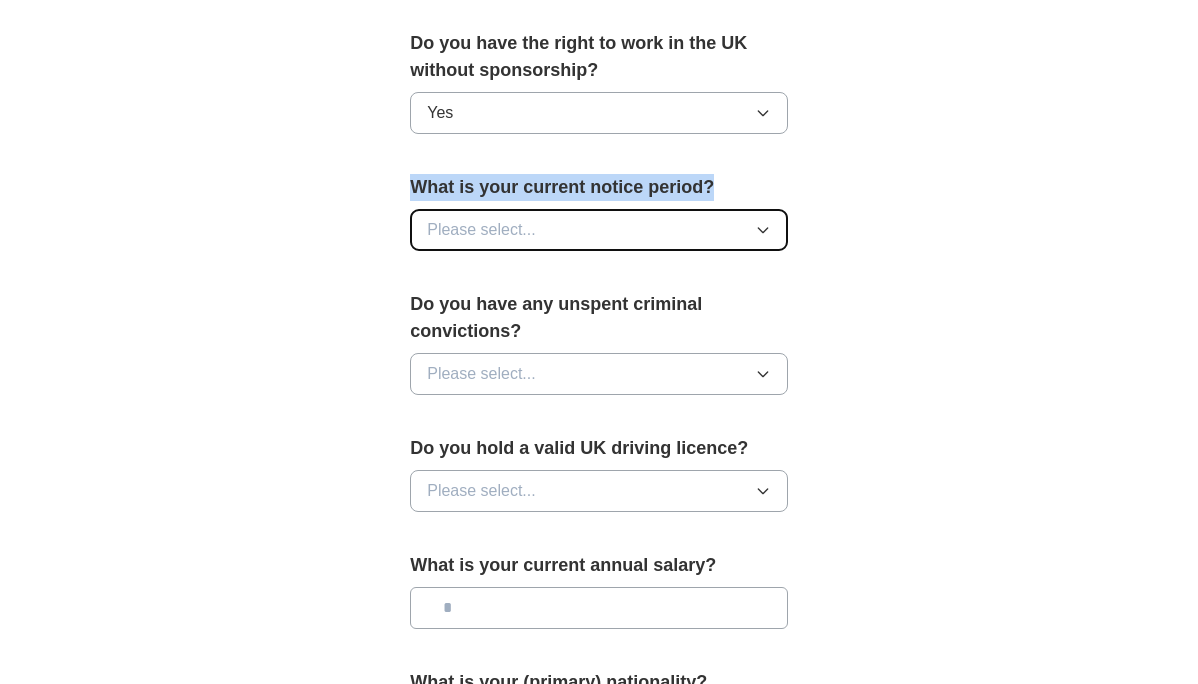 click on "Please select..." at bounding box center (599, 230) 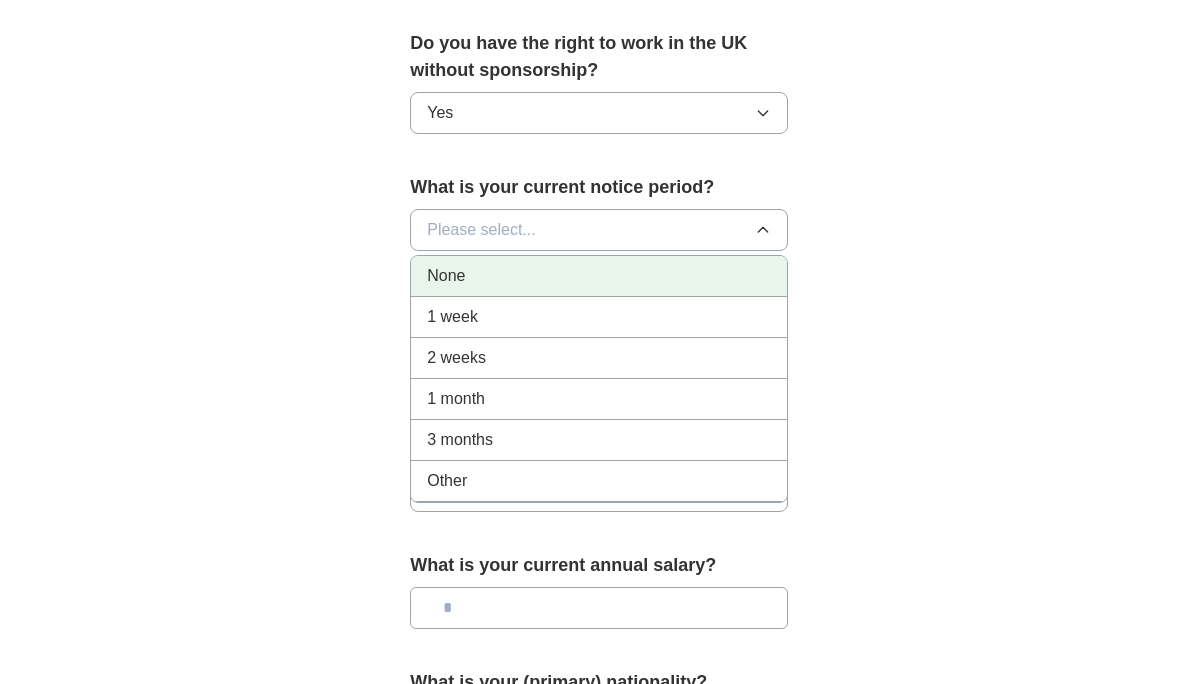 click on "None" at bounding box center [599, 276] 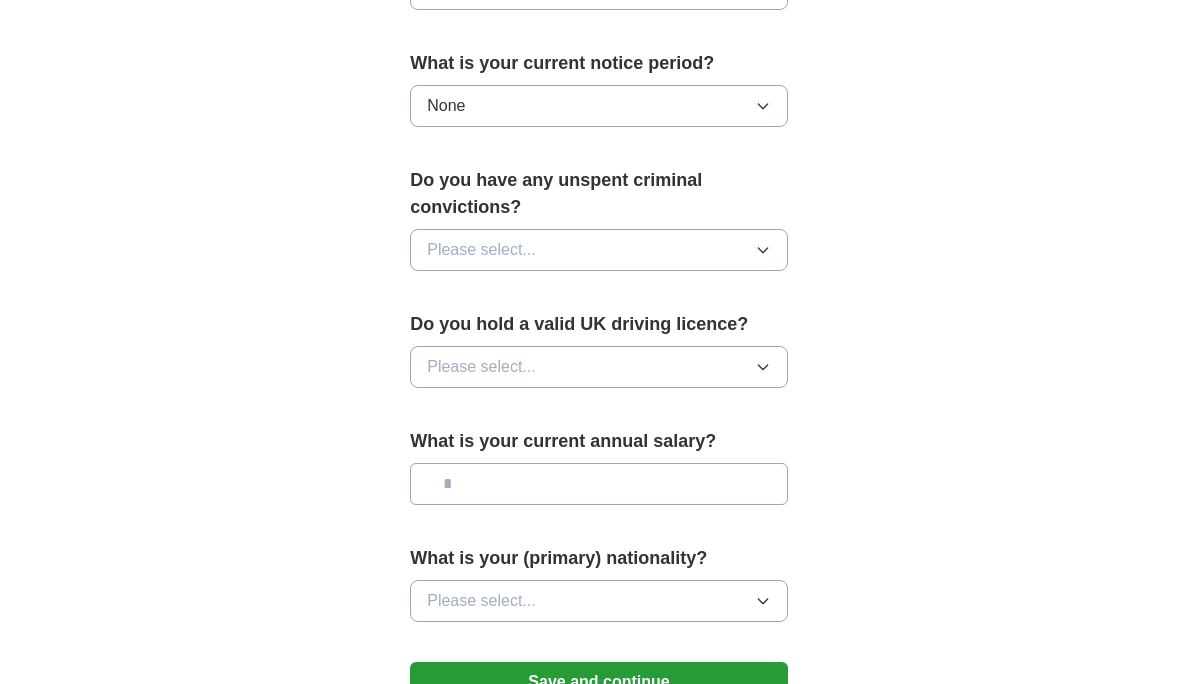 scroll, scrollTop: 1176, scrollLeft: 0, axis: vertical 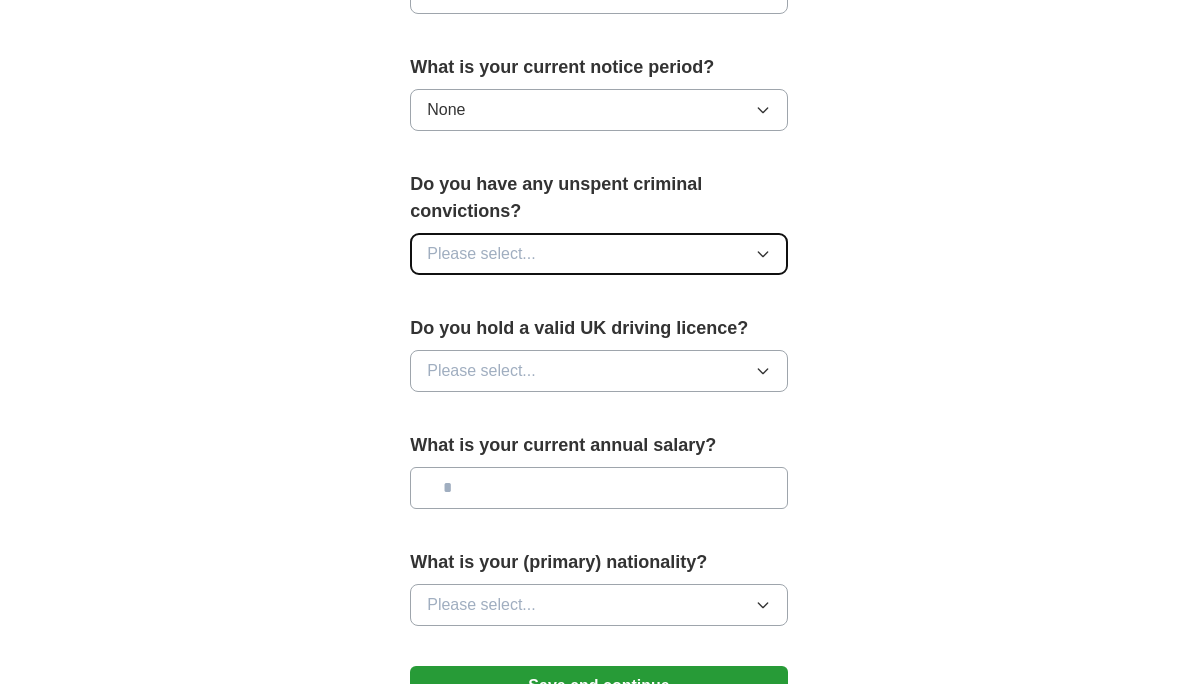 click on "Please select..." at bounding box center (481, 254) 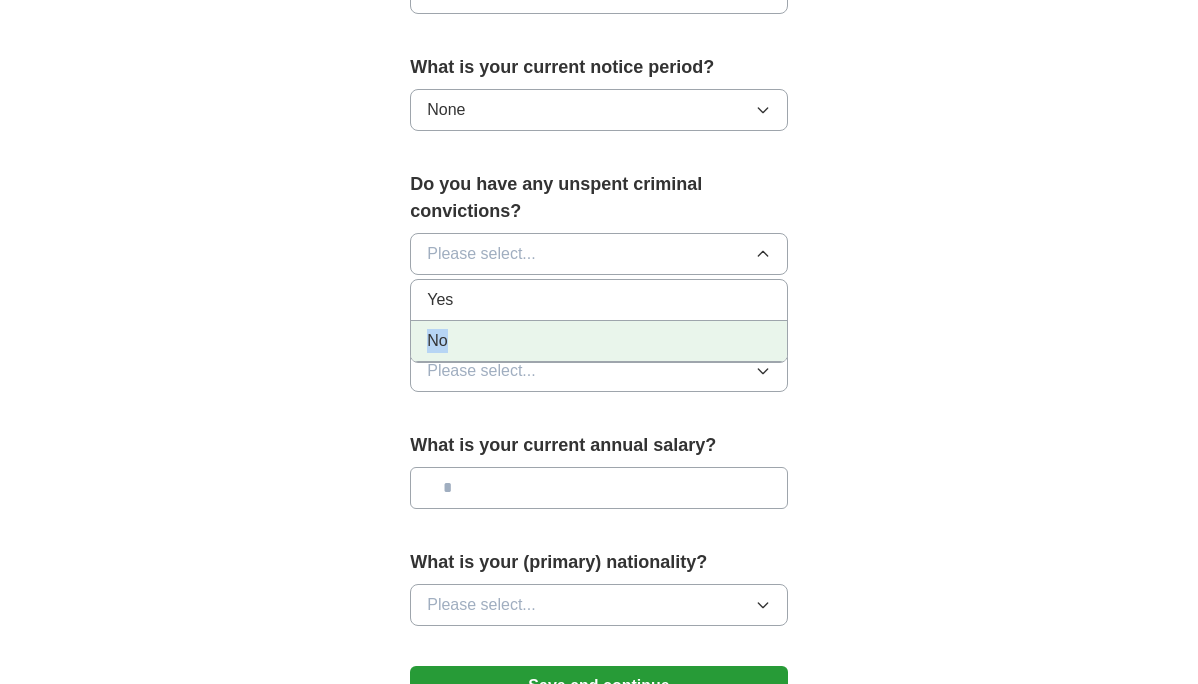 drag, startPoint x: 459, startPoint y: 296, endPoint x: 456, endPoint y: 337, distance: 41.109608 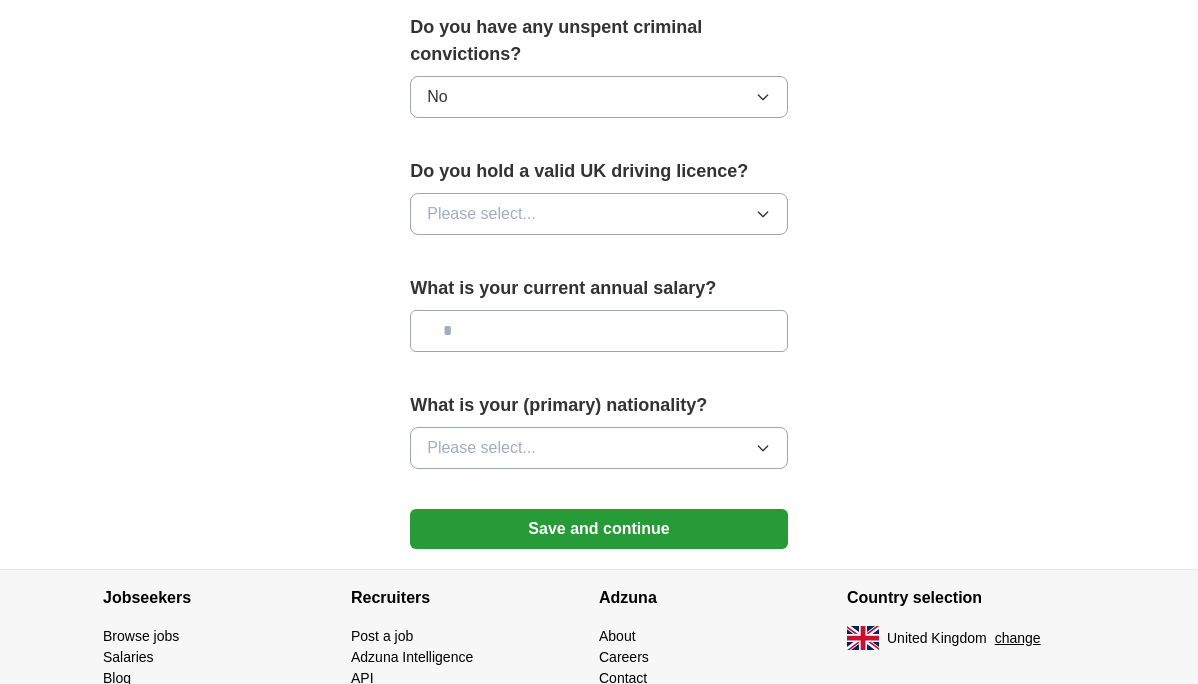 scroll, scrollTop: 1344, scrollLeft: 0, axis: vertical 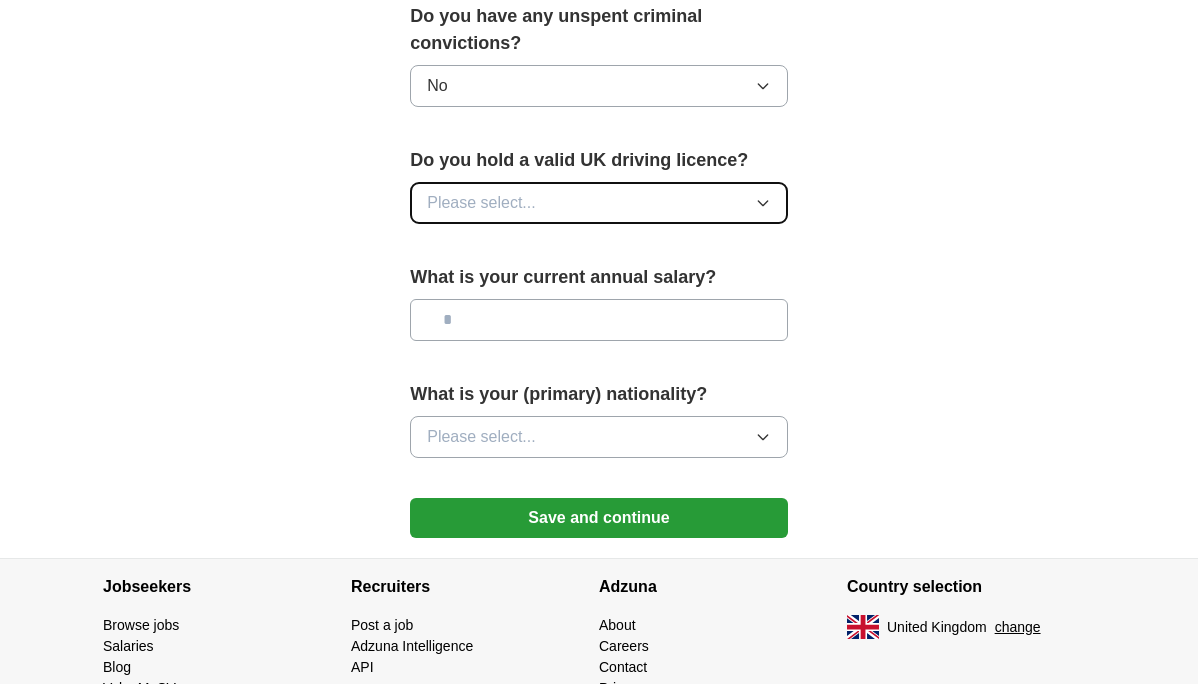 click on "Please select..." at bounding box center [481, 203] 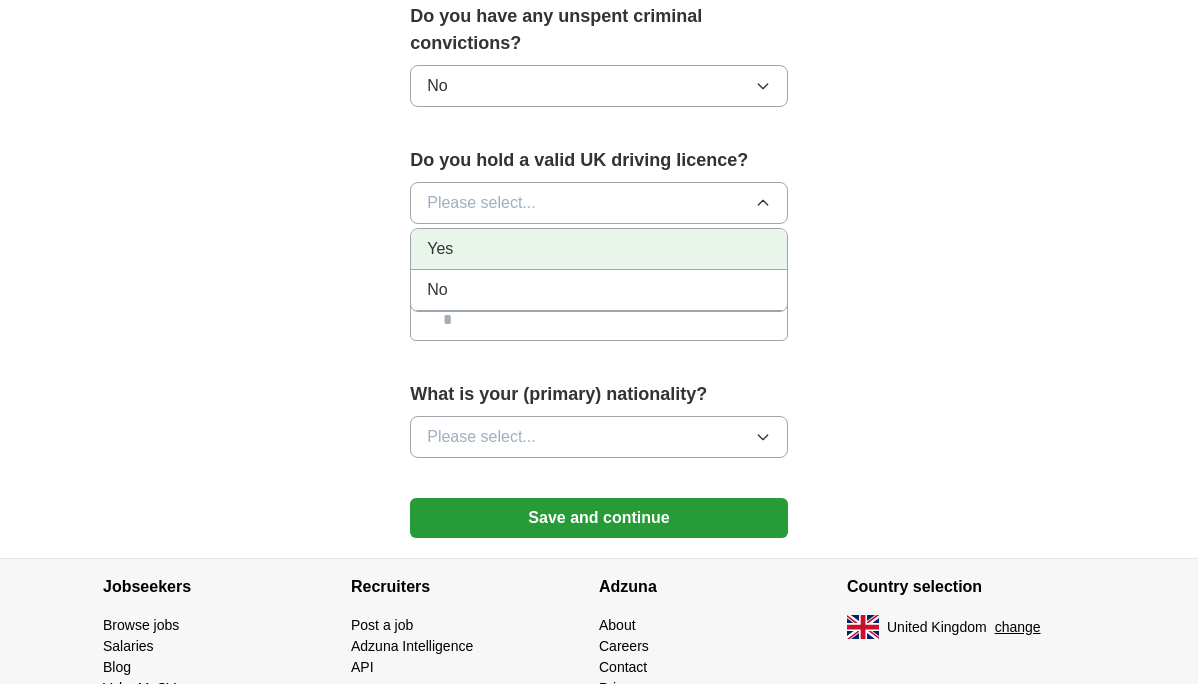 click on "Yes" at bounding box center (599, 249) 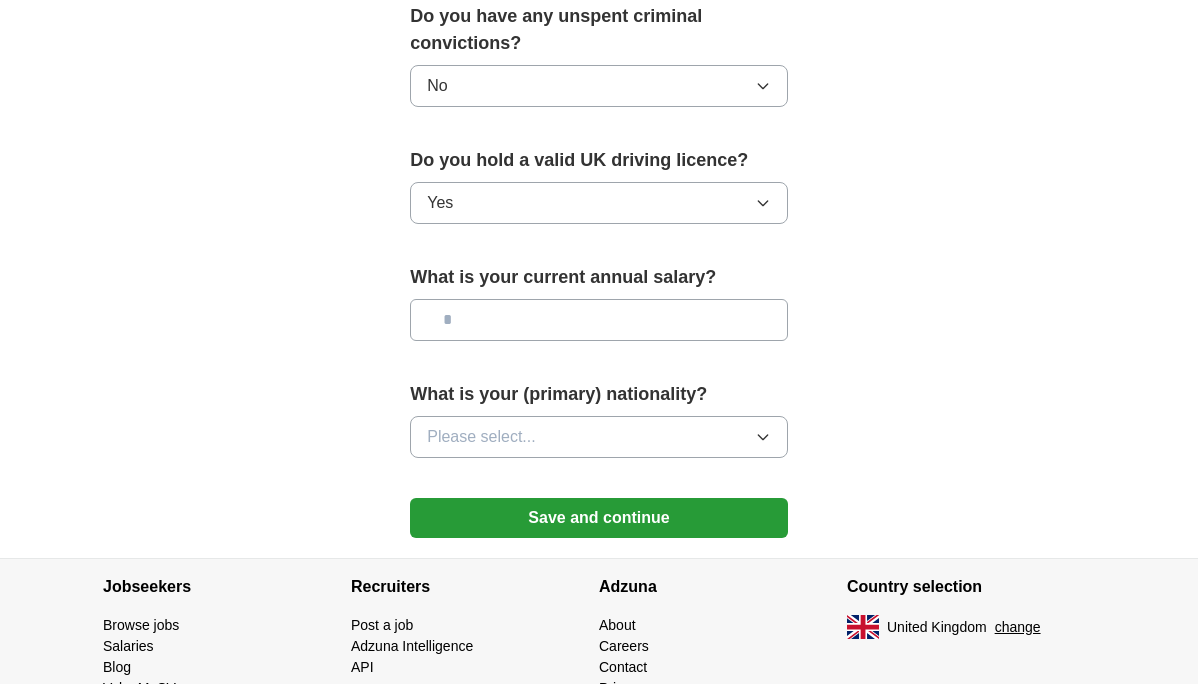 scroll, scrollTop: 1420, scrollLeft: 0, axis: vertical 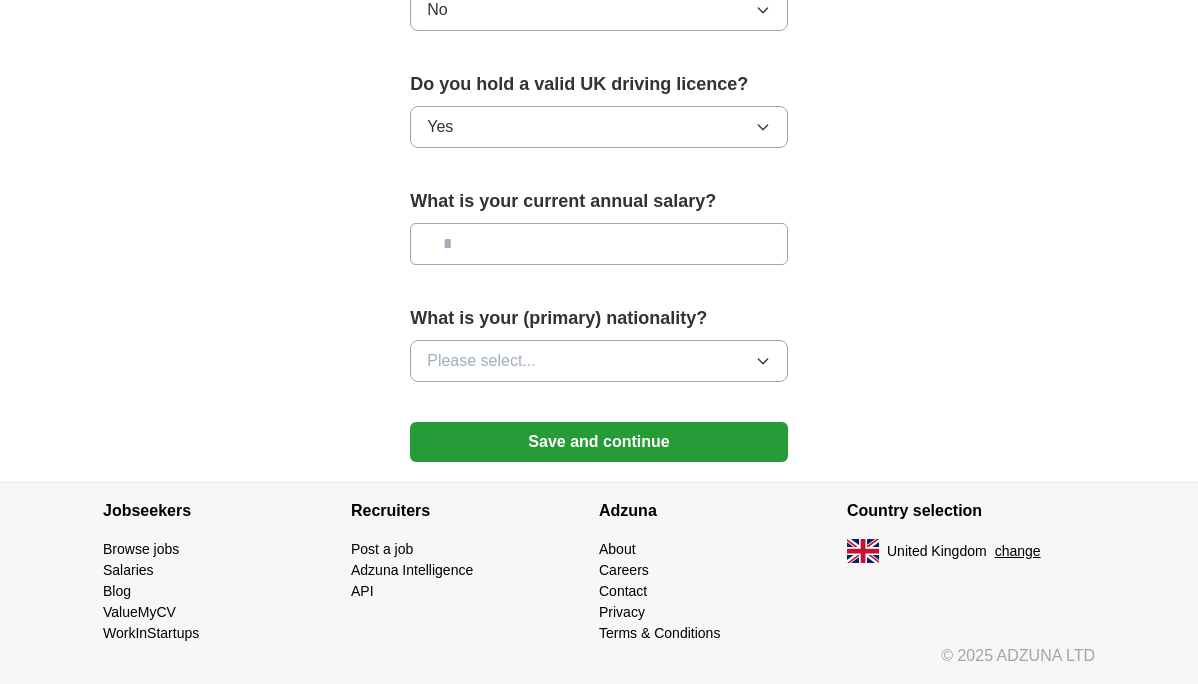 click at bounding box center (599, 244) 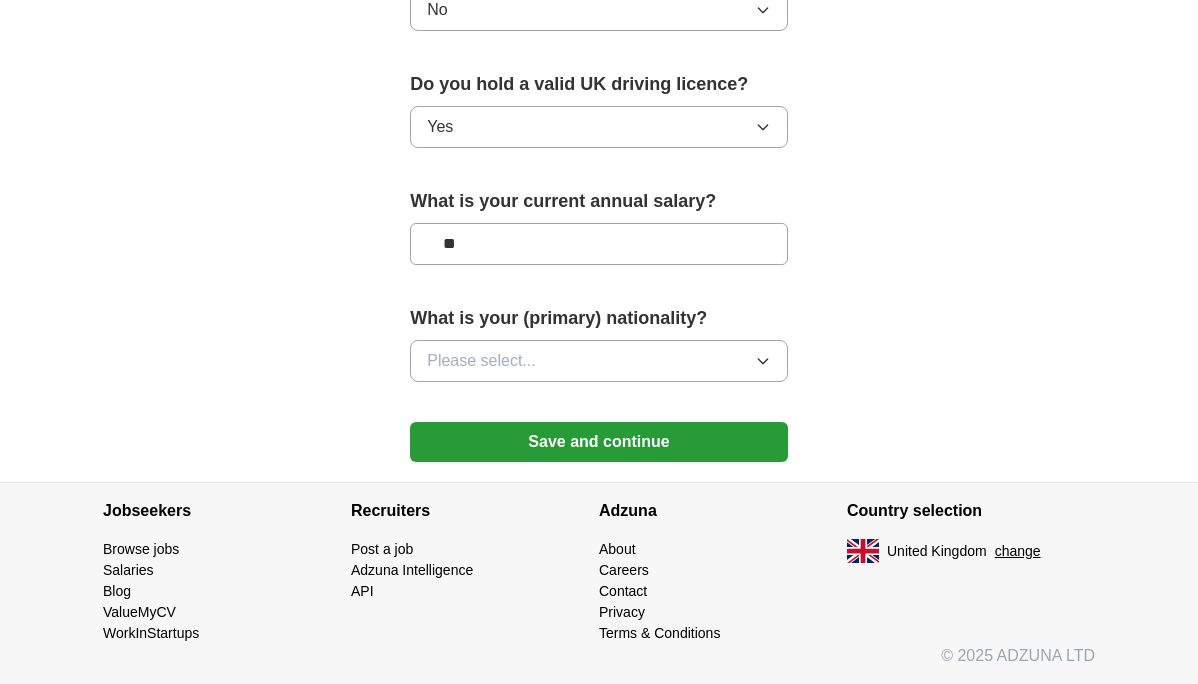 type on "**" 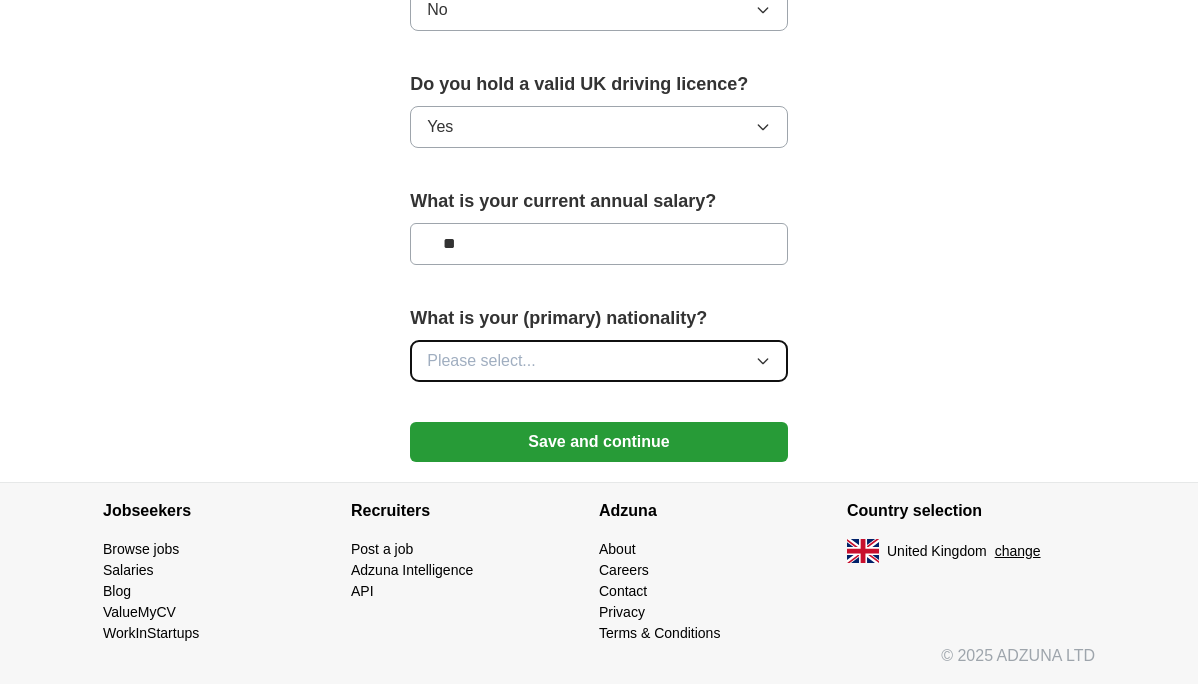 click on "Please select..." at bounding box center [481, 361] 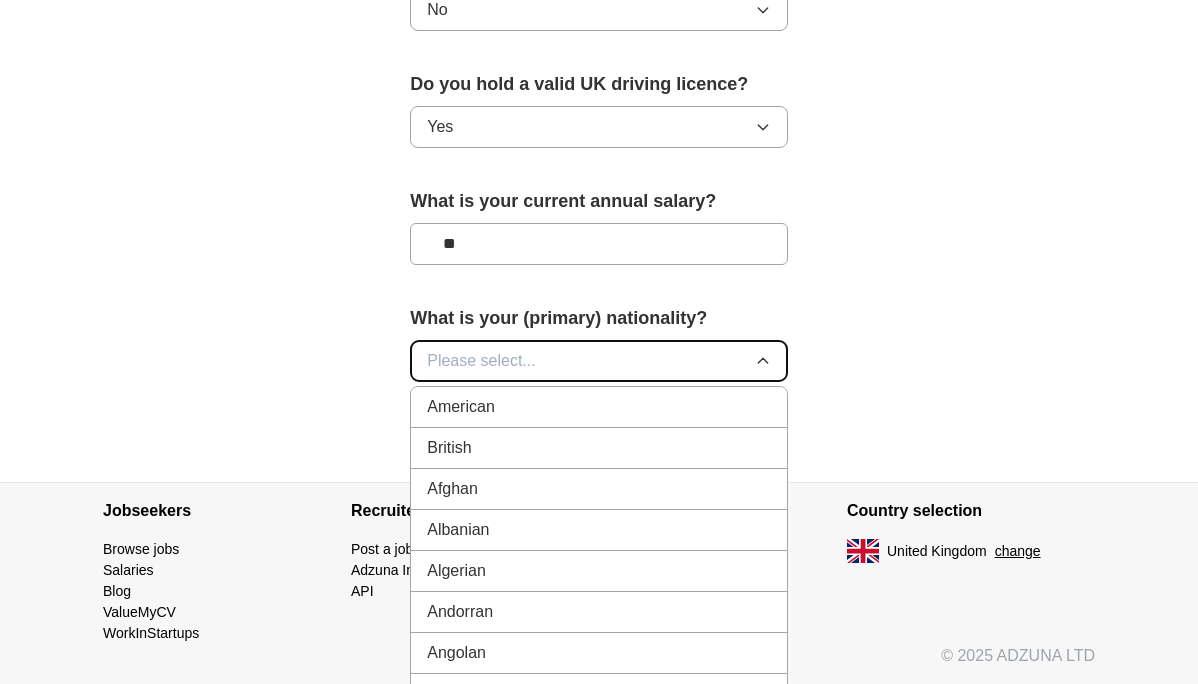 type 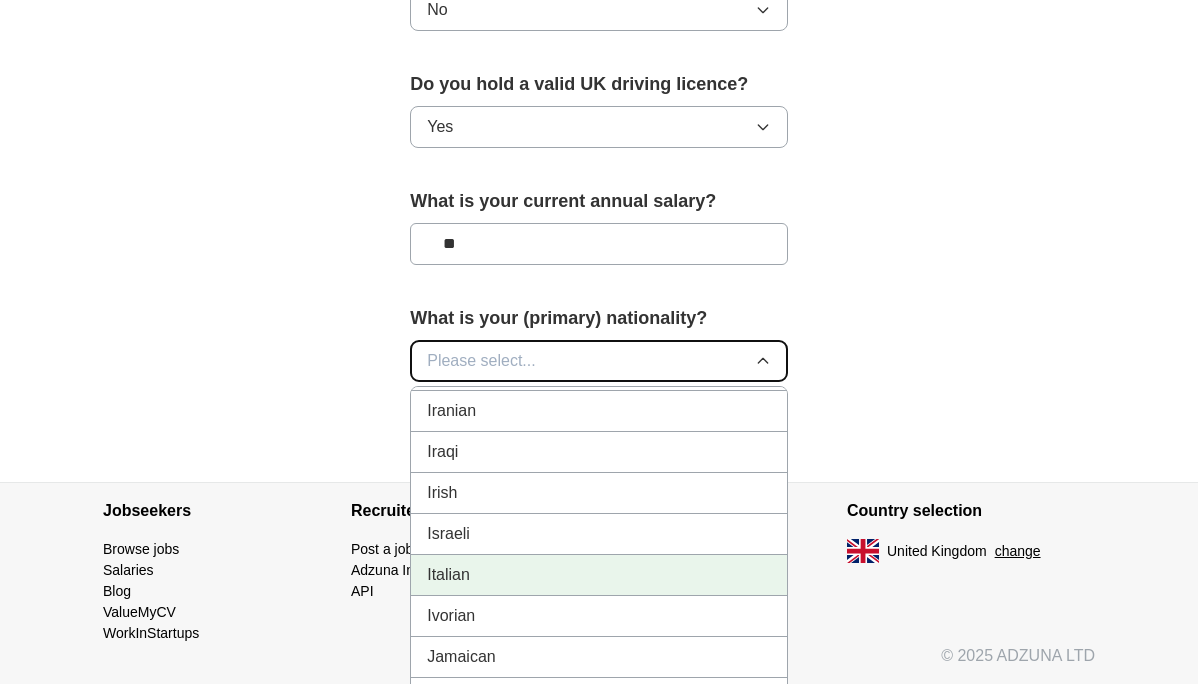 scroll, scrollTop: 3361, scrollLeft: 0, axis: vertical 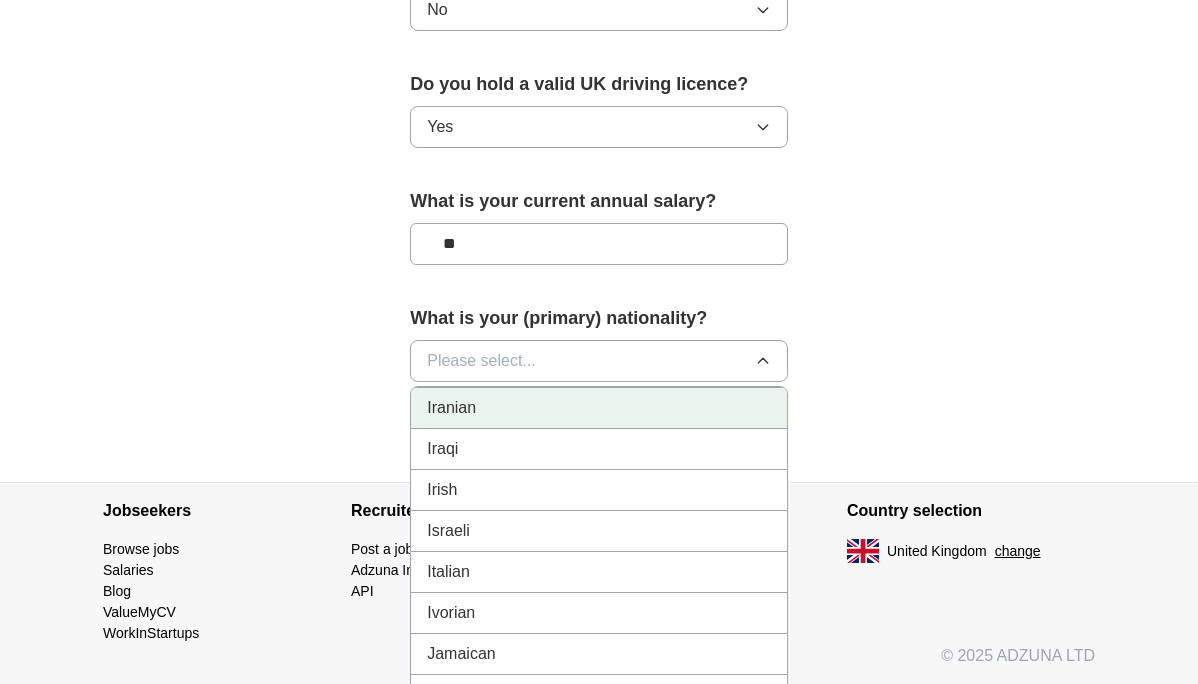 click on "Iranian" at bounding box center [599, 408] 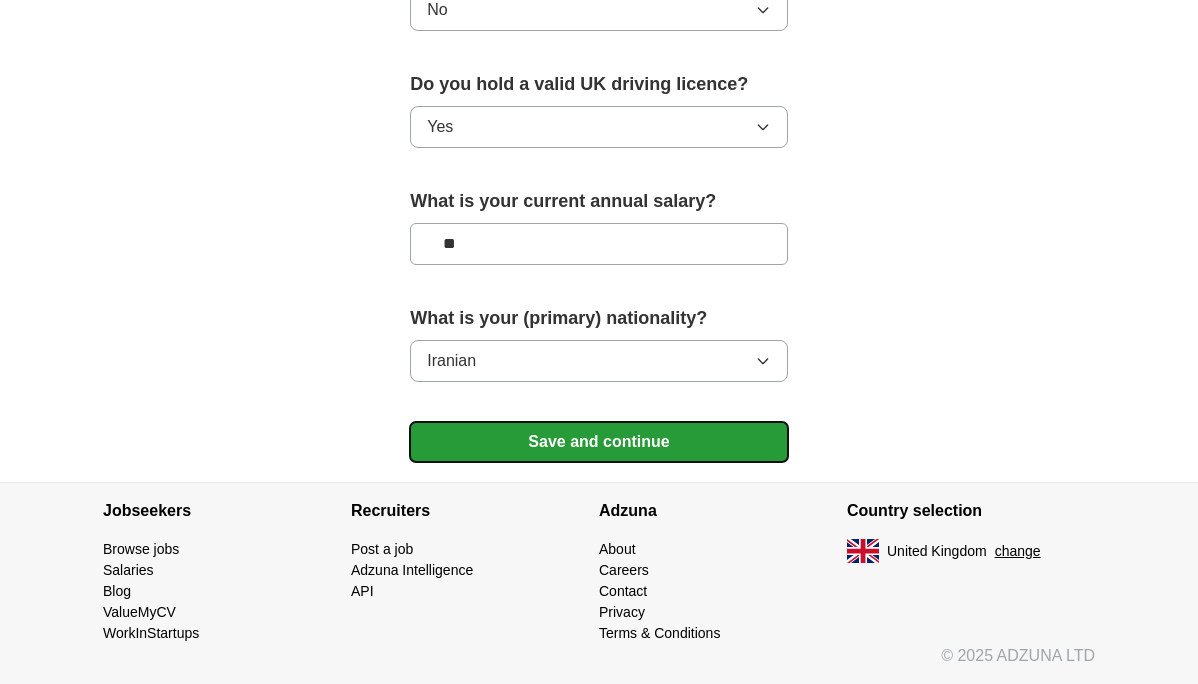 click on "Save and continue" at bounding box center (599, 442) 